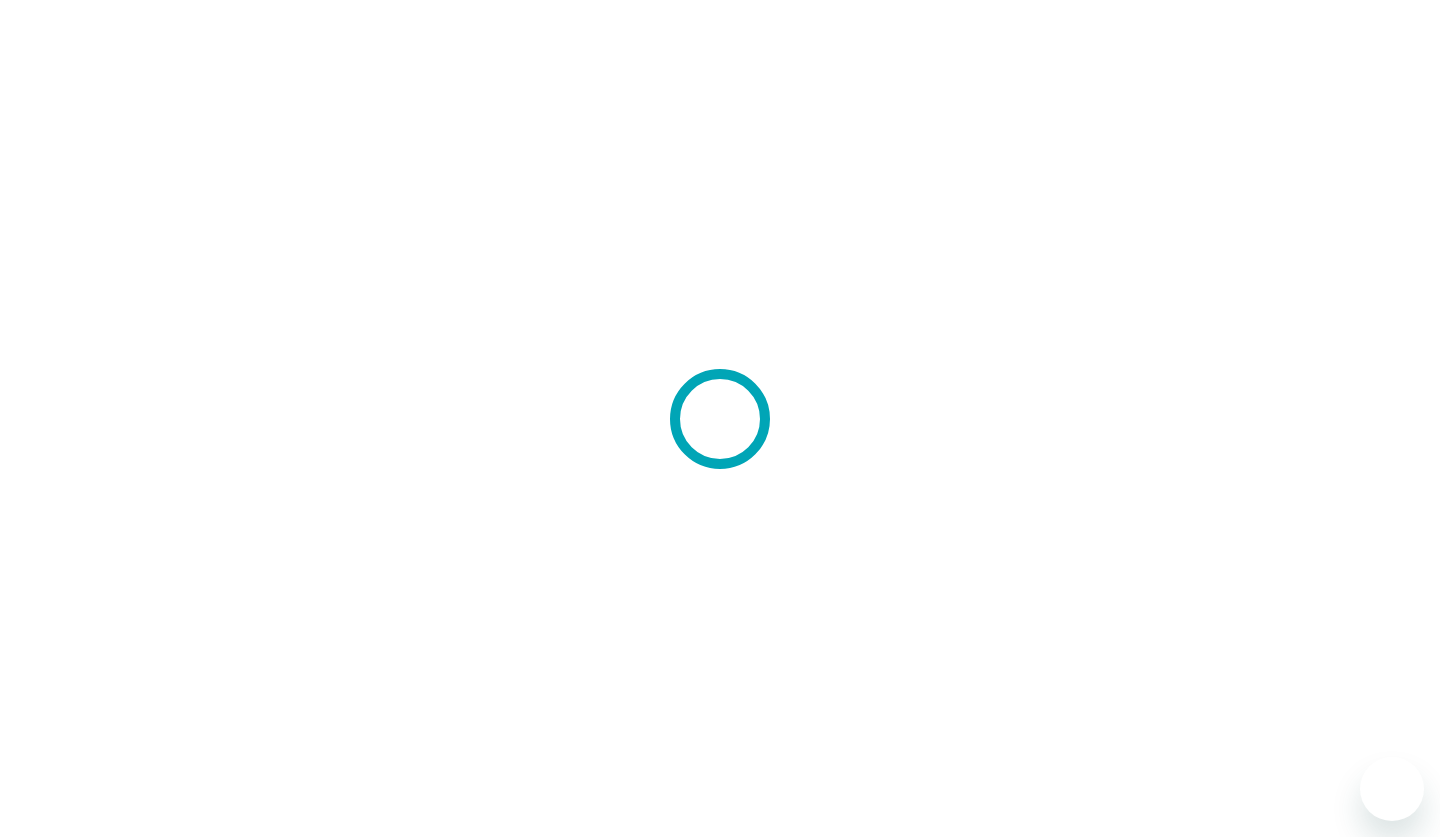 scroll, scrollTop: 0, scrollLeft: 0, axis: both 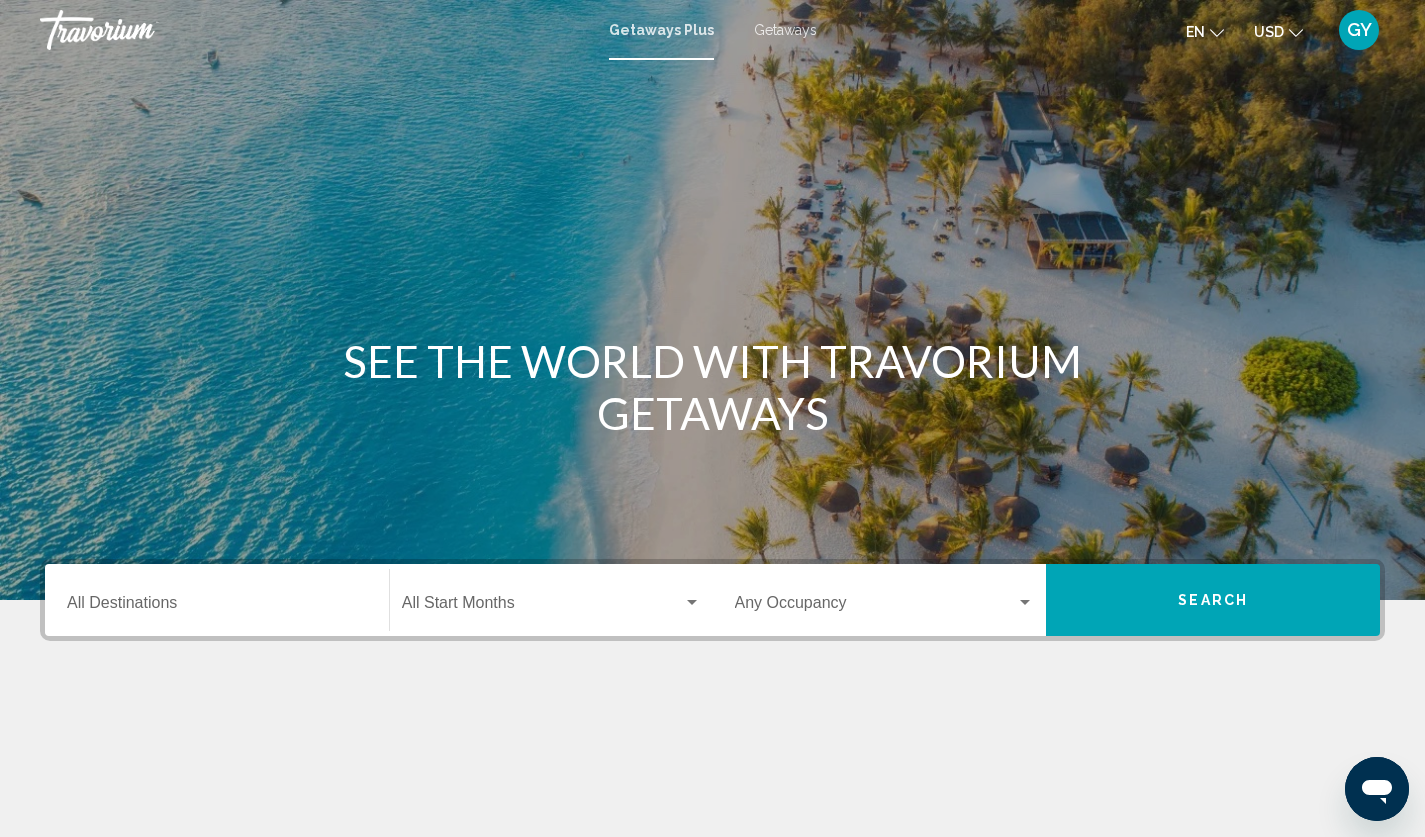click on "Destination All Destinations" at bounding box center (217, 600) 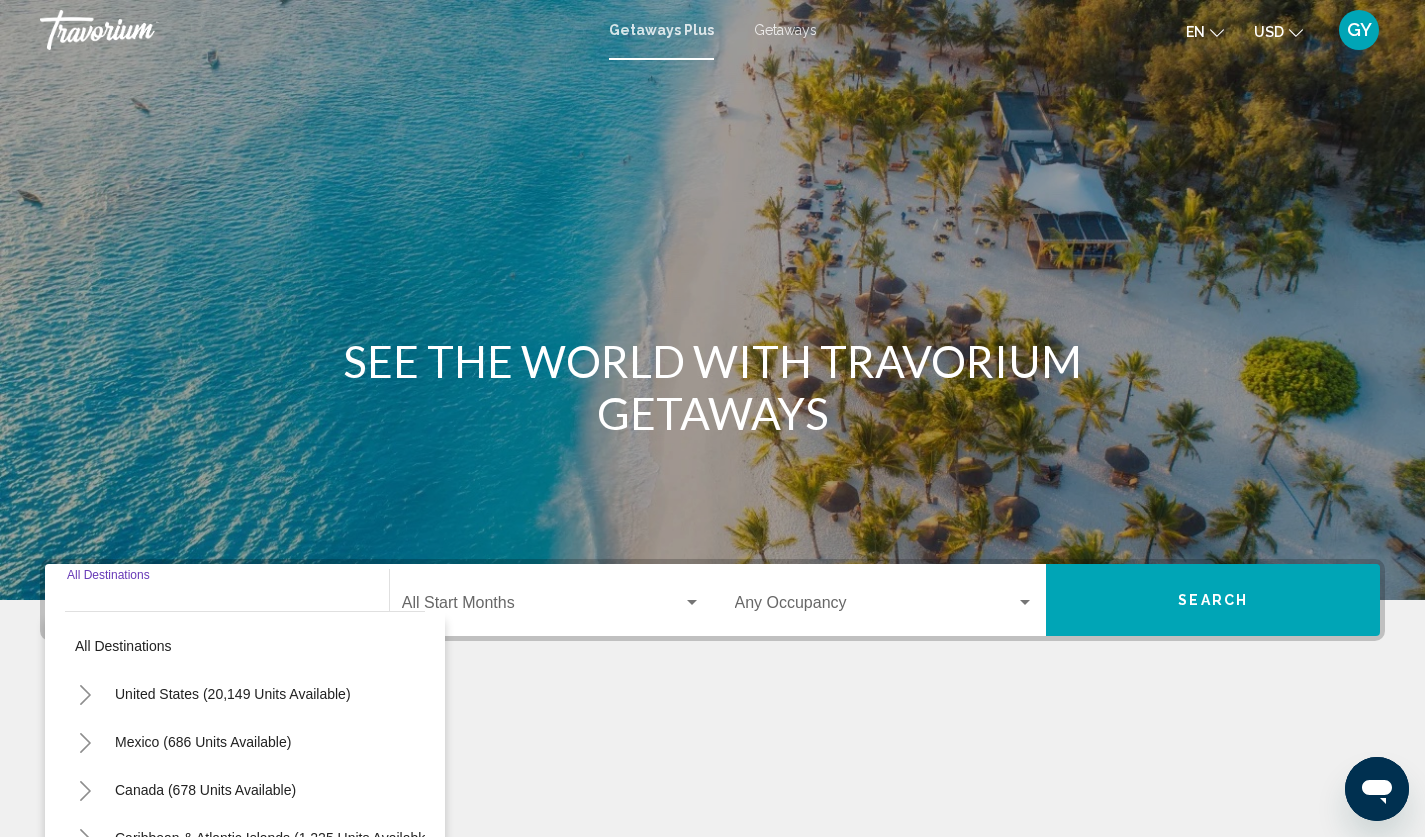 scroll, scrollTop: 249, scrollLeft: 0, axis: vertical 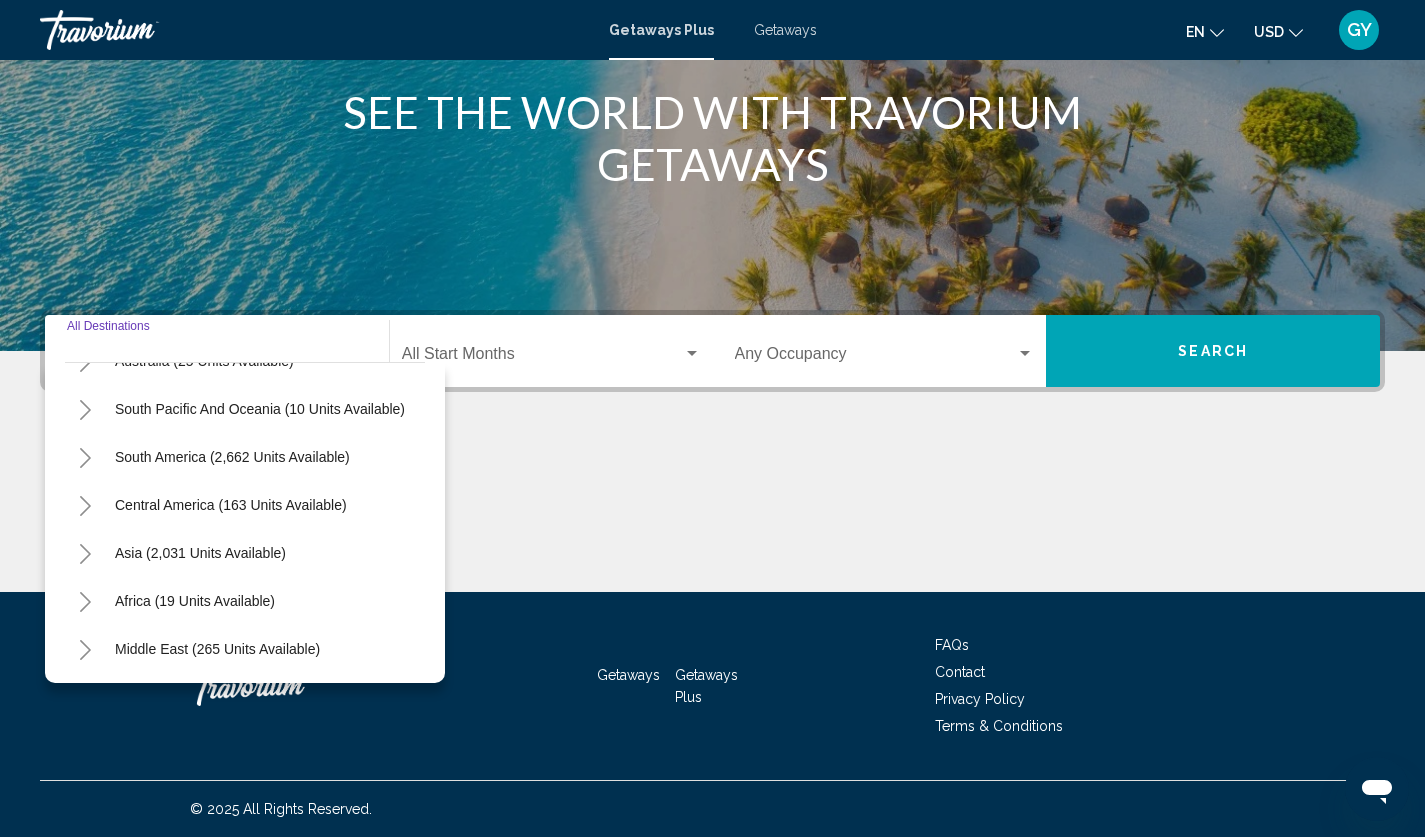 click 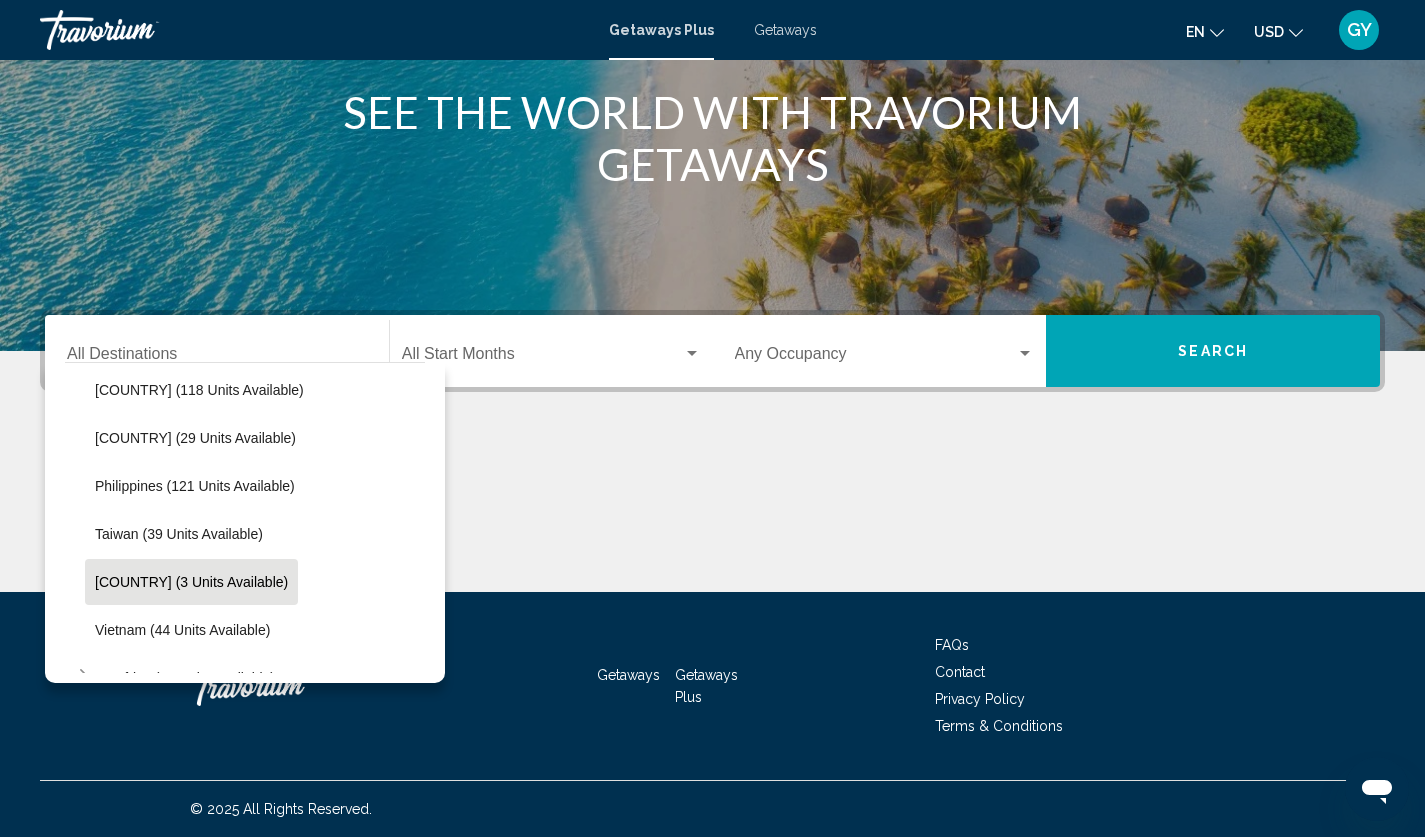 scroll, scrollTop: 714, scrollLeft: 0, axis: vertical 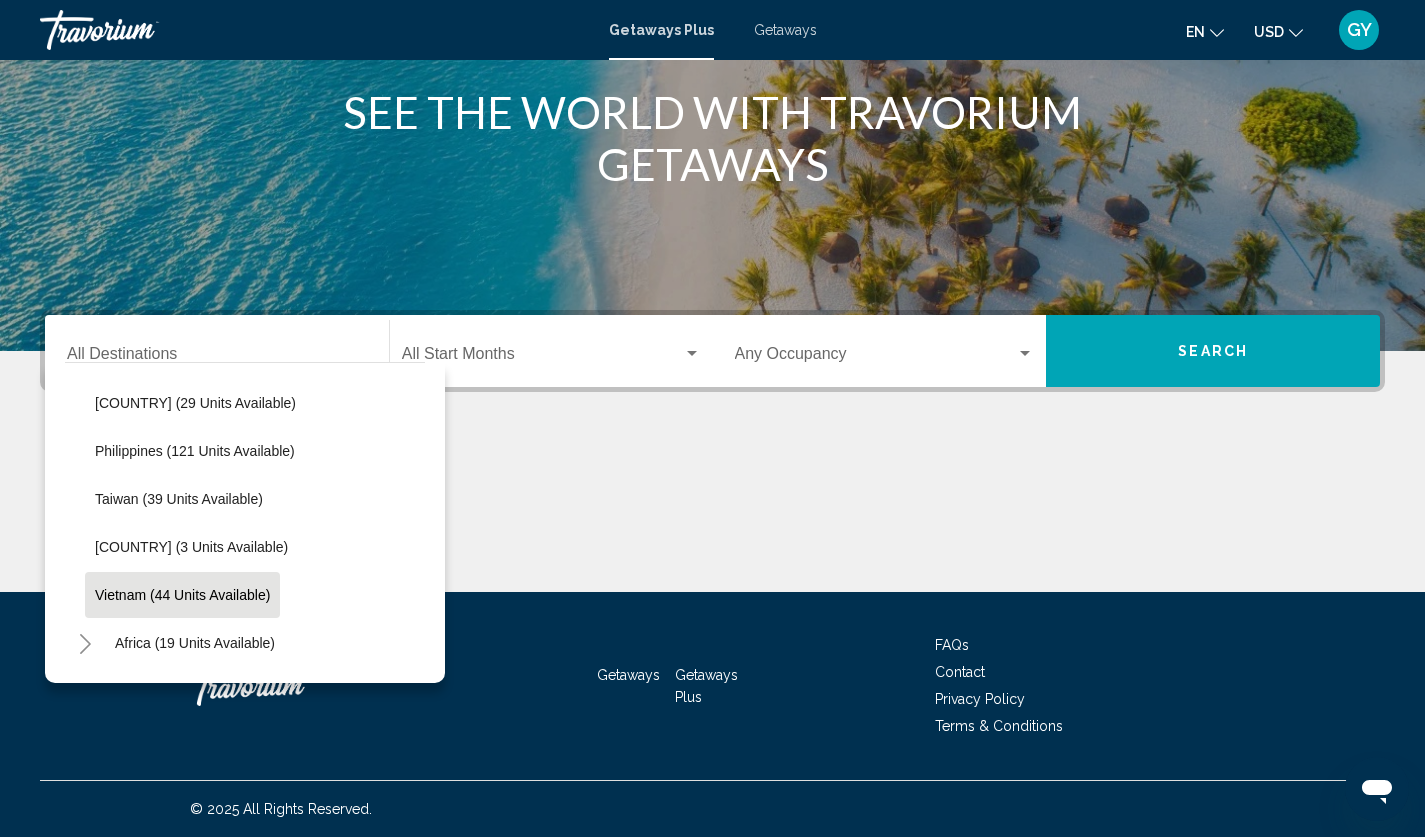 click on "Vietnam (44 units available)" 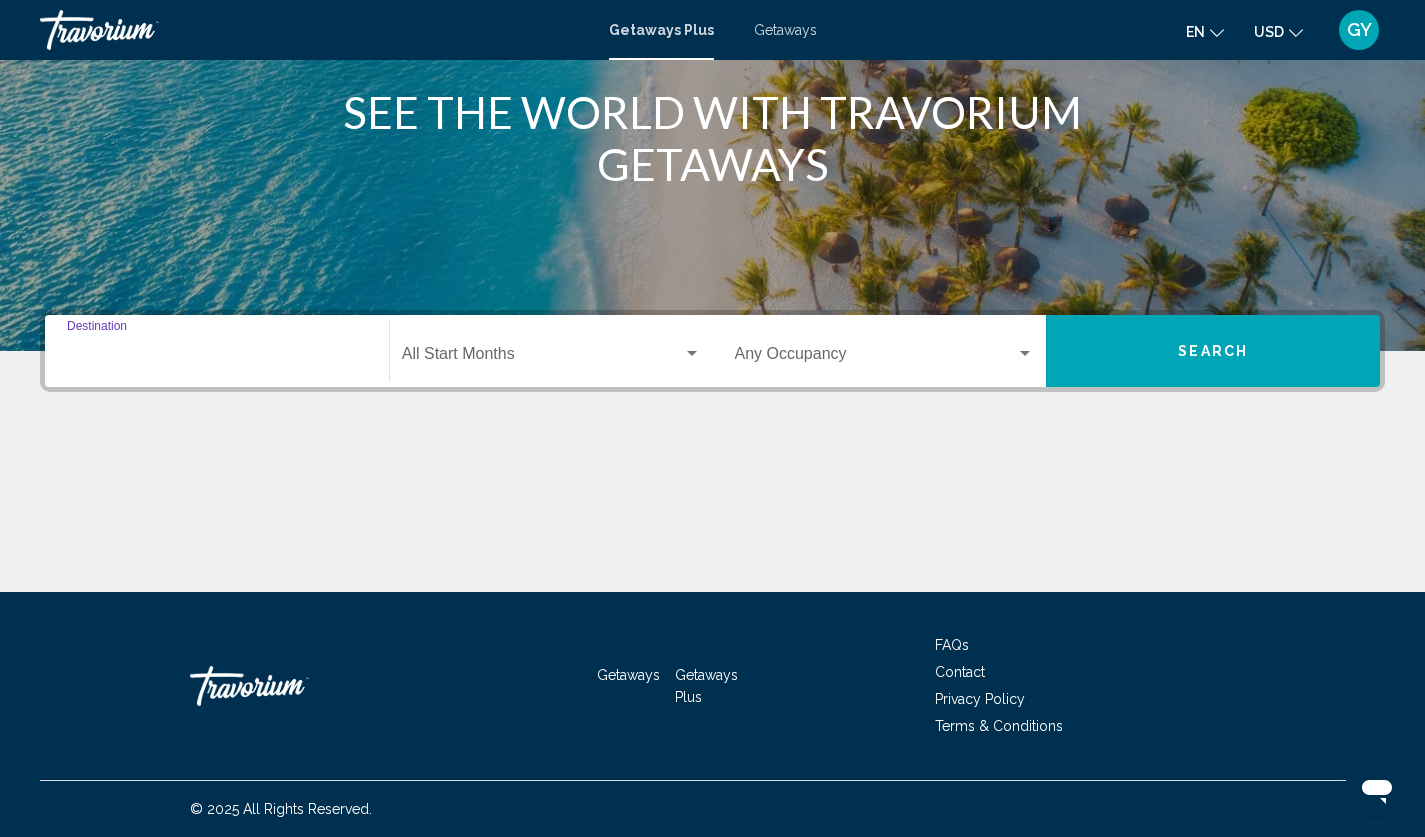 type on "**********" 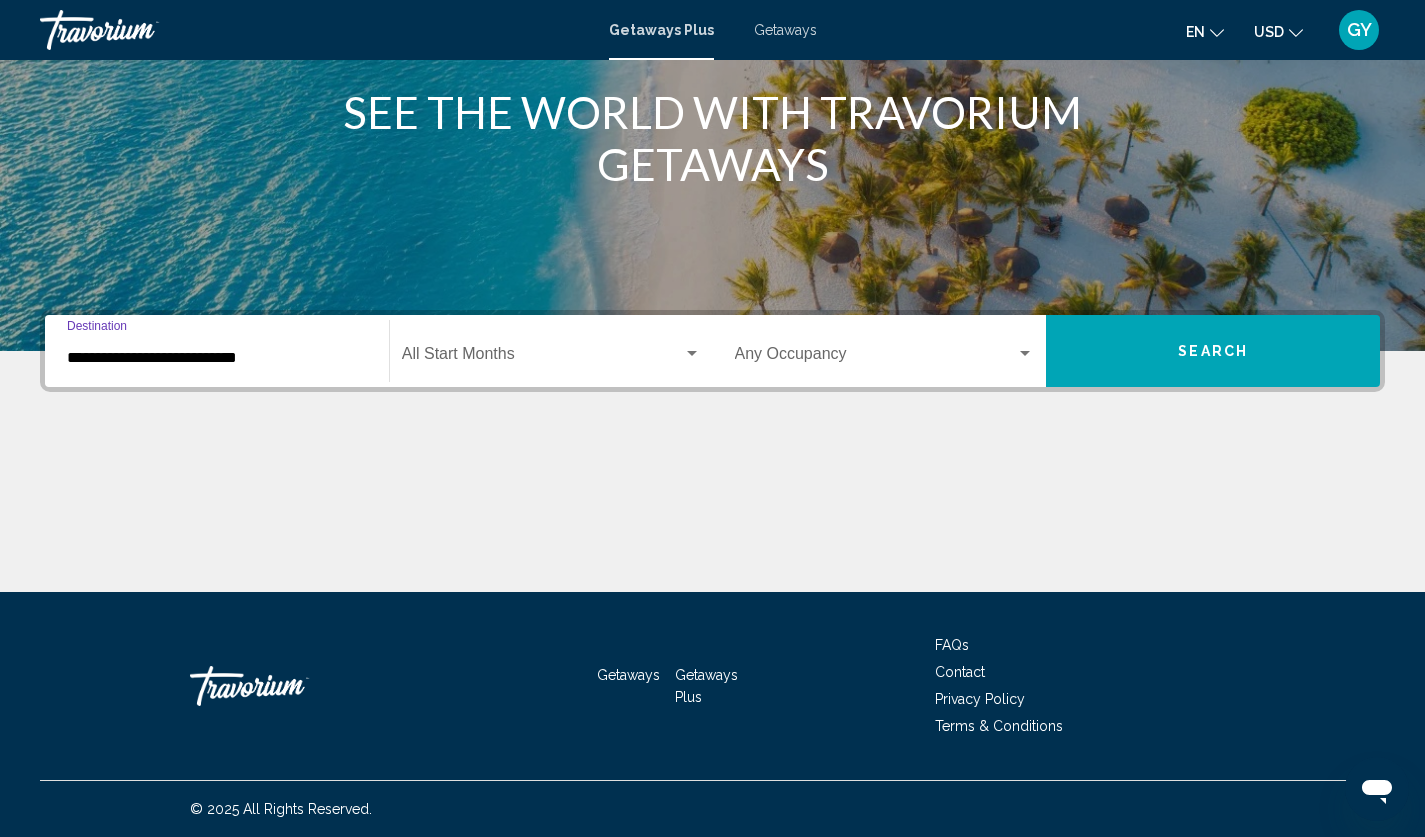 click on "Start Month All Start Months" 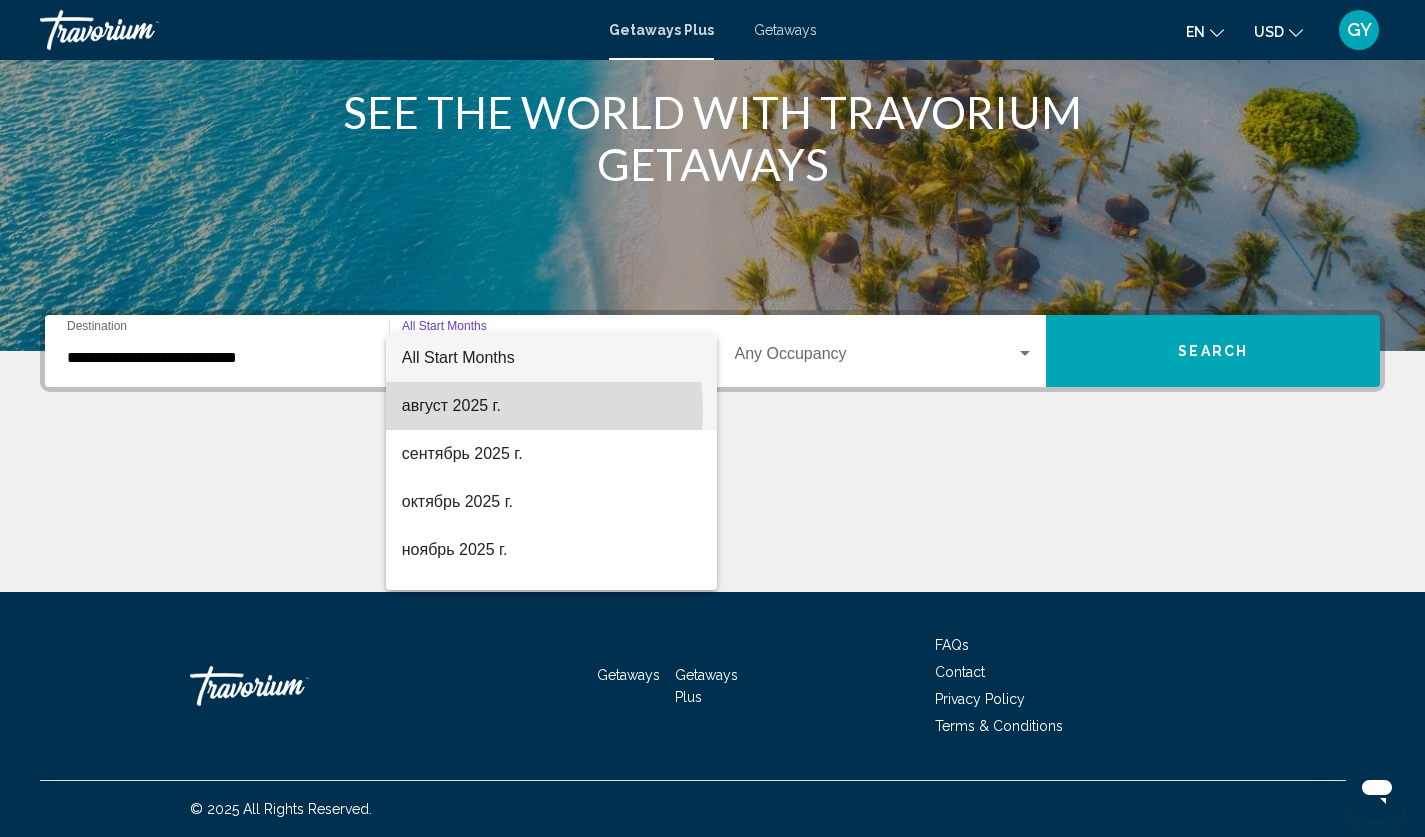 click on "август 2025 г." at bounding box center (551, 406) 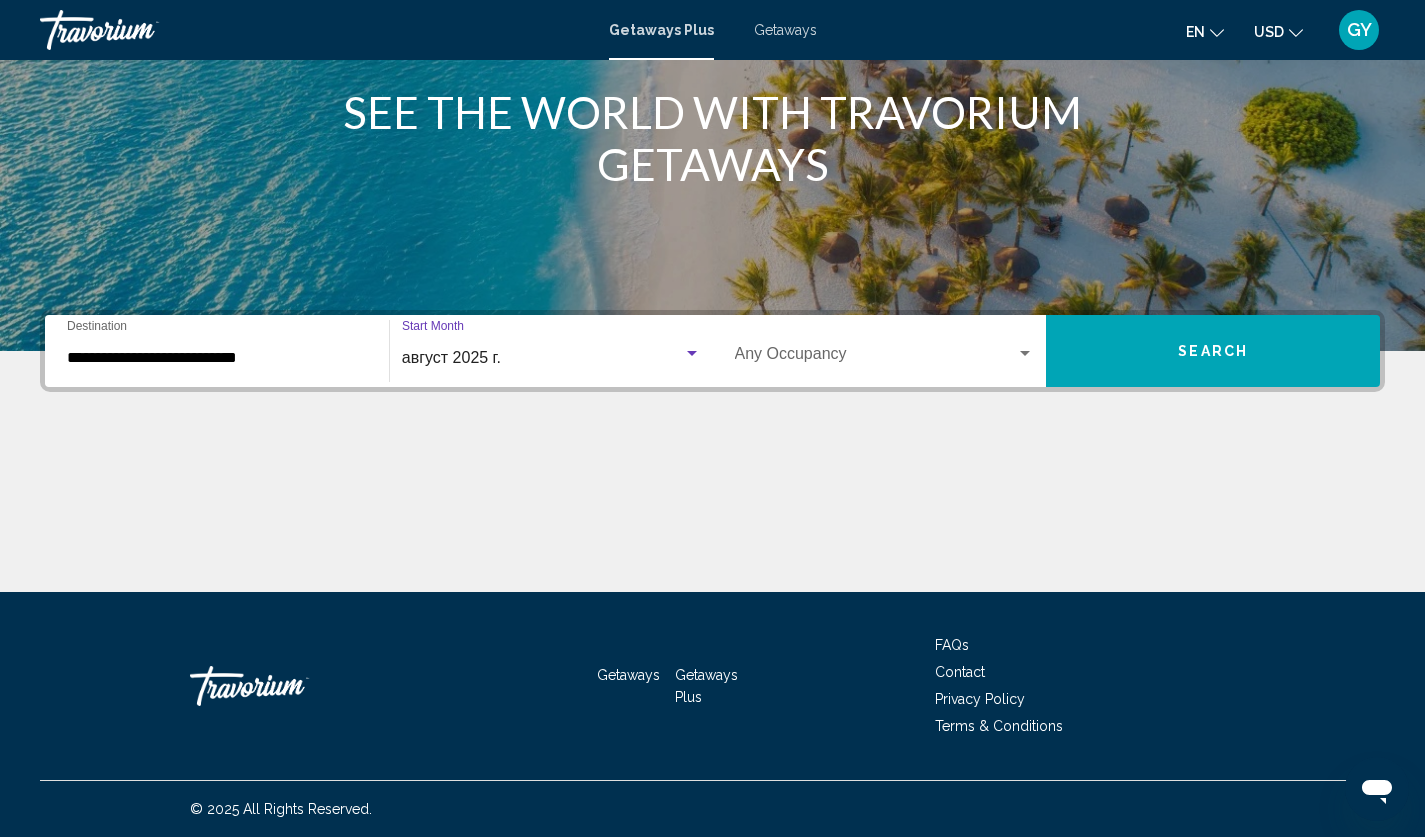 click on "Search" at bounding box center (1213, 351) 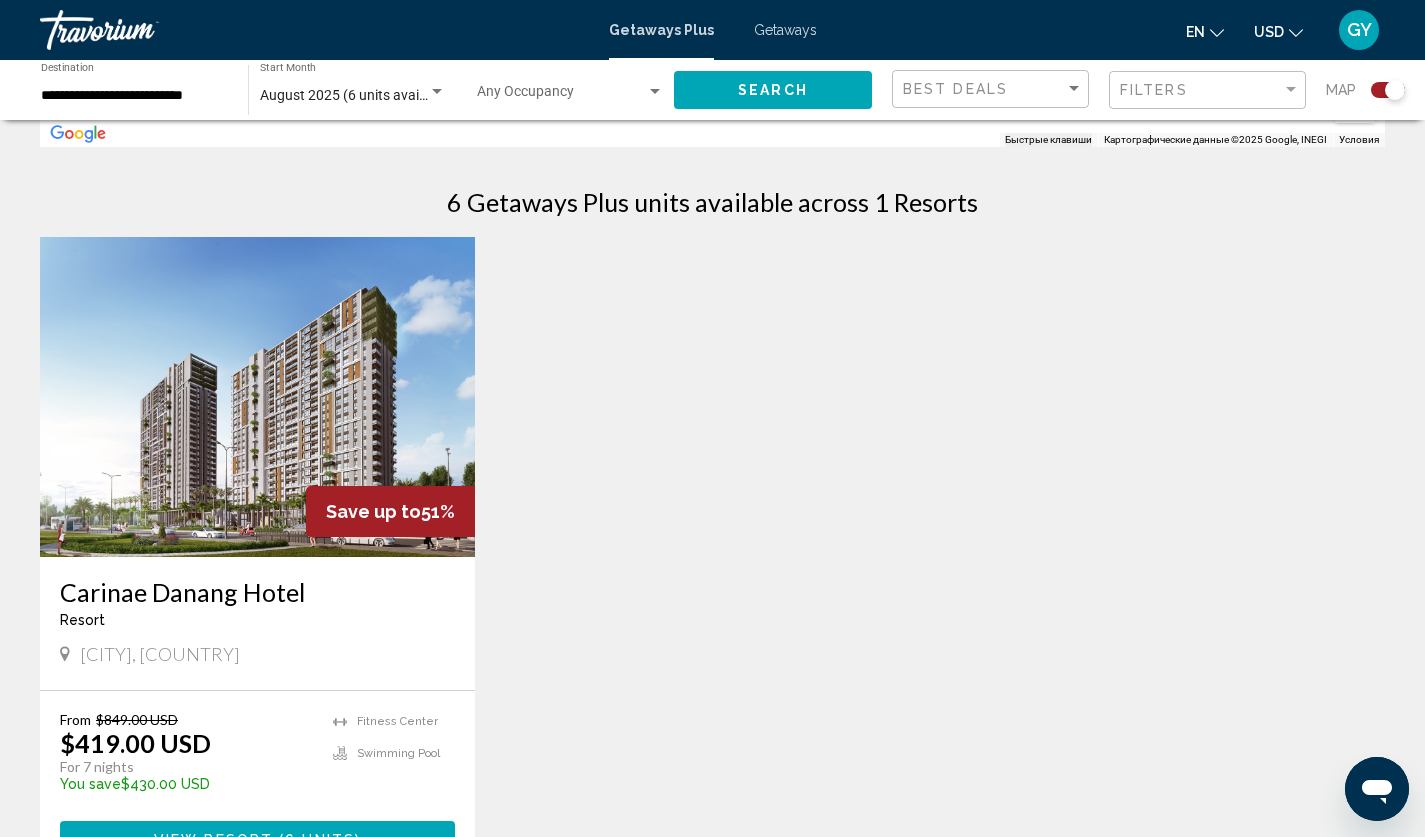 scroll, scrollTop: 670, scrollLeft: 0, axis: vertical 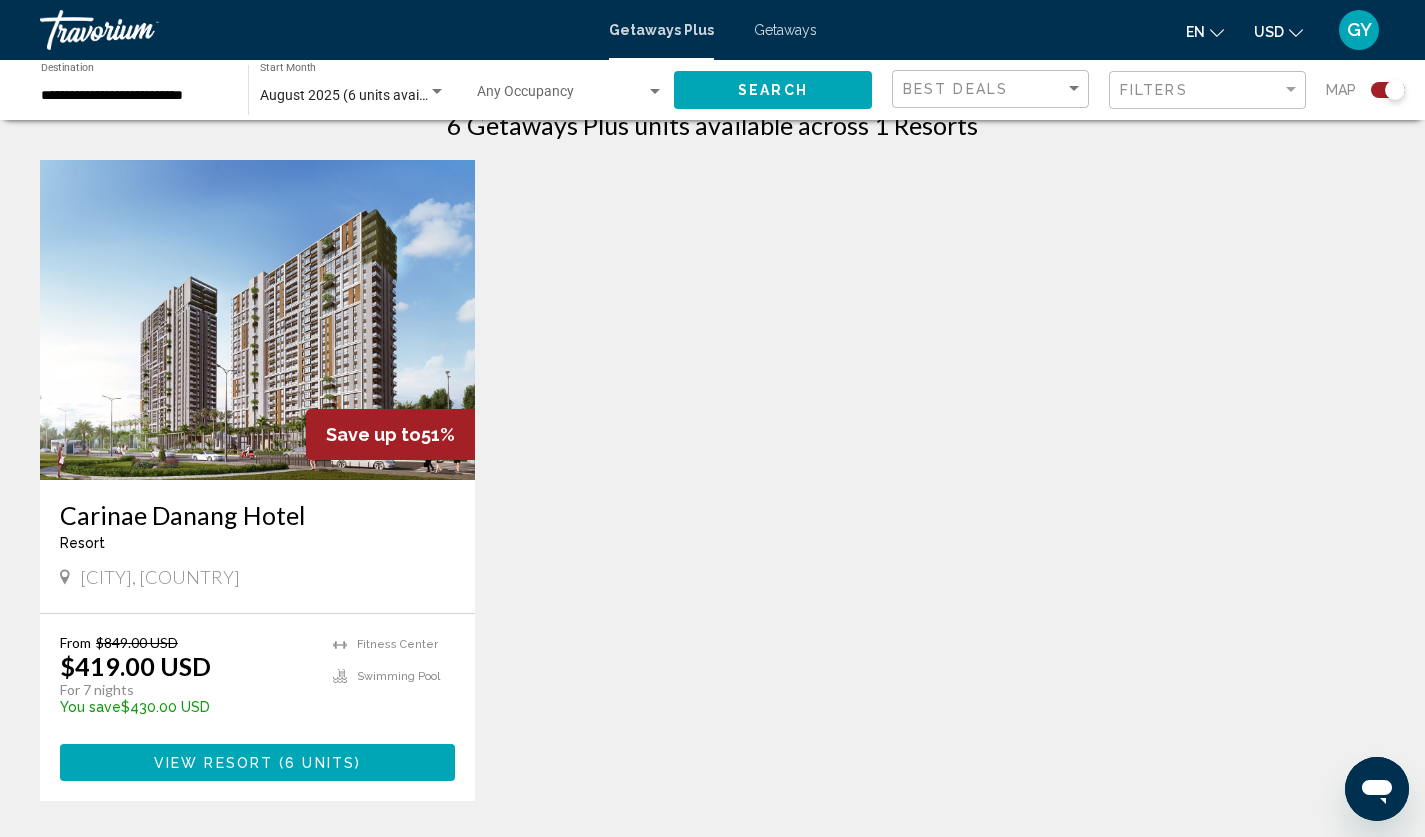 click at bounding box center [257, 320] 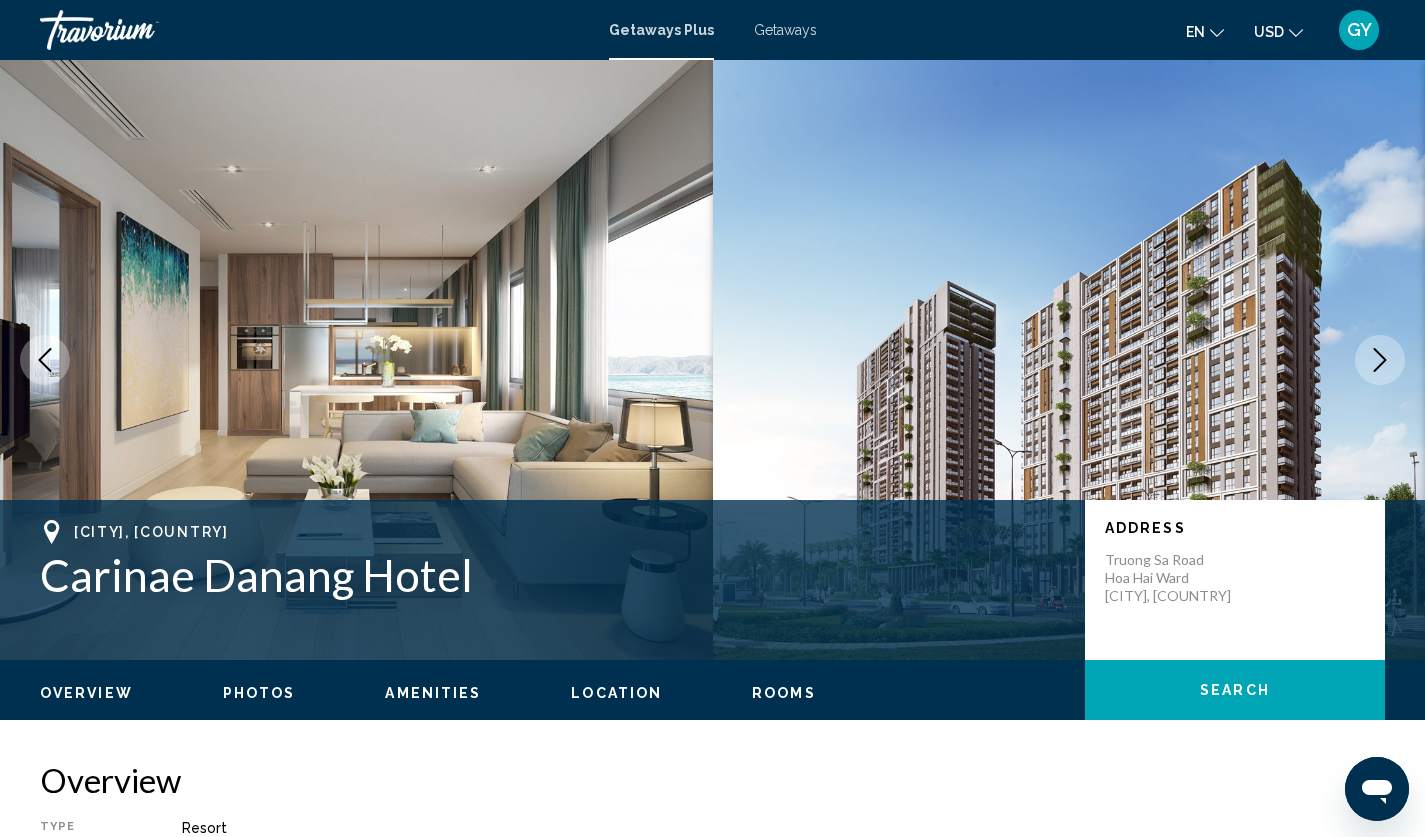 scroll, scrollTop: 0, scrollLeft: 0, axis: both 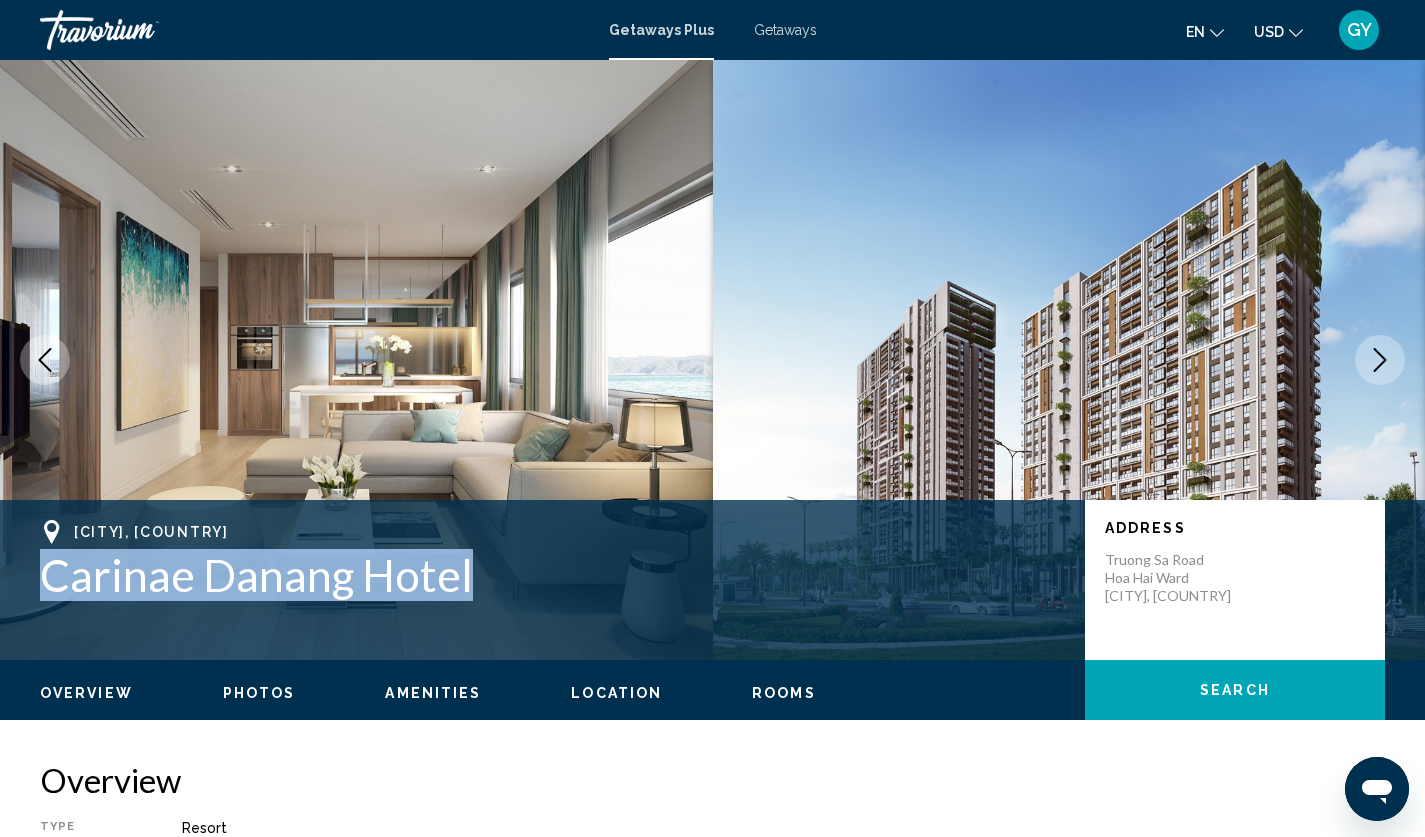 drag, startPoint x: 39, startPoint y: 562, endPoint x: 433, endPoint y: 595, distance: 395.37958 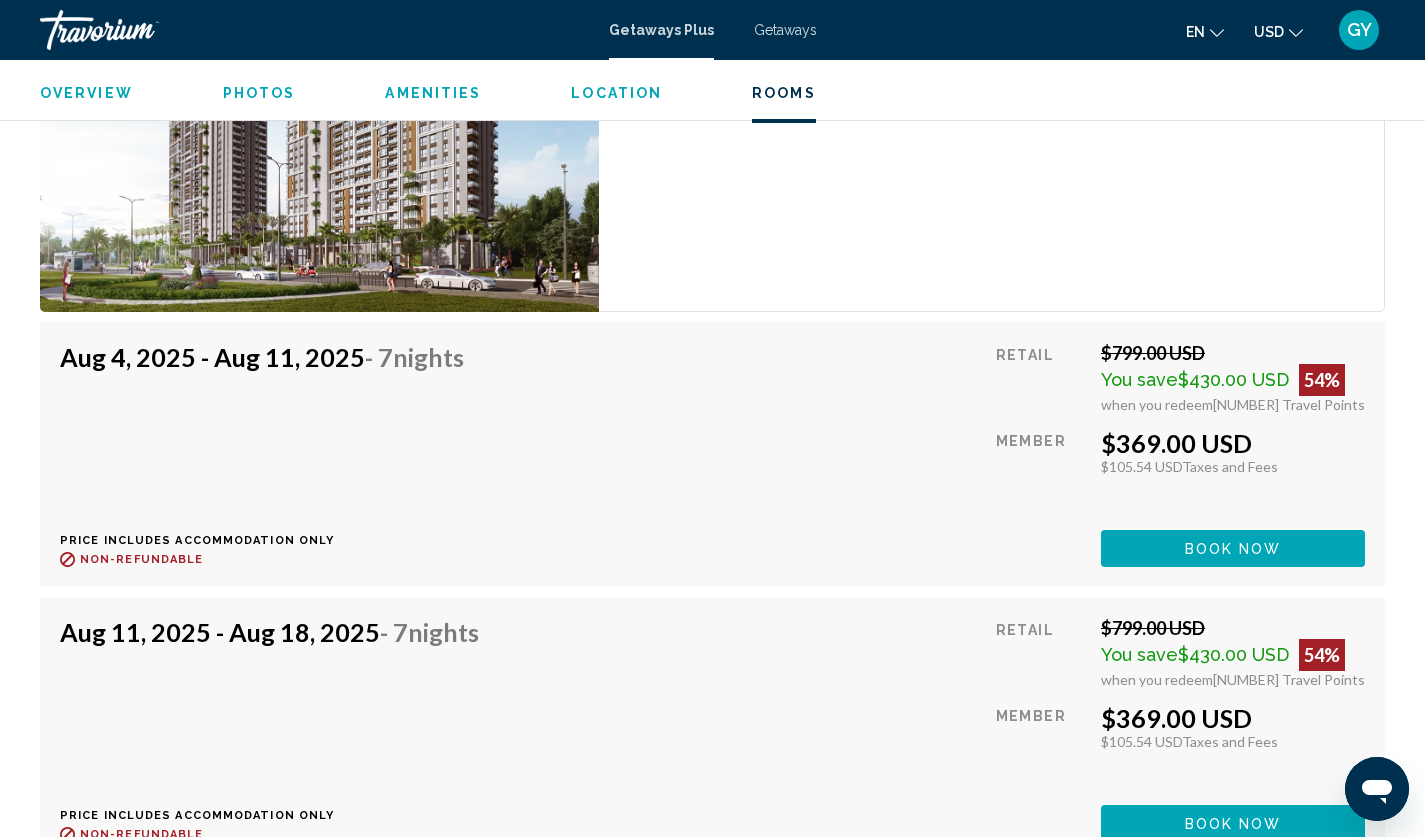 scroll, scrollTop: 3065, scrollLeft: 0, axis: vertical 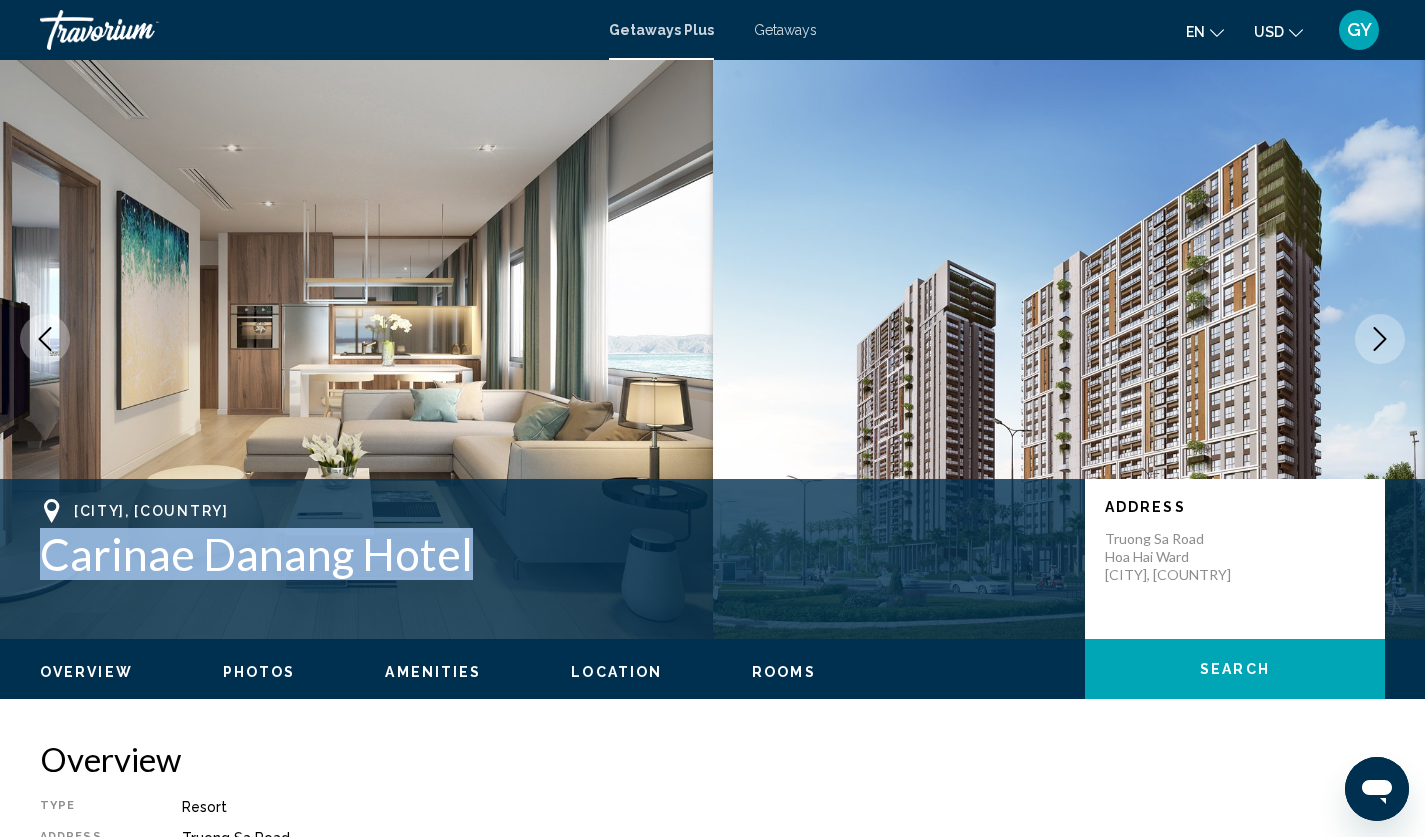 copy on "Carinae Danang Hotel" 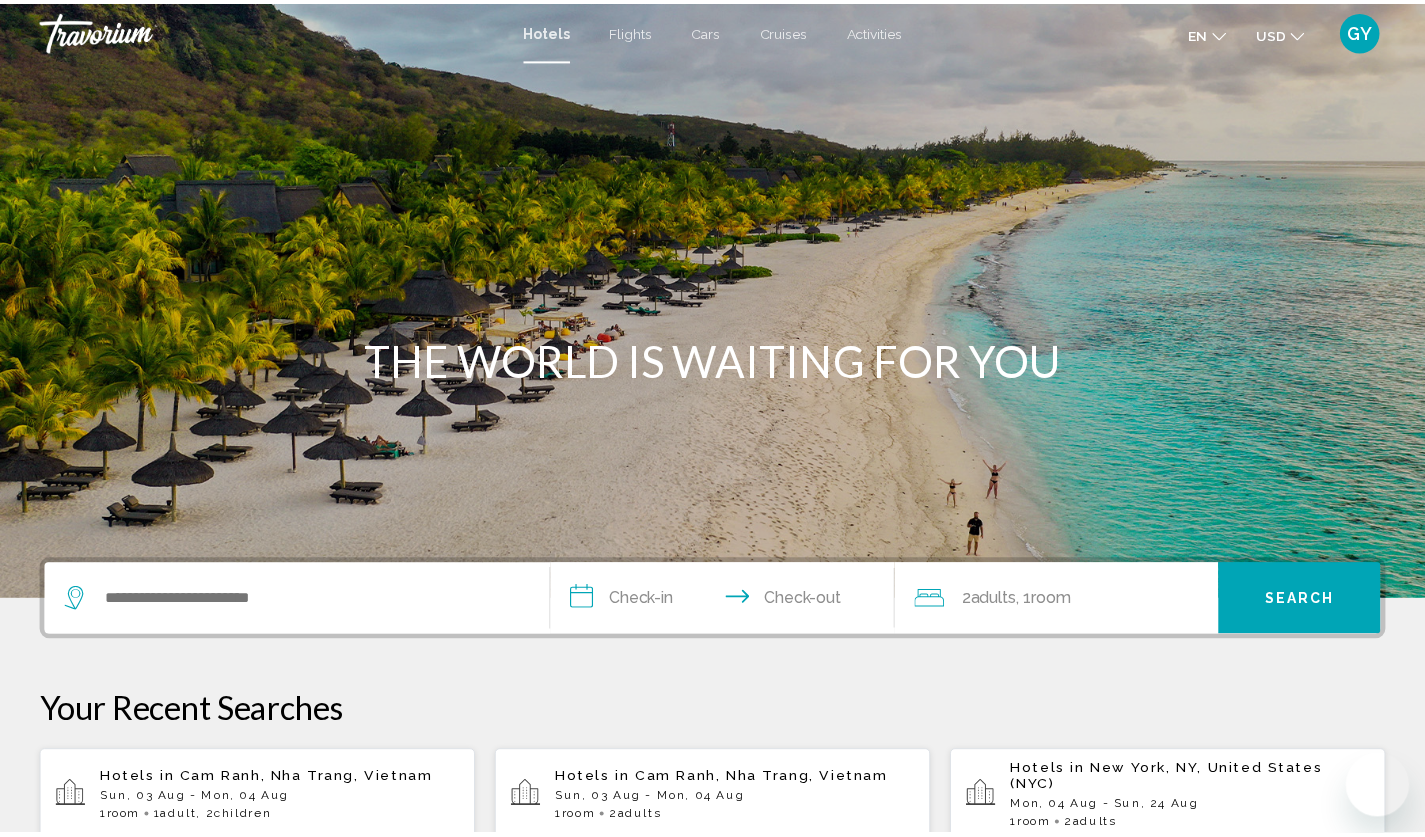 scroll, scrollTop: 0, scrollLeft: 0, axis: both 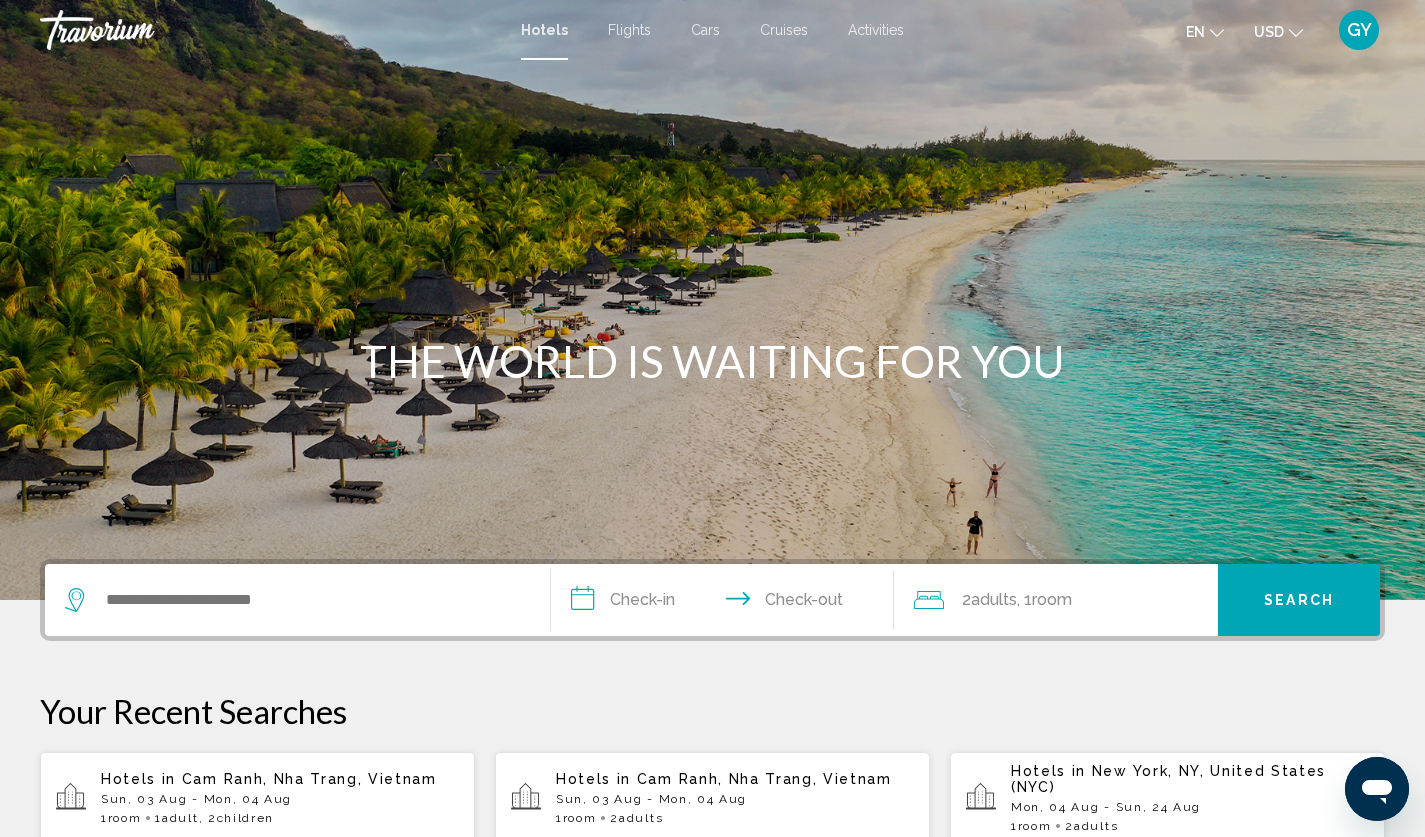 click on "Cam Ranh, Nha Trang, Vietnam" at bounding box center (309, 779) 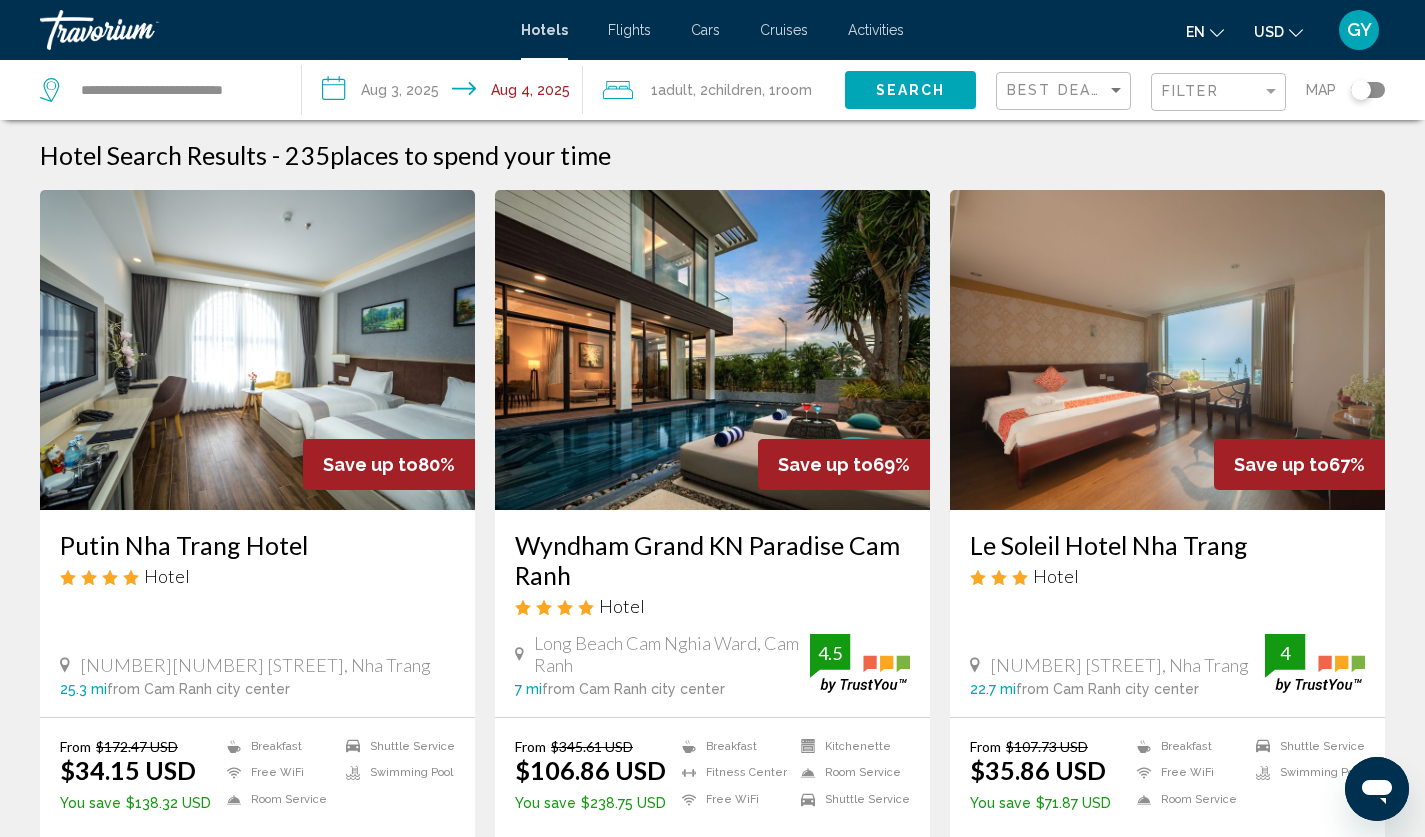 scroll, scrollTop: 0, scrollLeft: 0, axis: both 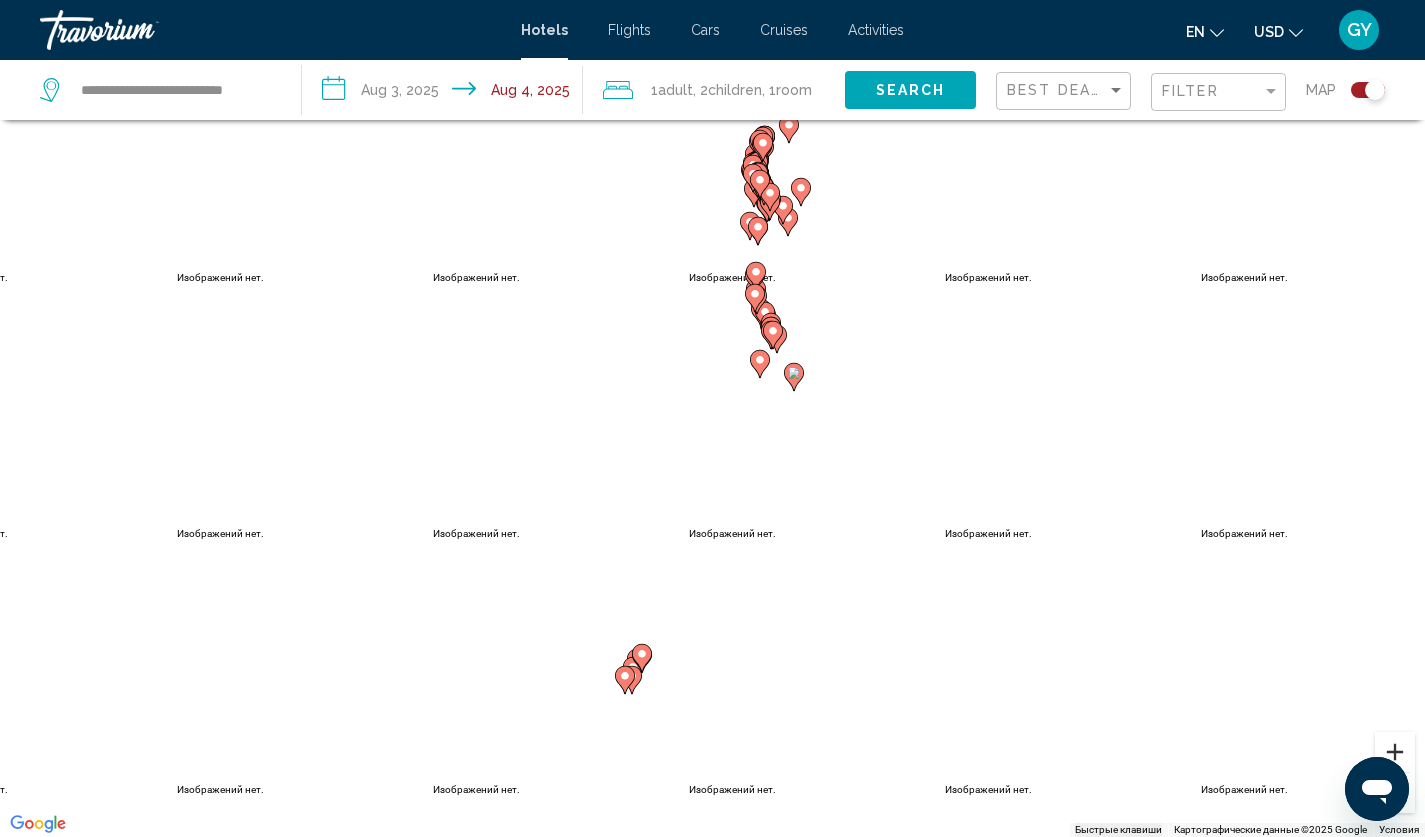 click at bounding box center (1395, 752) 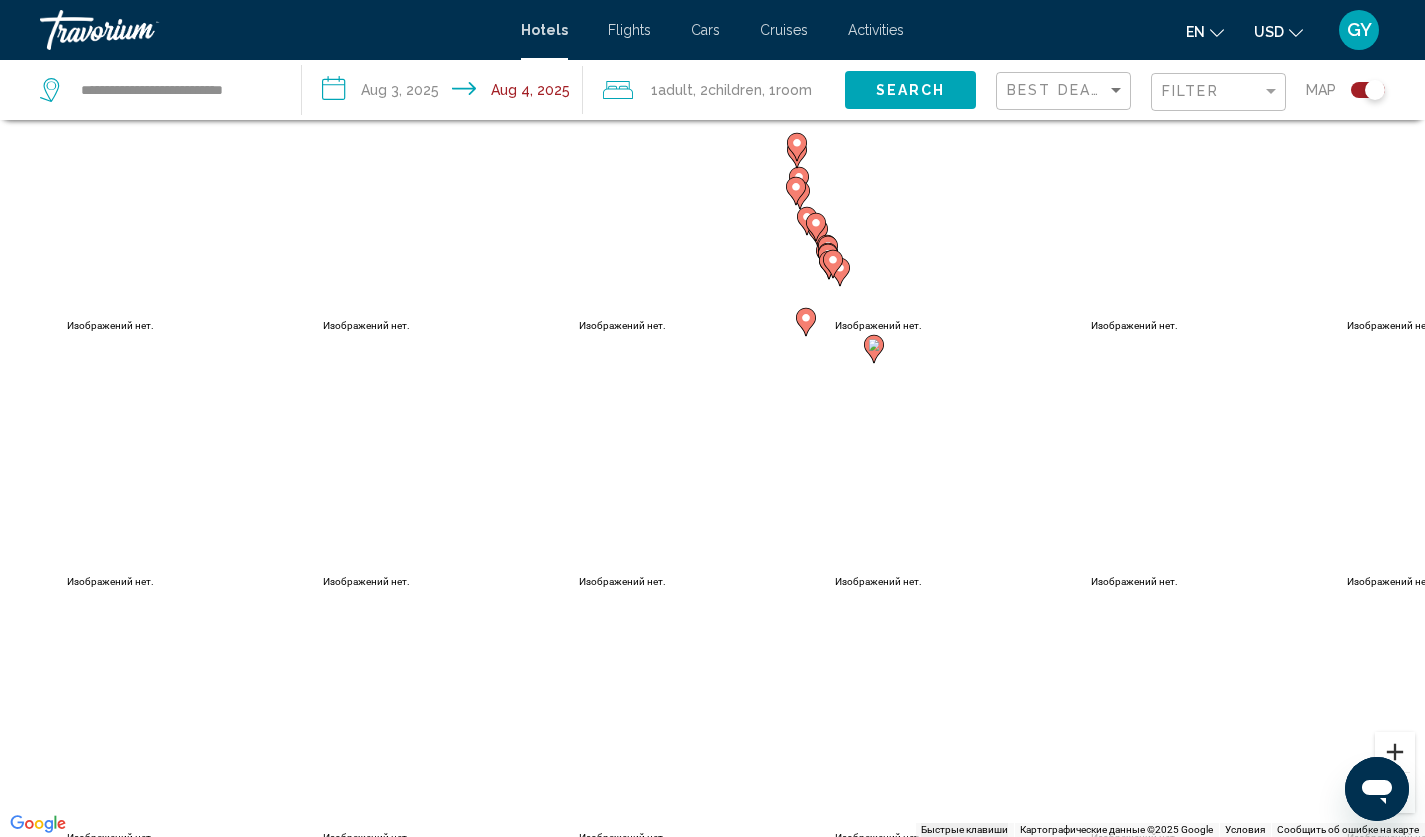 click at bounding box center [1395, 752] 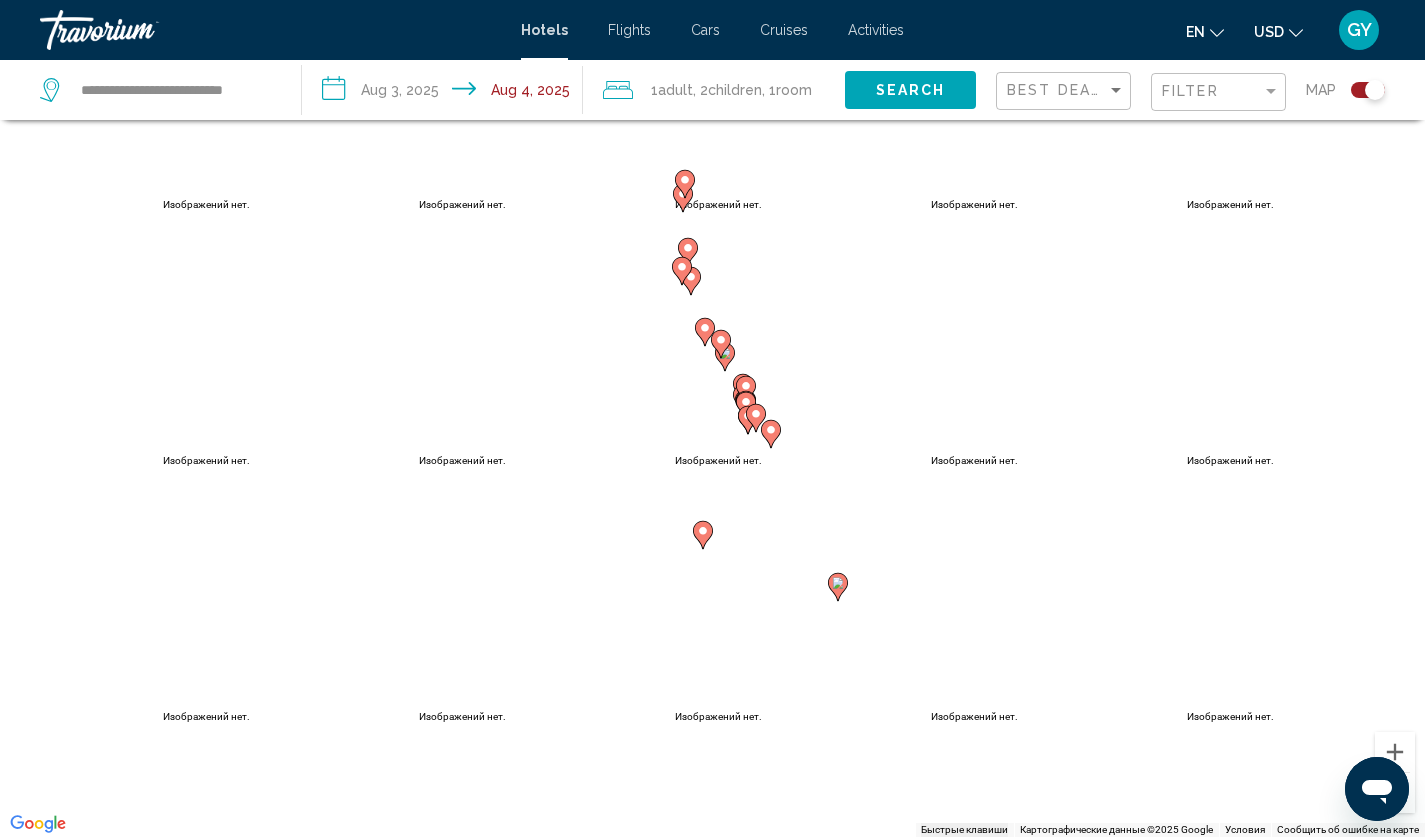drag, startPoint x: 1150, startPoint y: 319, endPoint x: 948, endPoint y: 617, distance: 360.0111 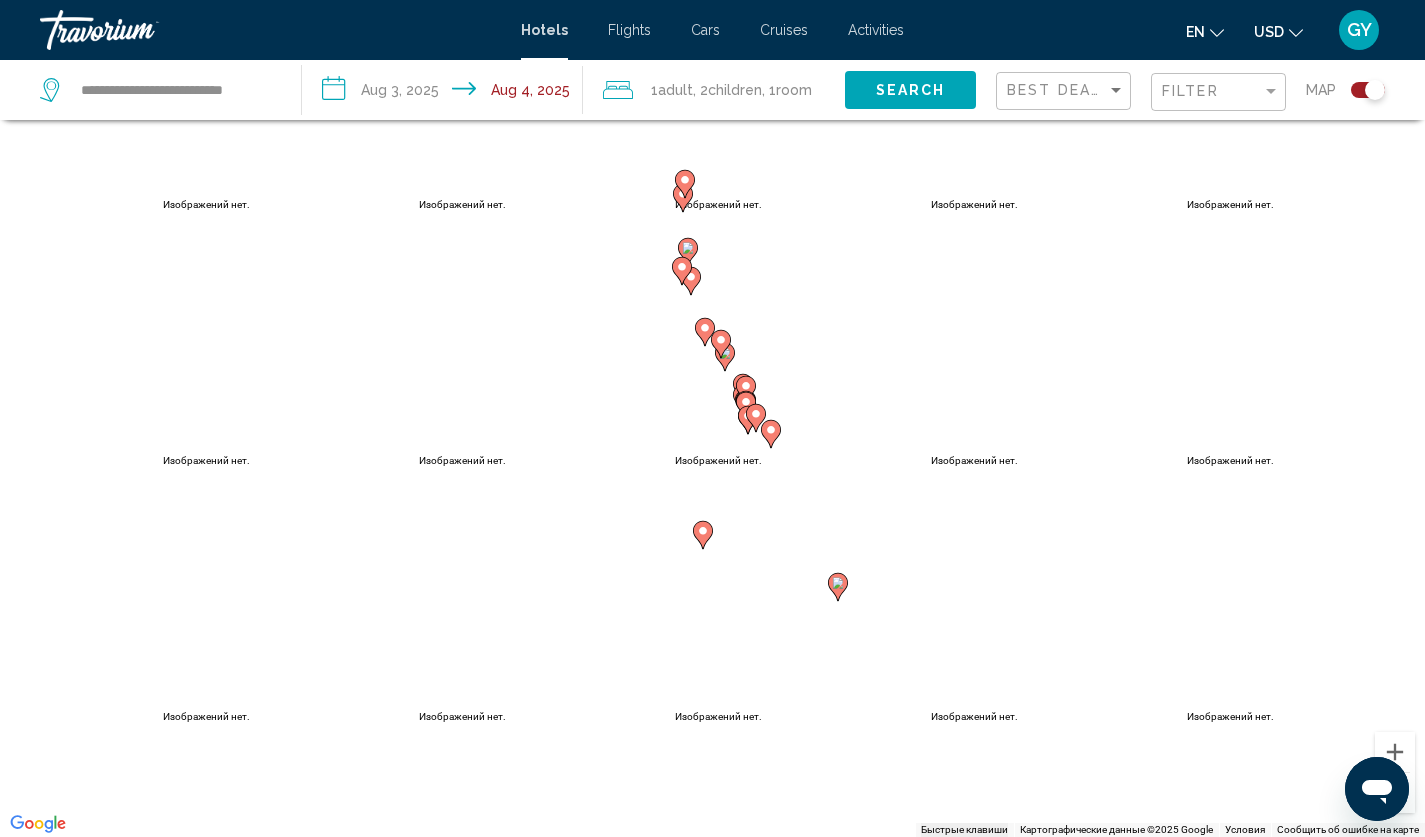 click 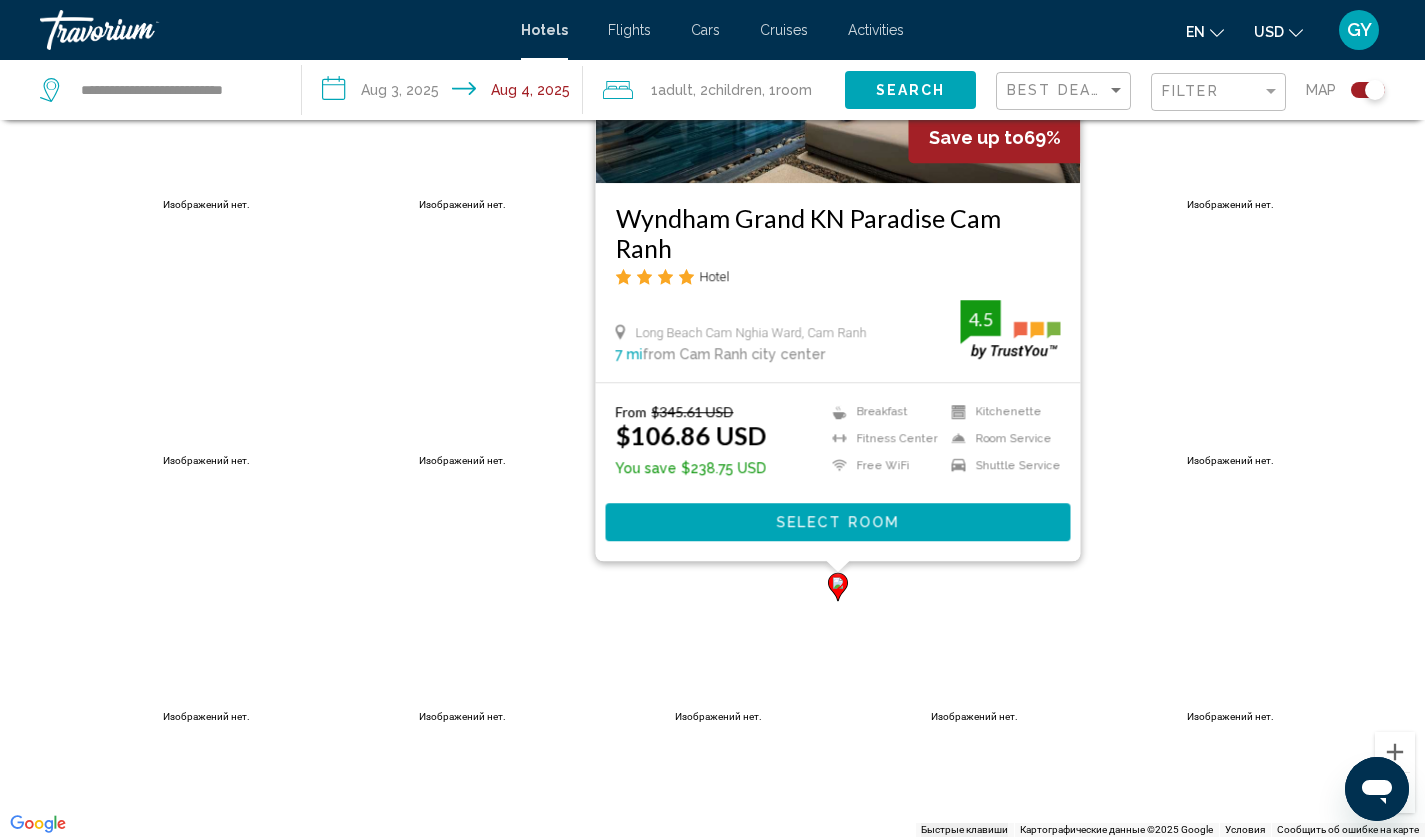 scroll, scrollTop: 0, scrollLeft: 0, axis: both 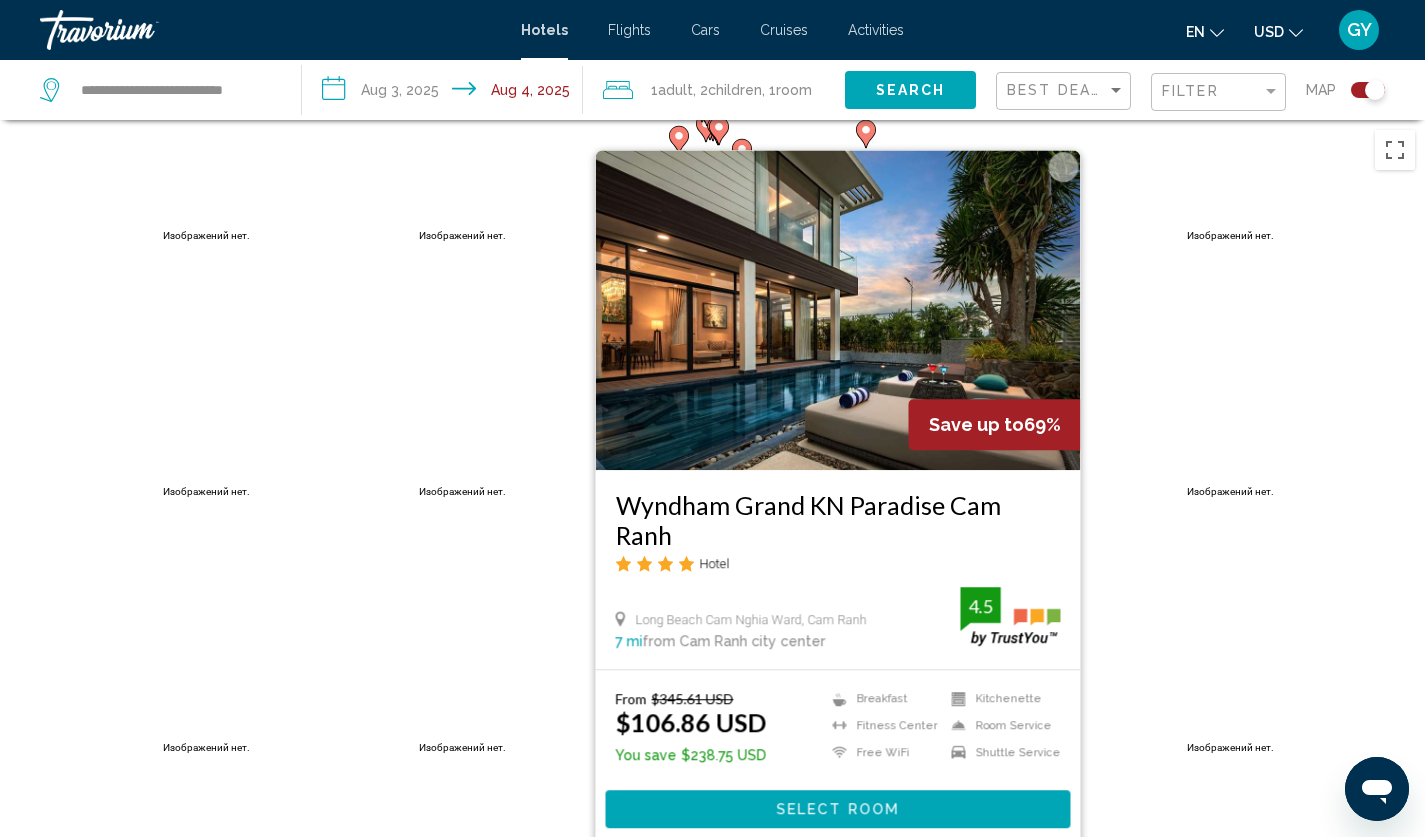 click on "Чтобы активировать перетаскивание с помощью клавиатуры, нажмите Alt + Ввод. После этого перемещайте маркер, используя клавиши со стрелками. Чтобы завершить перетаскивание, нажмите клавишу Ввод. Чтобы отменить действие, нажмите клавишу Esc. Save up to  69%   Wyndham Grand KN Paradise Cam Ranh
Hotel
Long Beach Cam Nghia Ward, Cam Ranh 7 mi  from Cam Ranh city center from hotel 4.5 From $345.61 USD $106.86 USD  You save  $238.75 USD
Breakfast
Fitness Center
Free WiFi" at bounding box center [712, 538] 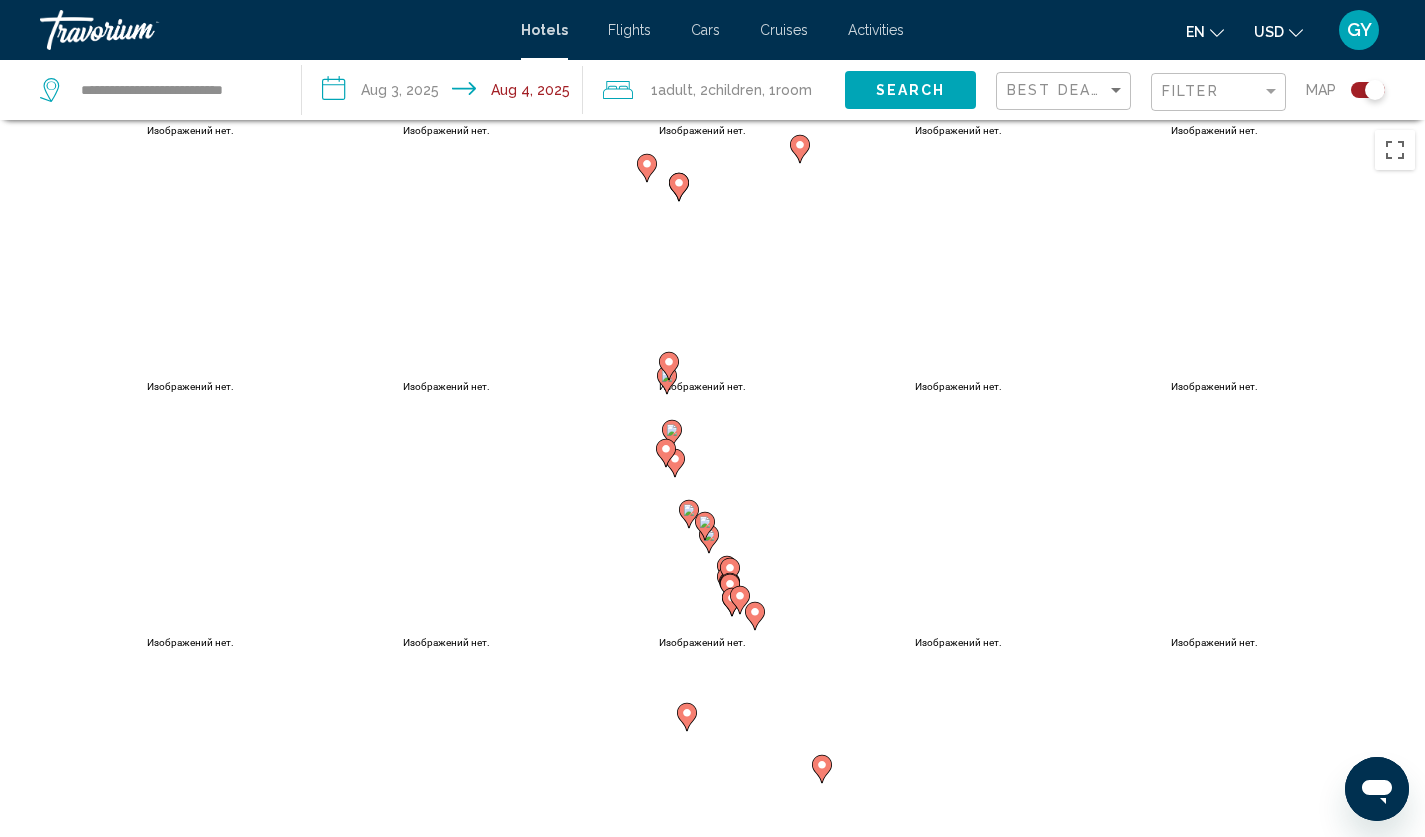 drag, startPoint x: 714, startPoint y: 725, endPoint x: 698, endPoint y: 617, distance: 109.17875 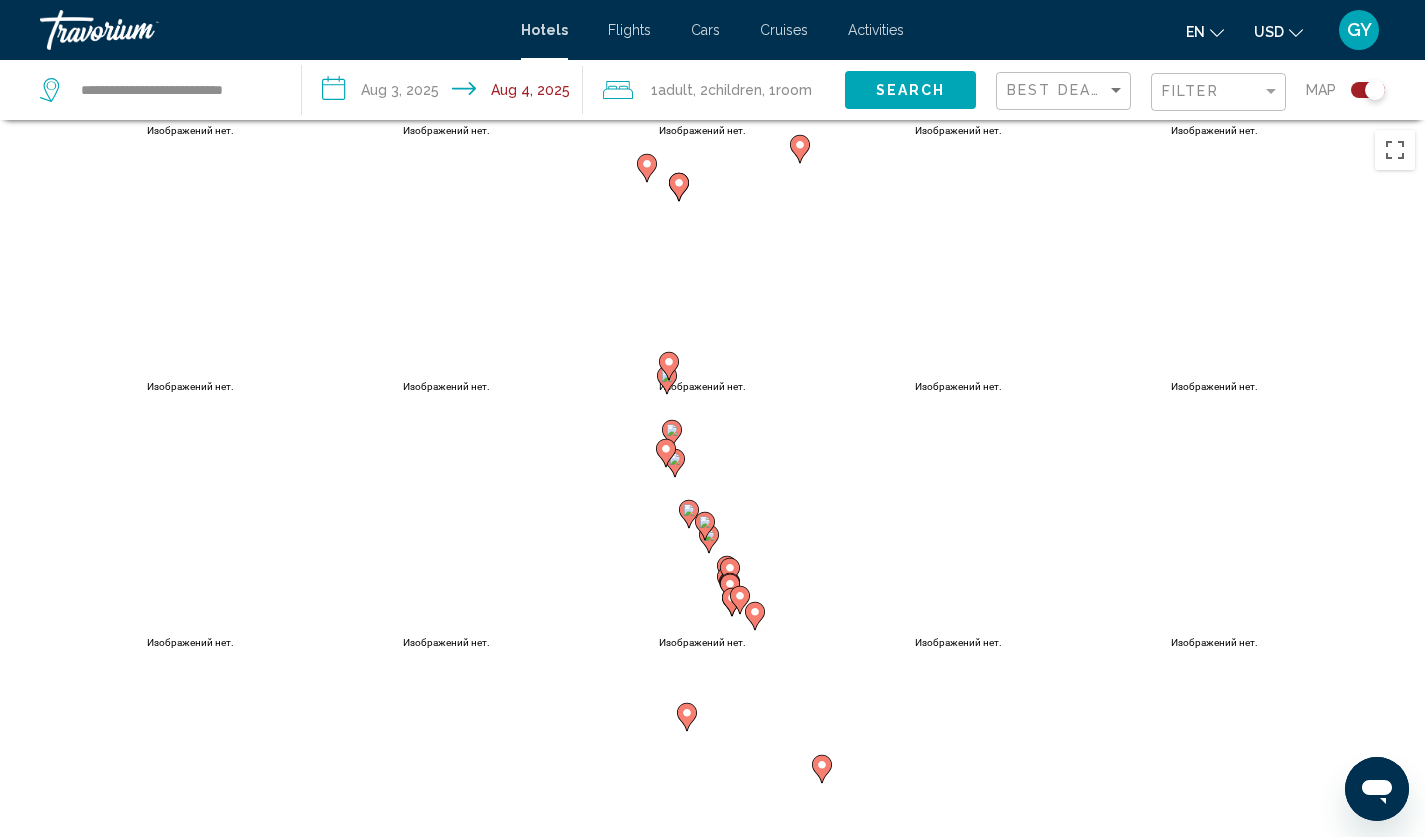 click 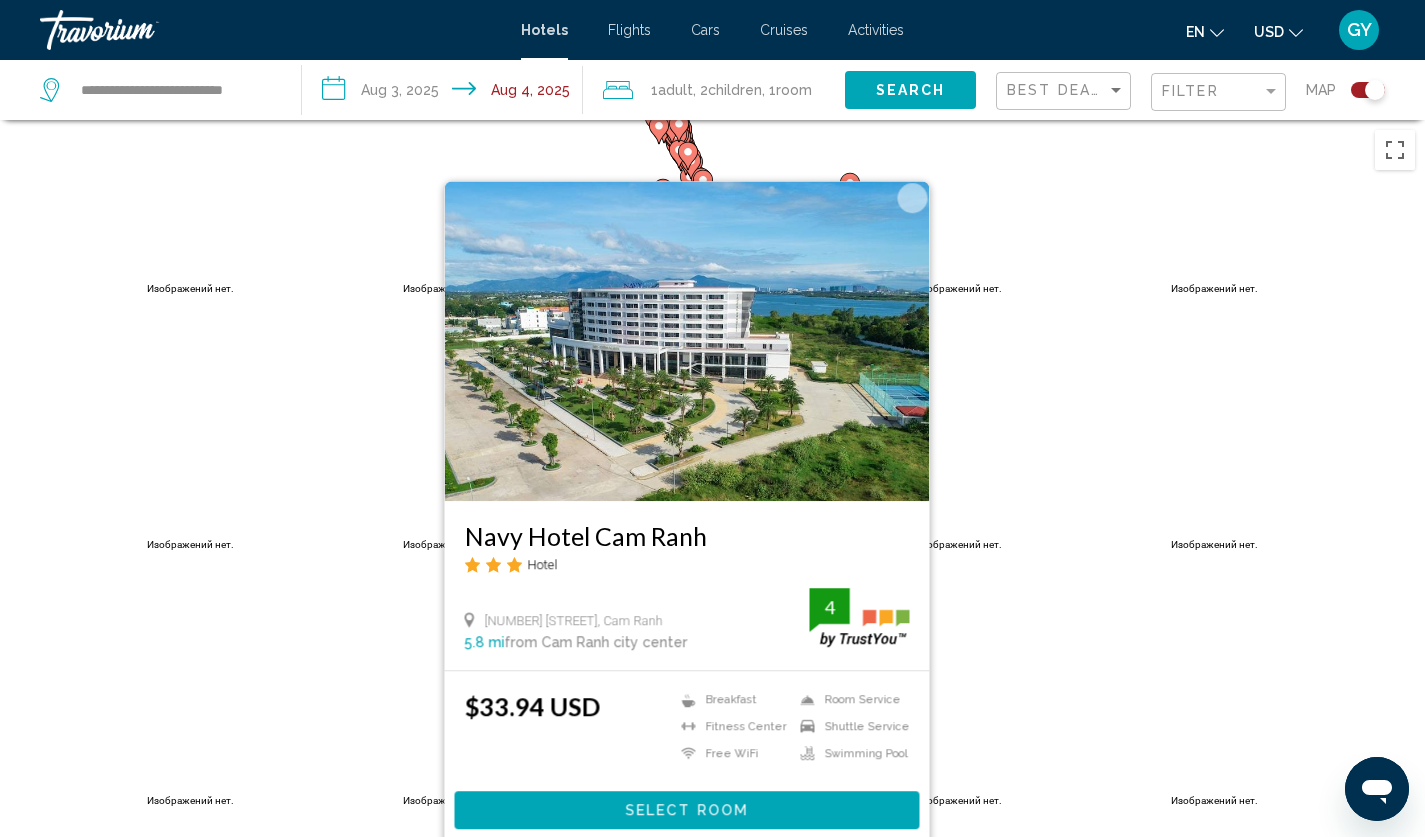 click on "Чтобы активировать перетаскивание с помощью клавиатуры, нажмите Alt + Ввод. После этого перемещайте маркер, используя клавиши со стрелками. Чтобы завершить перетаскивание, нажмите клавишу Ввод. Чтобы отменить действие, нажмите клавишу Esc.  Navy Hotel Cam Ranh
Hotel
2A Nguyen Chi Thanh Street, Cam Ranh 5.8 mi  from Cam Ranh city center from hotel 4 $33.94 USD
Breakfast
Fitness Center
Free WiFi
Room Service
Shuttle Service
4" at bounding box center [712, 538] 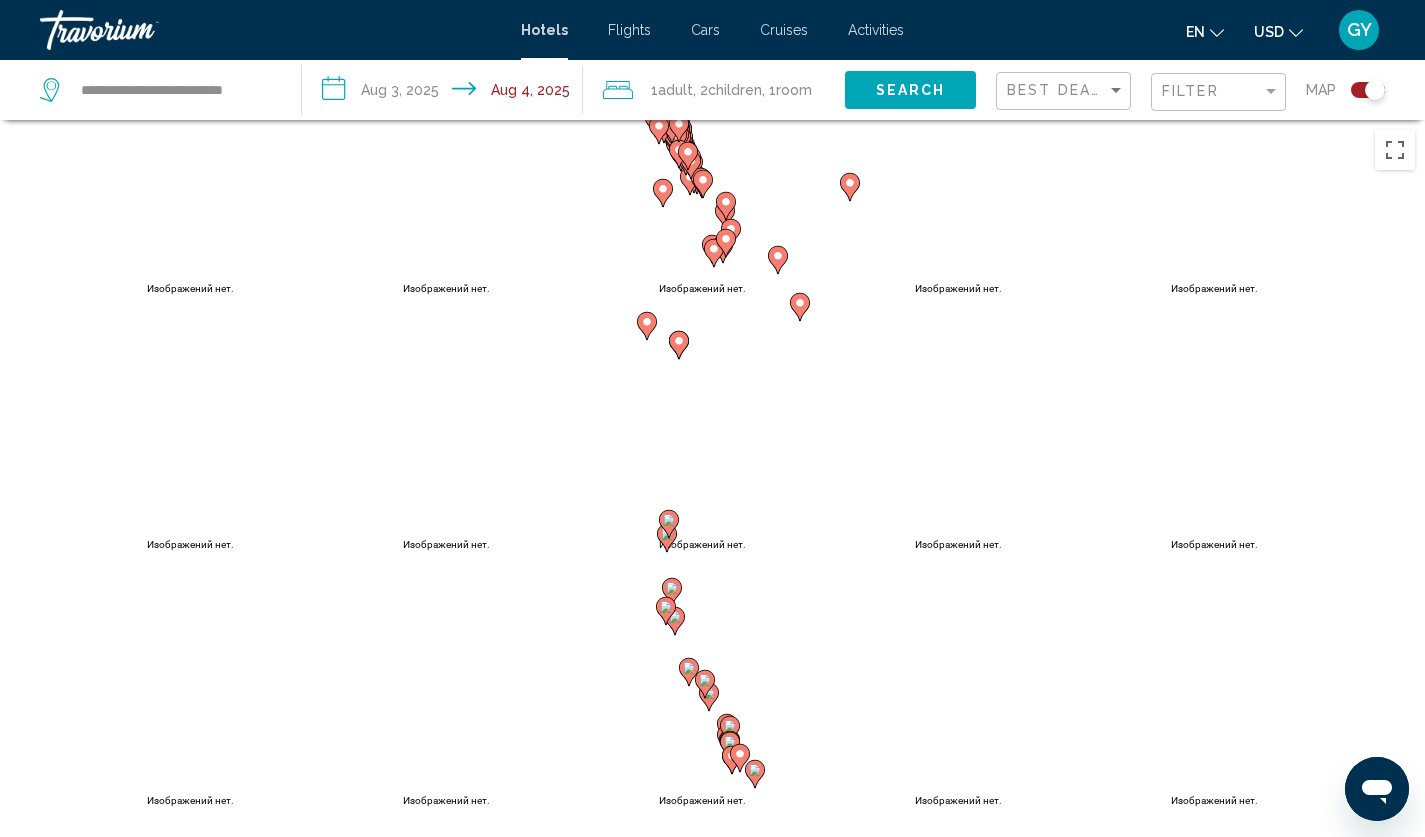 click 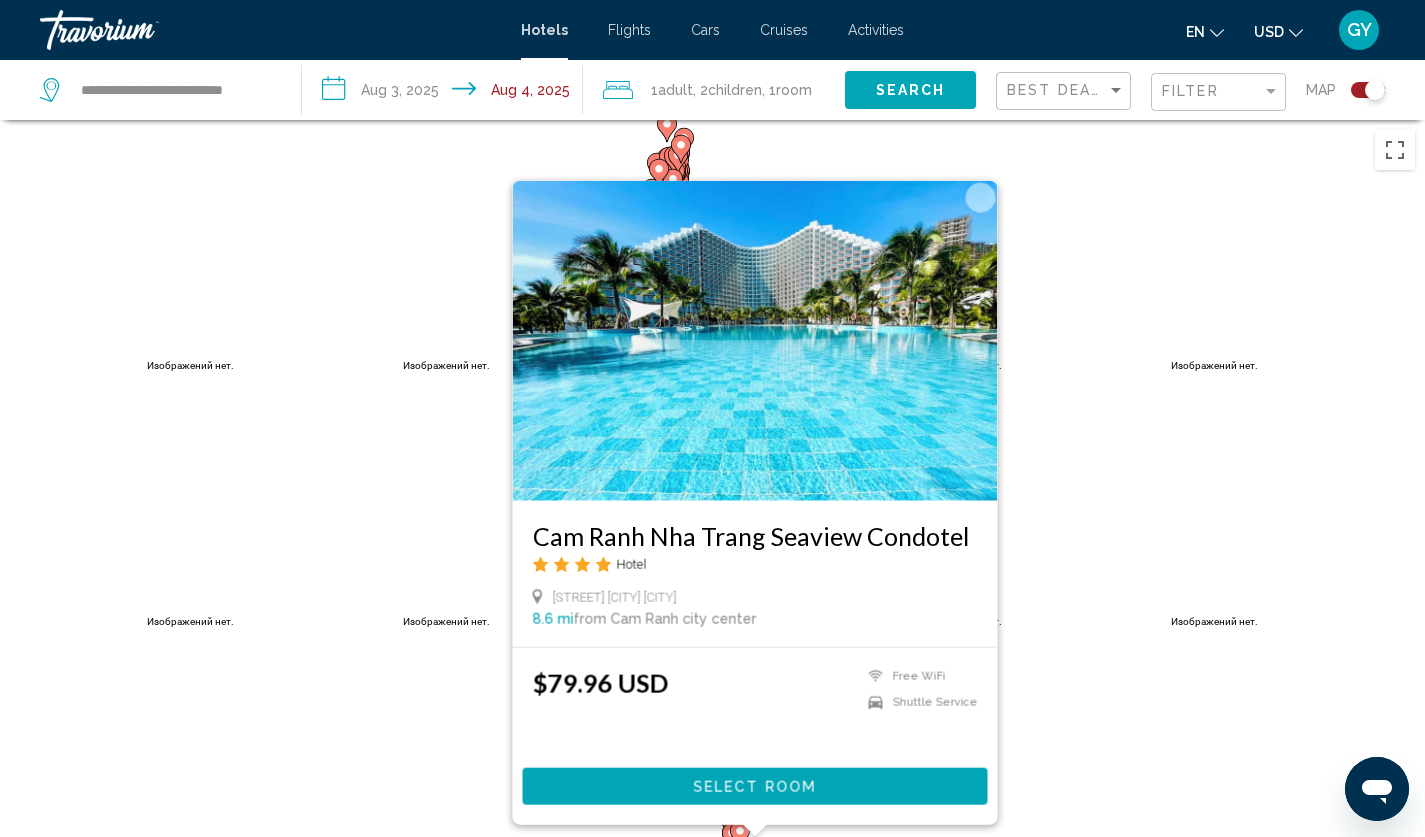 click on "Чтобы активировать перетаскивание с помощью клавиатуры, нажмите Alt + Ввод. После этого перемещайте маркер, используя клавиши со стрелками. Чтобы завершить перетаскивание, нажмите клавишу Ввод. Чтобы отменить действие, нажмите клавишу Esc.  Cam Ranh Nha Trang Seaview Condotel
Hotel
Nguyen Tat Thanh Cam Ranh Nha Trang 8.6 mi  from Cam Ranh city center from hotel $79.96 USD
Free WiFi
Shuttle Service  Select Room" at bounding box center (712, 538) 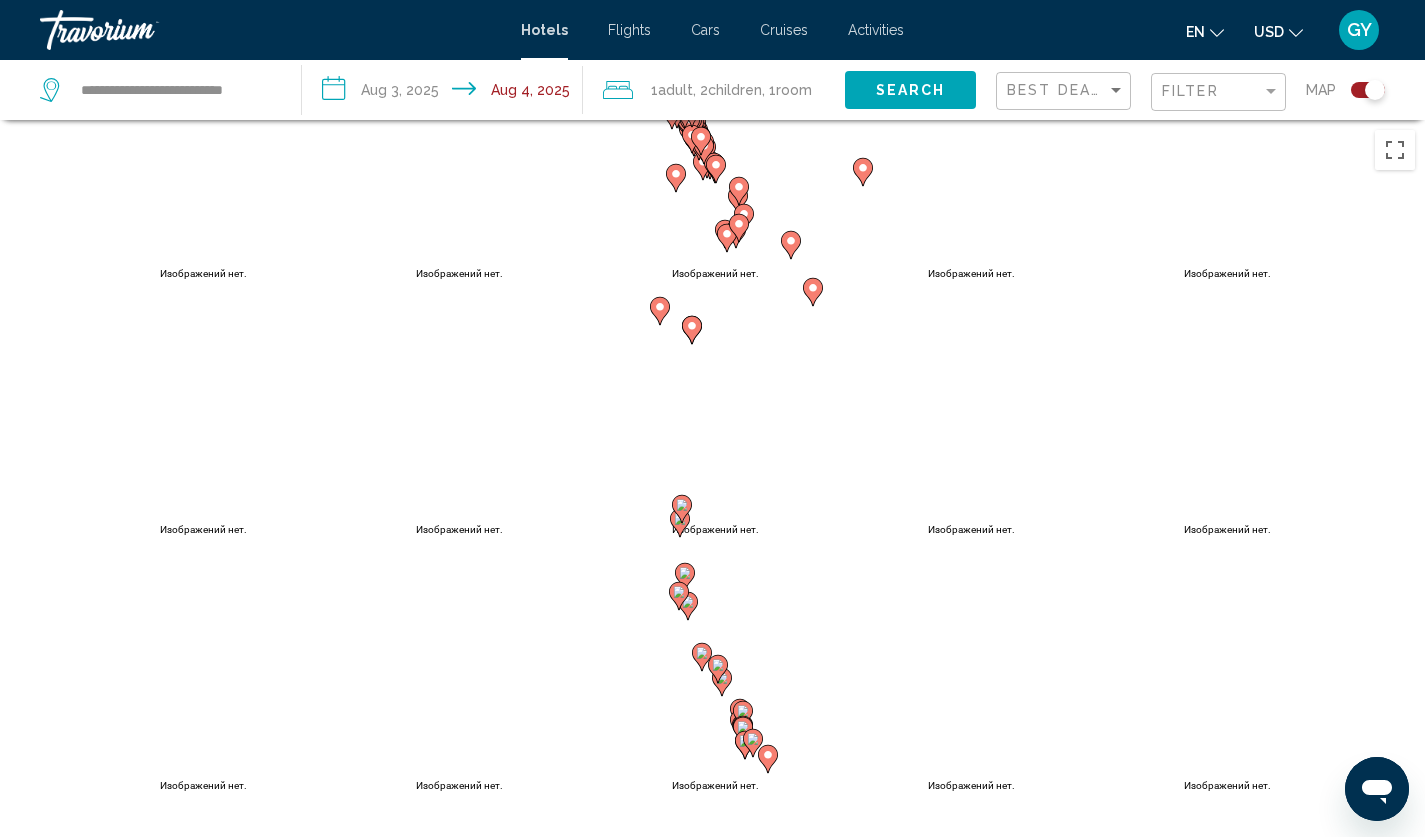 drag, startPoint x: 451, startPoint y: 670, endPoint x: 464, endPoint y: 569, distance: 101.8332 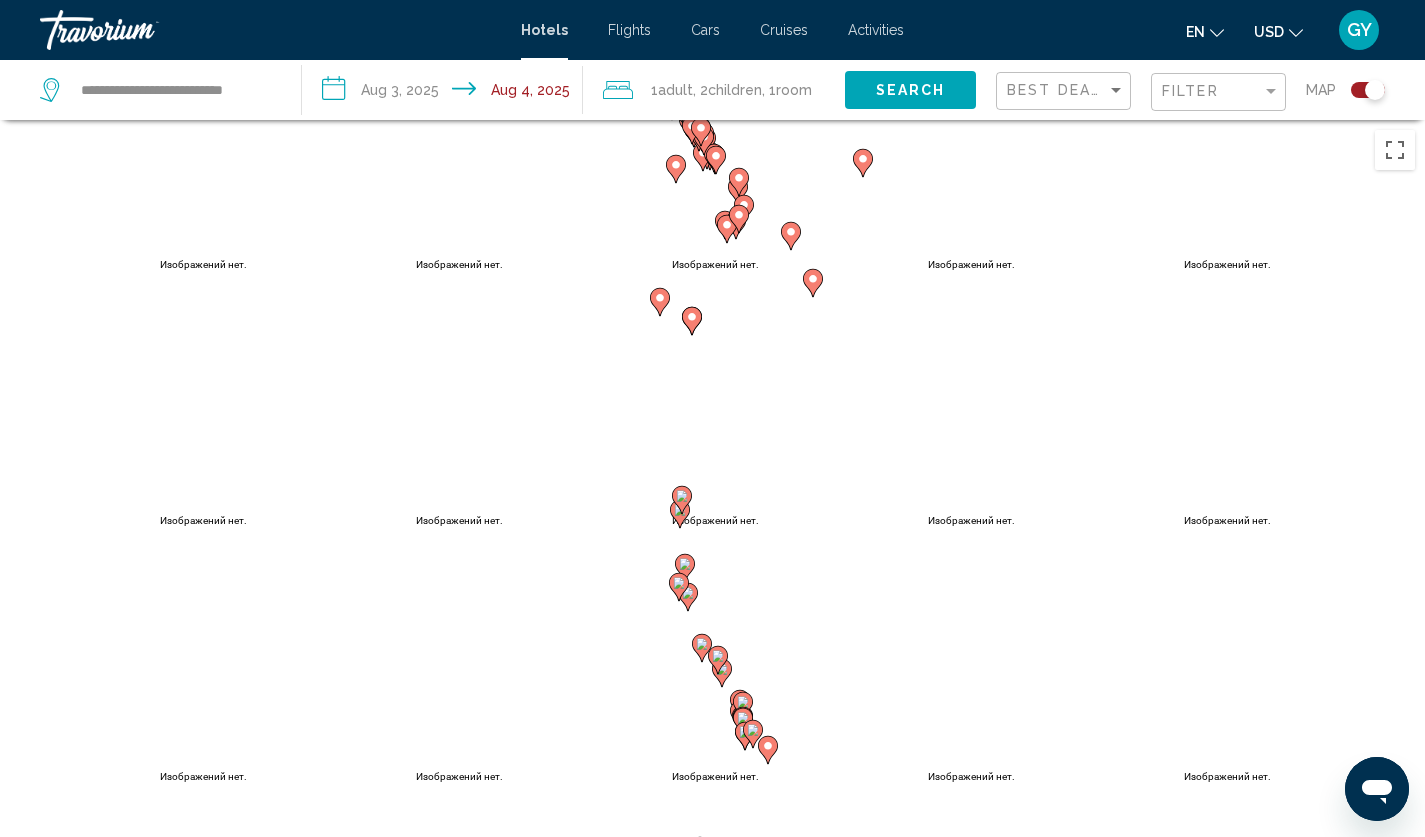 click 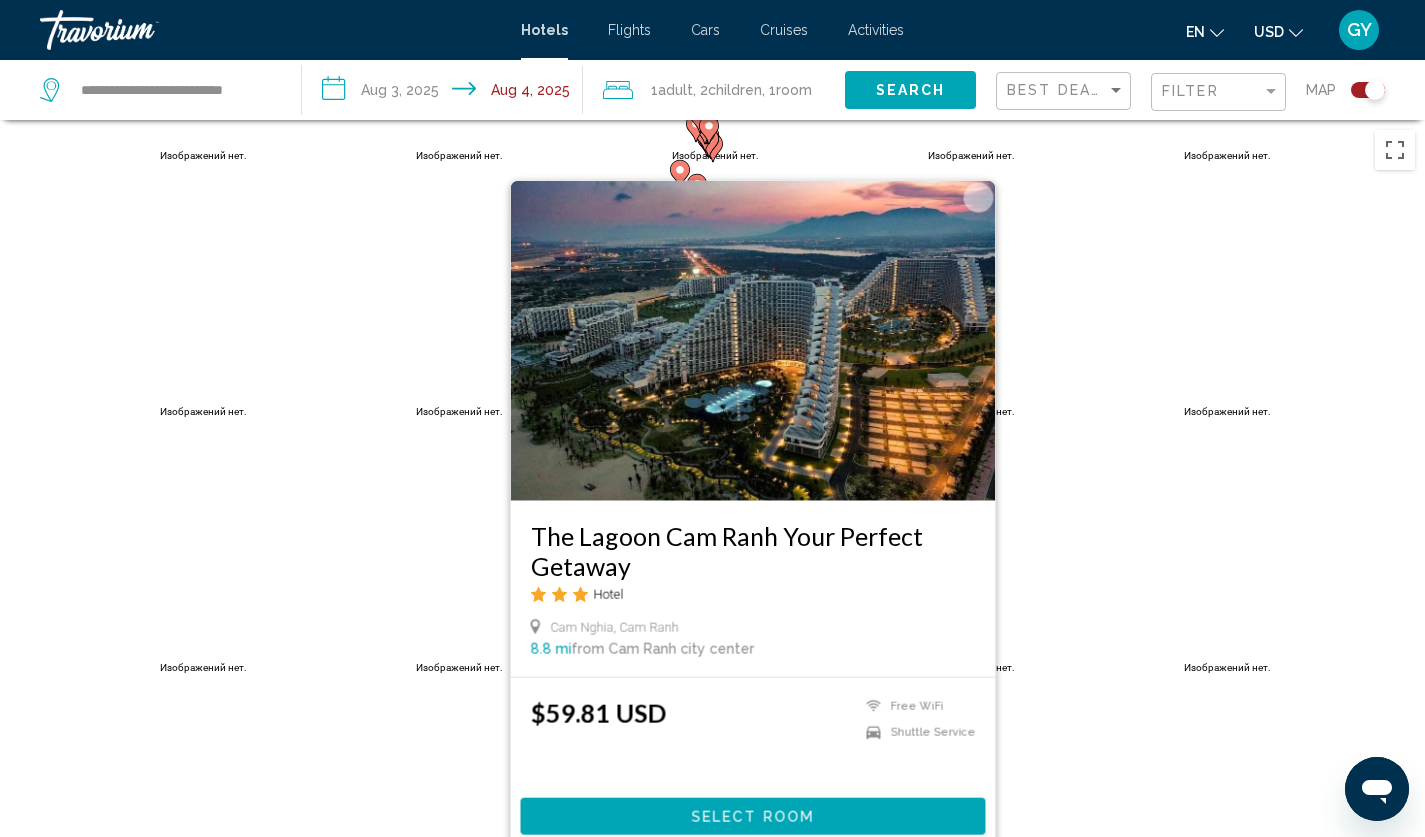 click on "Чтобы активировать перетаскивание с помощью клавиатуры, нажмите Alt + Ввод. После этого перемещайте маркер, используя клавиши со стрелками. Чтобы завершить перетаскивание, нажмите клавишу Ввод. Чтобы отменить действие, нажмите клавишу Esc.  The Lagoon Cam Ranh Your Perfect Getaway
Hotel
Cam Nghia, Cam Ranh 8.8 mi  from Cam Ranh city center from hotel $59.81 USD
Free WiFi
Shuttle Service  Select Room" at bounding box center [712, 538] 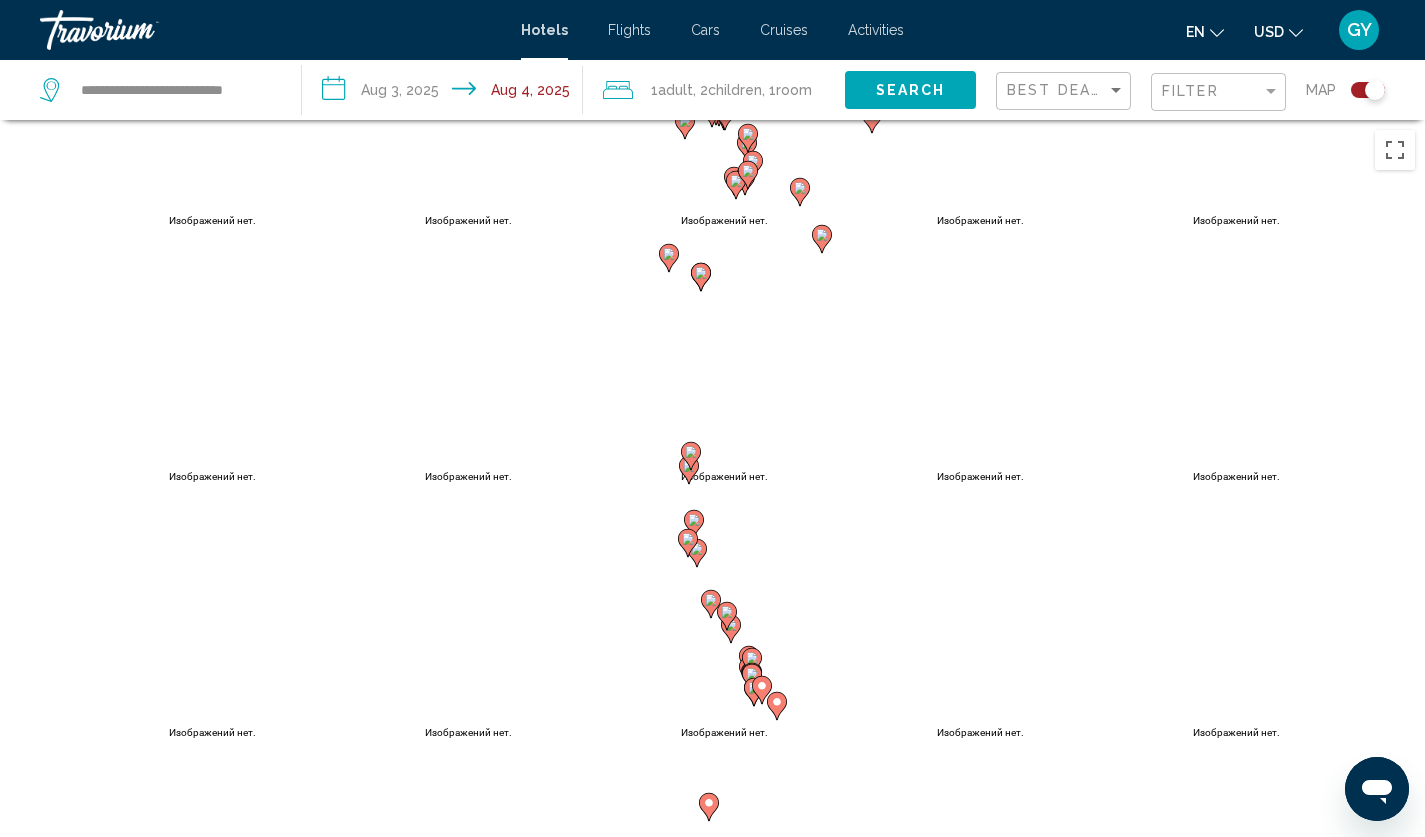 drag, startPoint x: 784, startPoint y: 683, endPoint x: 793, endPoint y: 490, distance: 193.20973 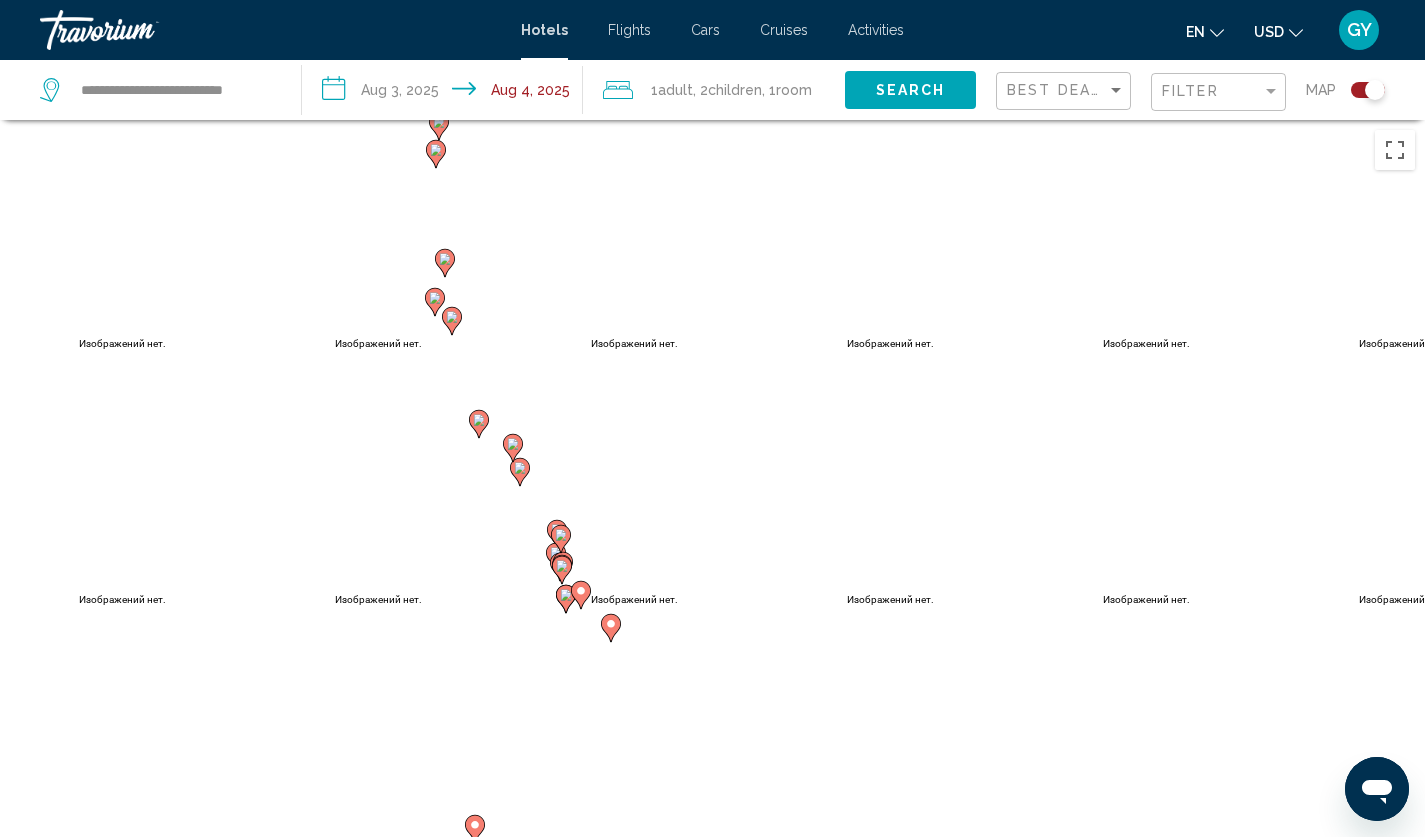 drag, startPoint x: 849, startPoint y: 639, endPoint x: 844, endPoint y: 388, distance: 251.04979 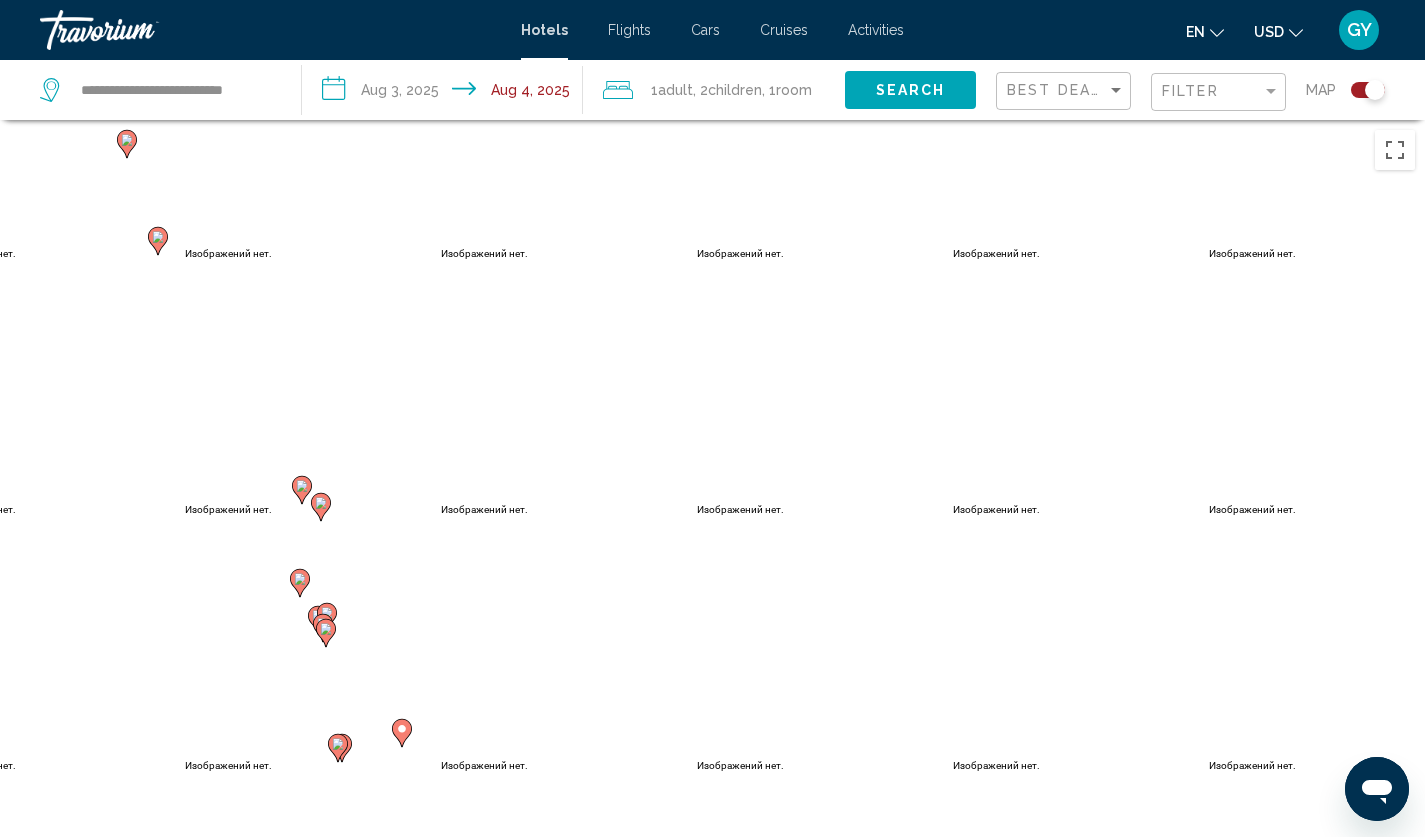 drag, startPoint x: 599, startPoint y: 627, endPoint x: 909, endPoint y: 293, distance: 455.69287 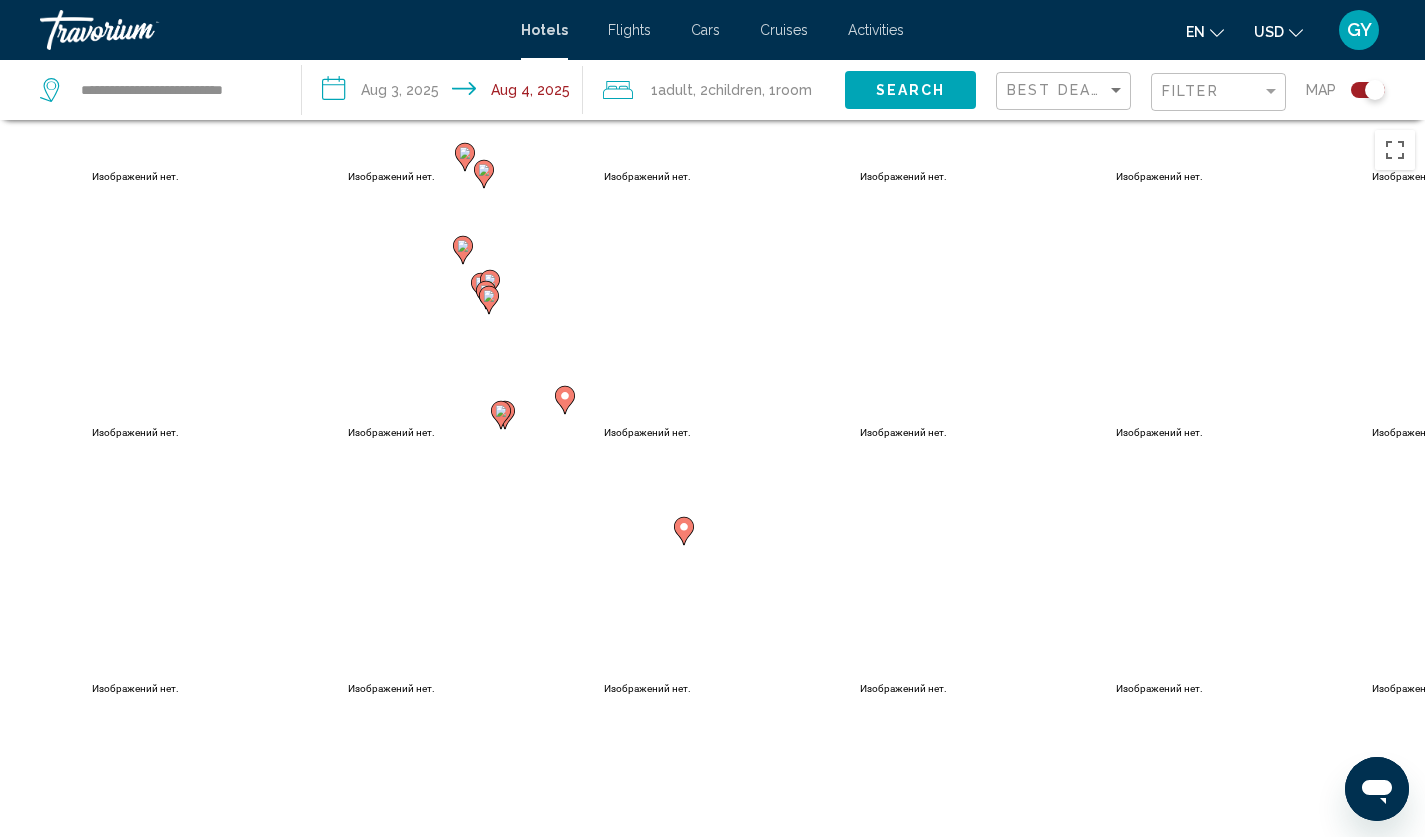 drag, startPoint x: 643, startPoint y: 594, endPoint x: 808, endPoint y: 257, distance: 375.22528 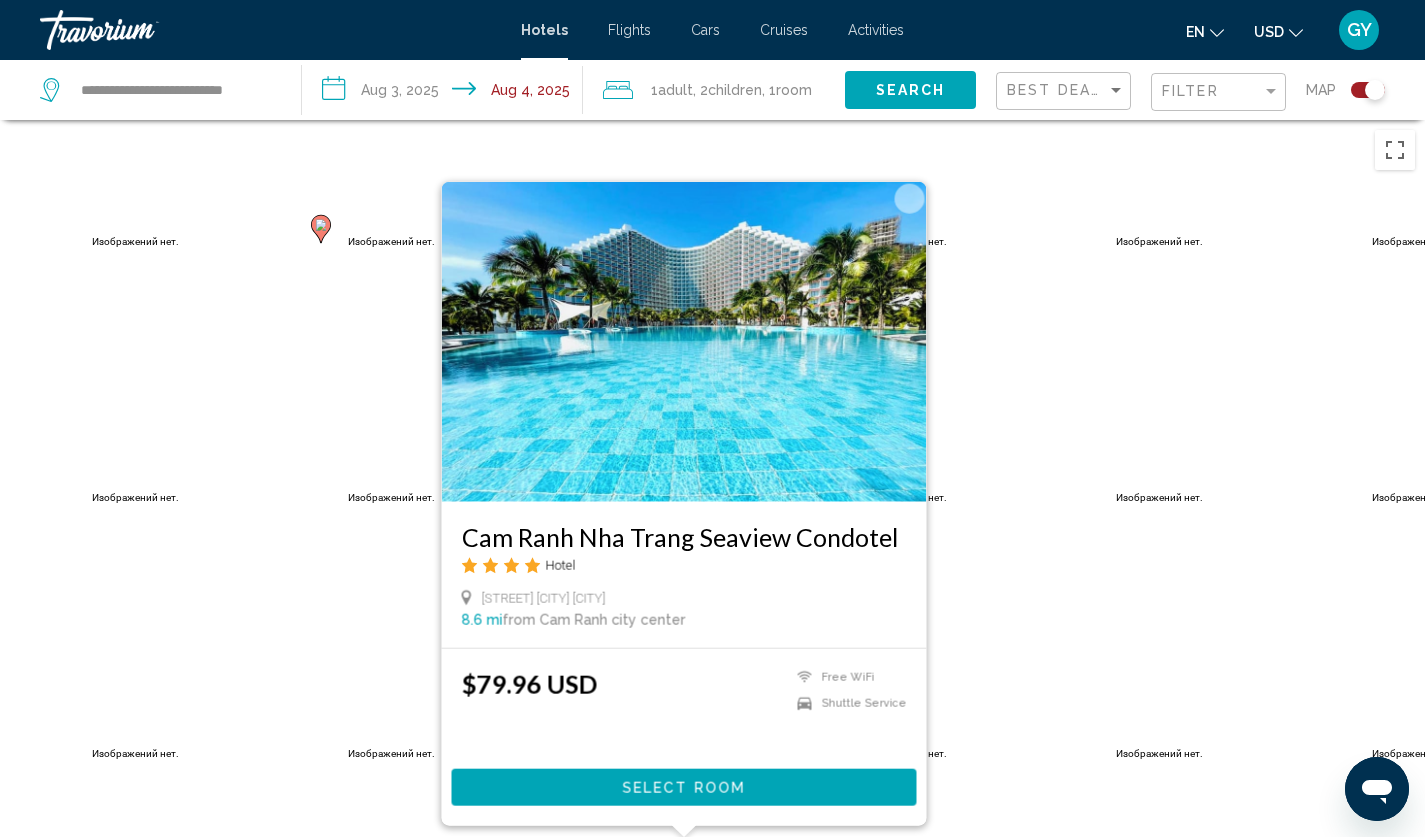 click on "Чтобы активировать перетаскивание с помощью клавиатуры, нажмите Alt + Ввод. После этого перемещайте маркер, используя клавиши со стрелками. Чтобы завершить перетаскивание, нажмите клавишу Ввод. Чтобы отменить действие, нажмите клавишу Esc.  Cam Ranh Nha Trang Seaview Condotel
Hotel
Nguyen Tat Thanh Cam Ranh Nha Trang 8.6 mi  from Cam Ranh city center from hotel $79.96 USD
Free WiFi
Shuttle Service  Select Room" at bounding box center [712, 538] 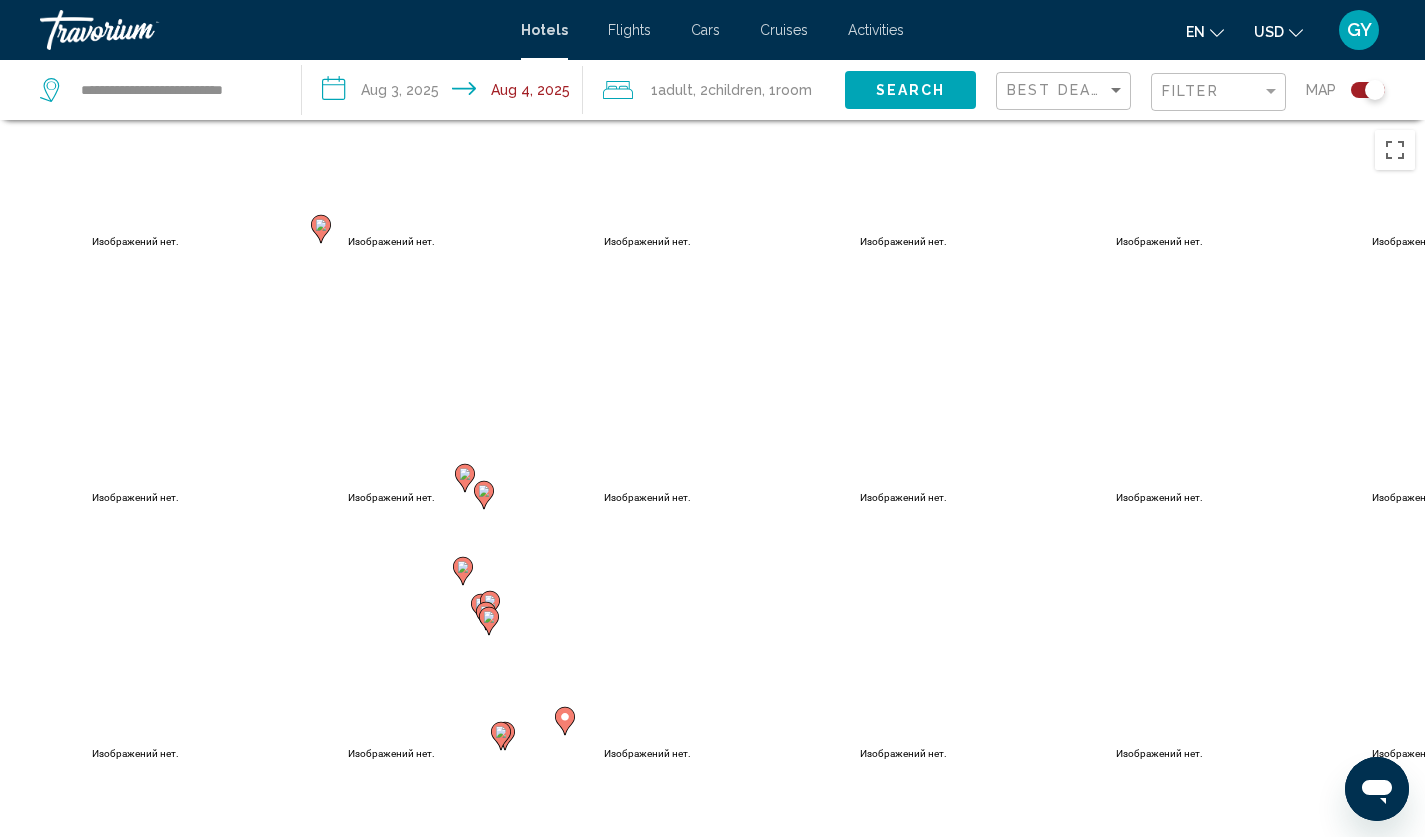 click 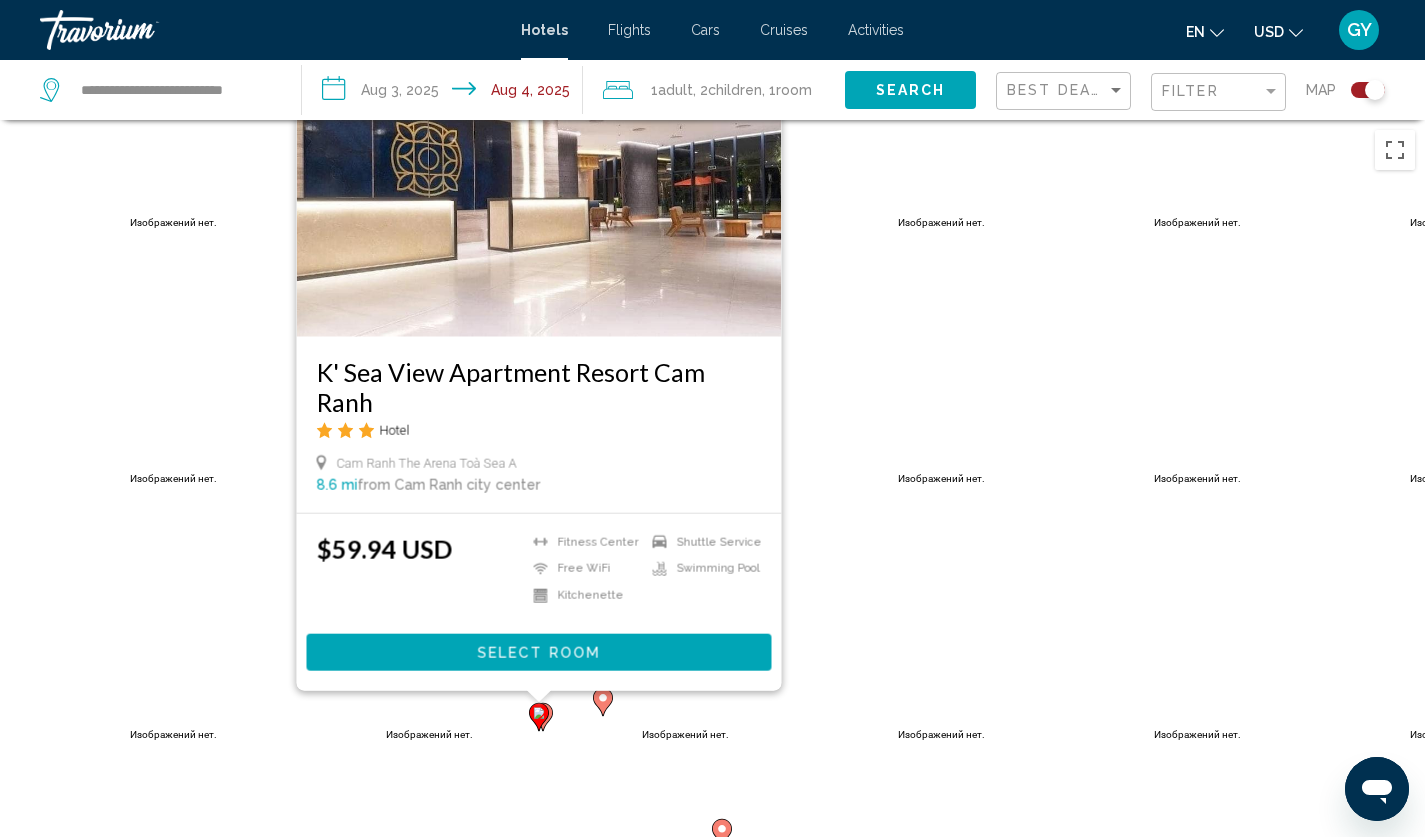drag, startPoint x: 875, startPoint y: 593, endPoint x: 913, endPoint y: 425, distance: 172.24402 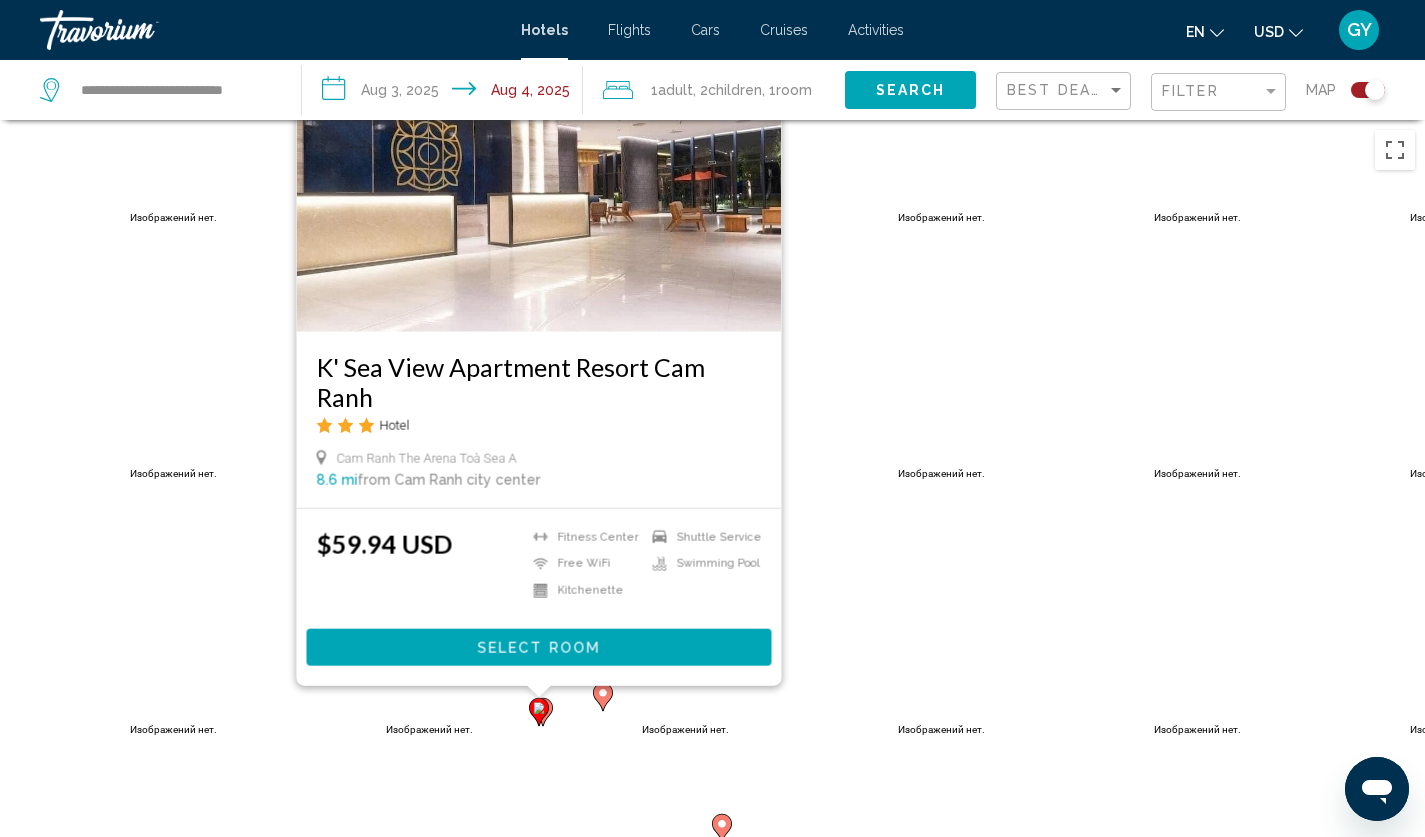 click on "Чтобы активировать перетаскивание с помощью клавиатуры, нажмите Alt + Ввод. После этого перемещайте маркер, используя клавиши со стрелками. Чтобы завершить перетаскивание, нажмите клавишу Ввод. Чтобы отменить действие, нажмите клавишу Esc.  K' Sea View Apartment Resort Cam Ranh
Hotel
Cam Ranh The Arena Toà Sea A 8.6 mi  from Cam Ranh city center from hotel $59.94 USD
Fitness Center
Free WiFi
Kitchenette
Shuttle Service" at bounding box center (712, 538) 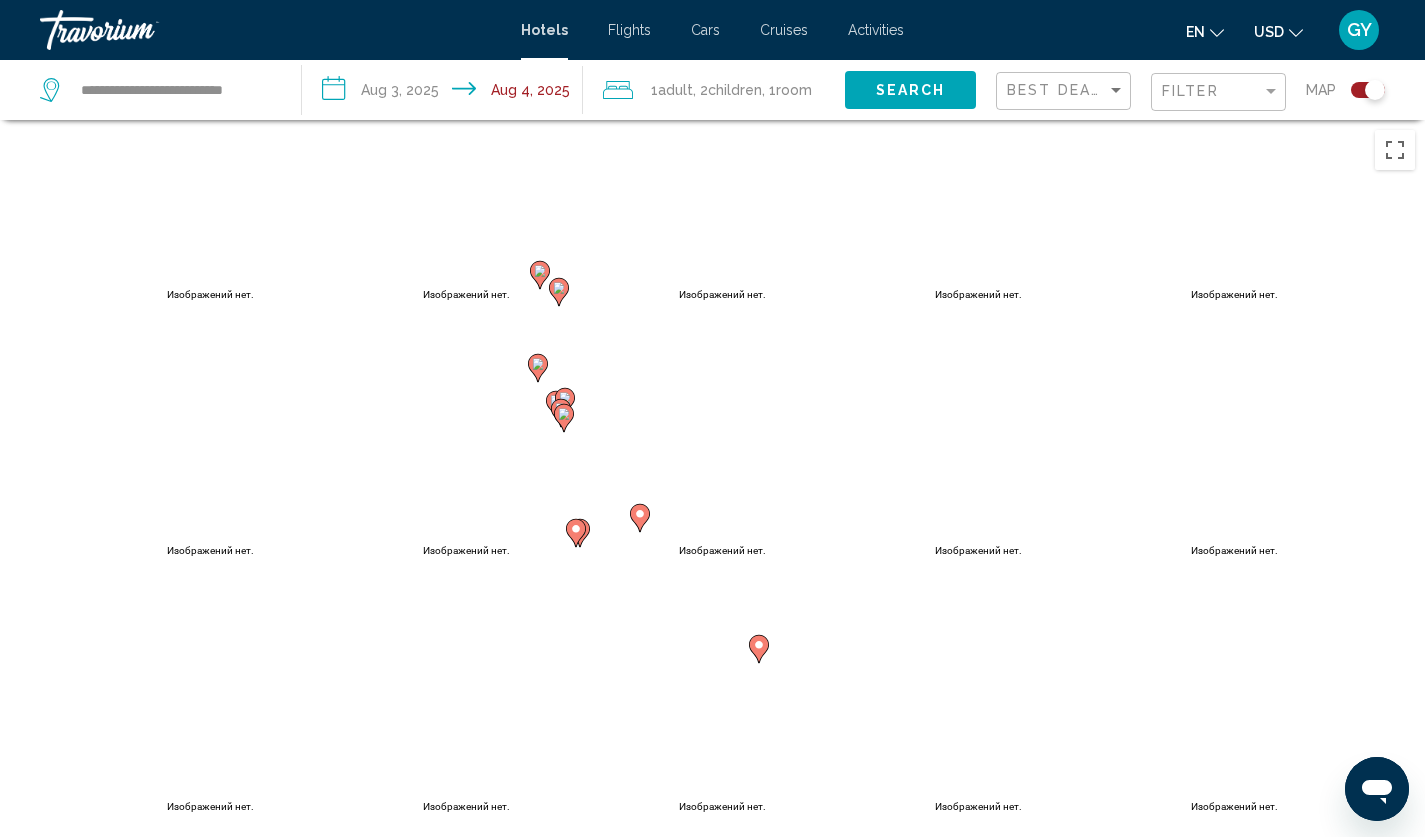 drag, startPoint x: 561, startPoint y: 689, endPoint x: 597, endPoint y: 509, distance: 183.5647 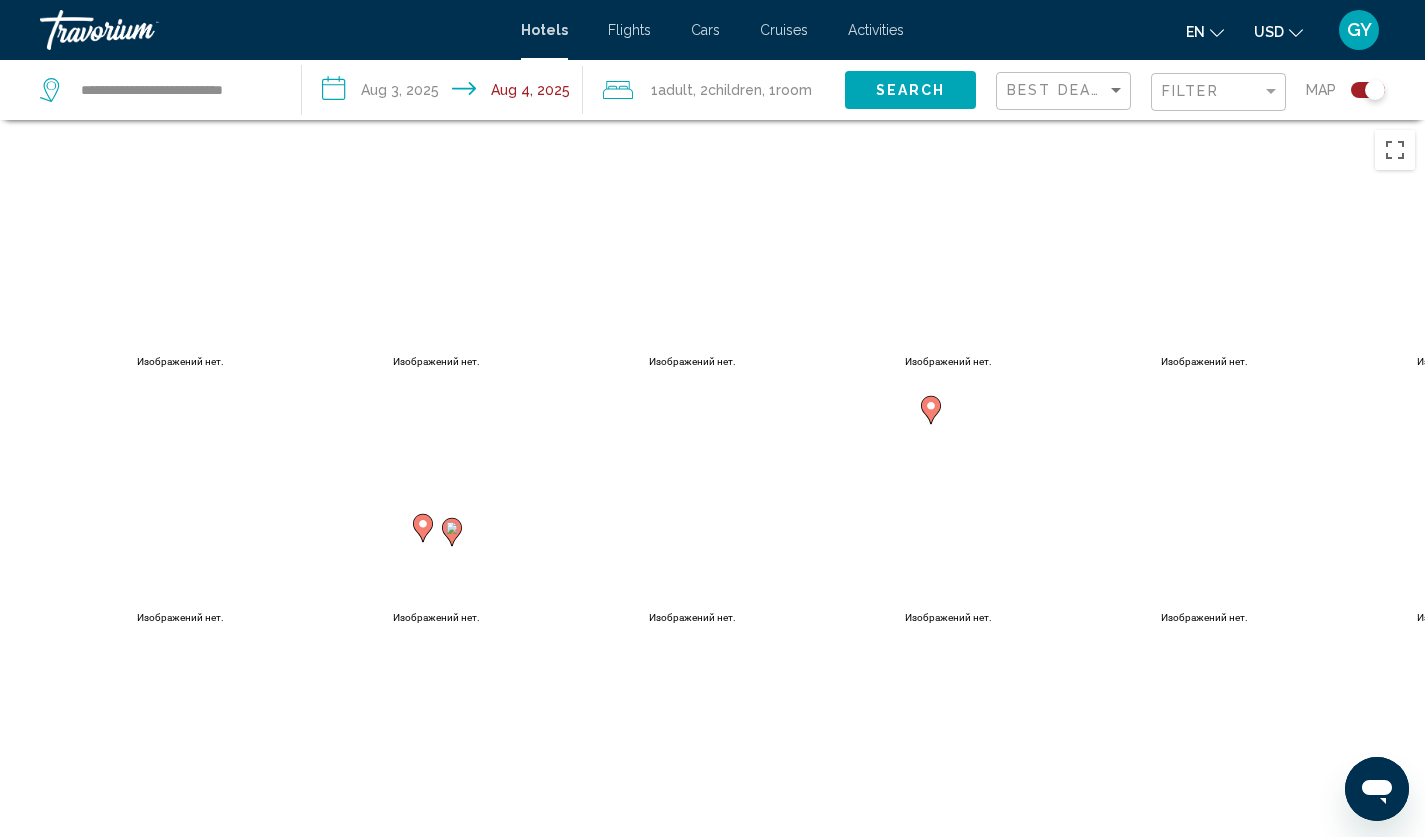 drag, startPoint x: 599, startPoint y: 638, endPoint x: 616, endPoint y: 356, distance: 282.51193 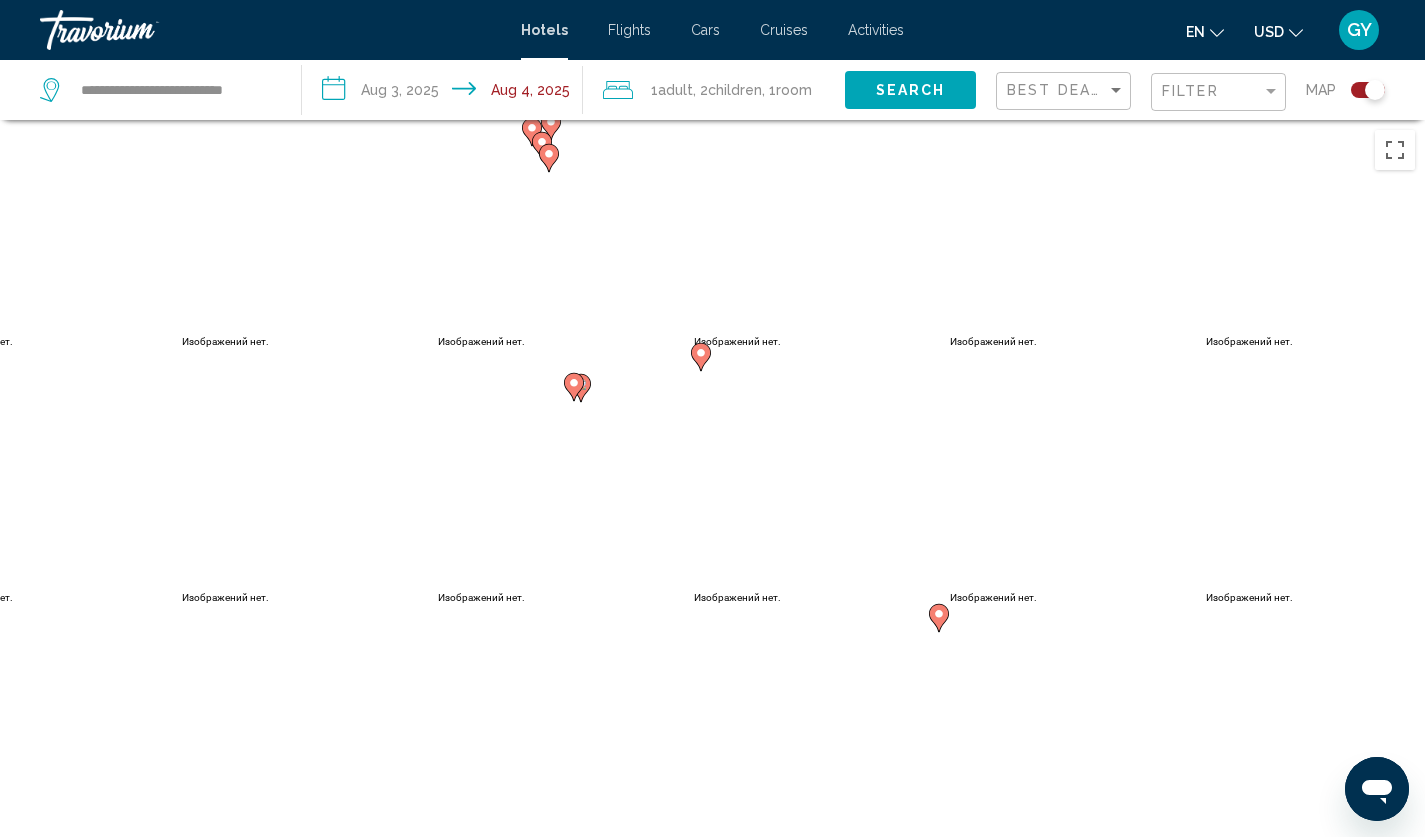 click 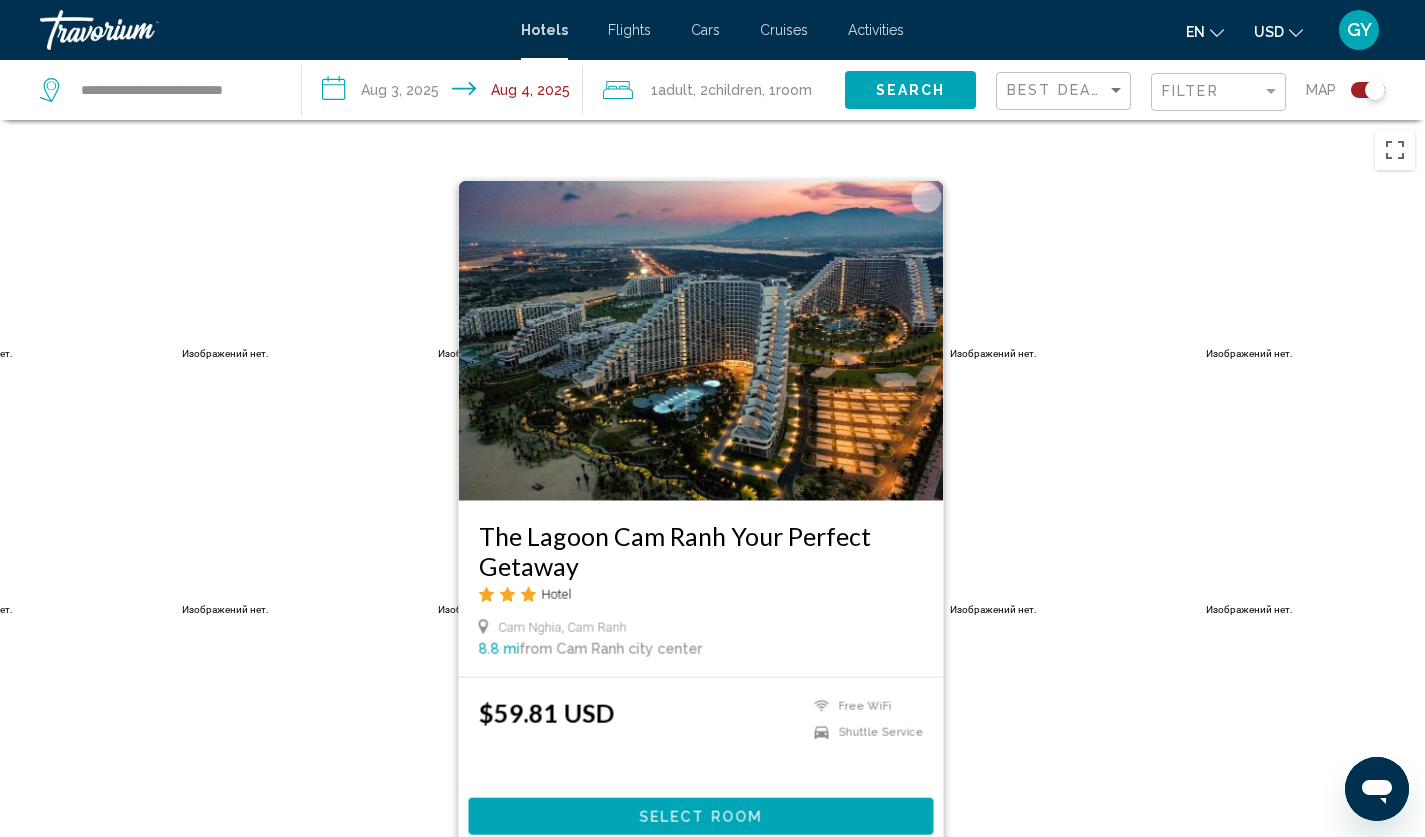 click on "Чтобы активировать перетаскивание с помощью клавиатуры, нажмите Alt + Ввод. После этого перемещайте маркер, используя клавиши со стрелками. Чтобы завершить перетаскивание, нажмите клавишу Ввод. Чтобы отменить действие, нажмите клавишу Esc.  The Lagoon Cam Ranh Your Perfect Getaway
Hotel
Cam Nghia, Cam Ranh 8.8 mi  from Cam Ranh city center from hotel $59.81 USD
Free WiFi
Shuttle Service  Select Room" at bounding box center [712, 538] 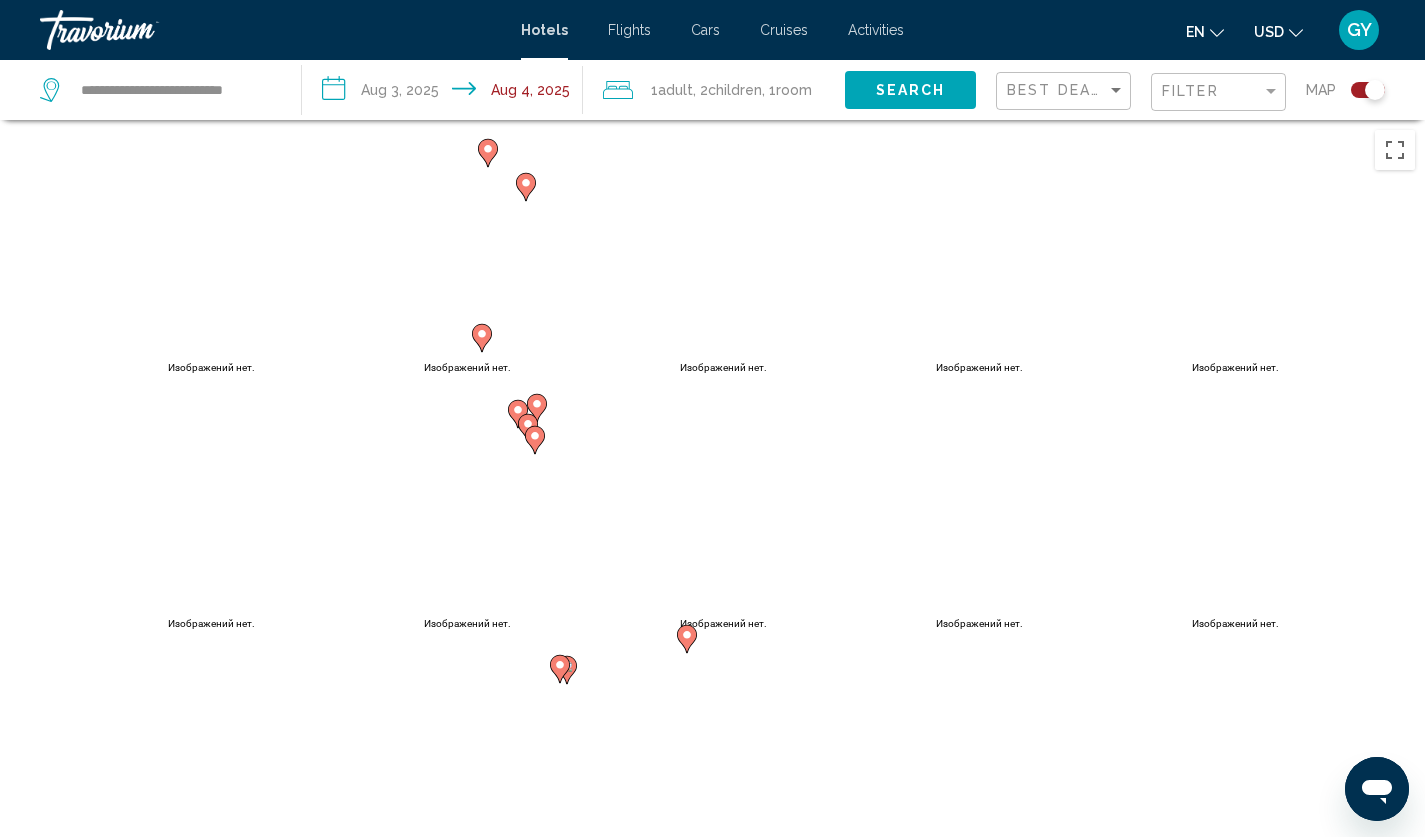 drag, startPoint x: 986, startPoint y: 703, endPoint x: 971, endPoint y: 455, distance: 248.45322 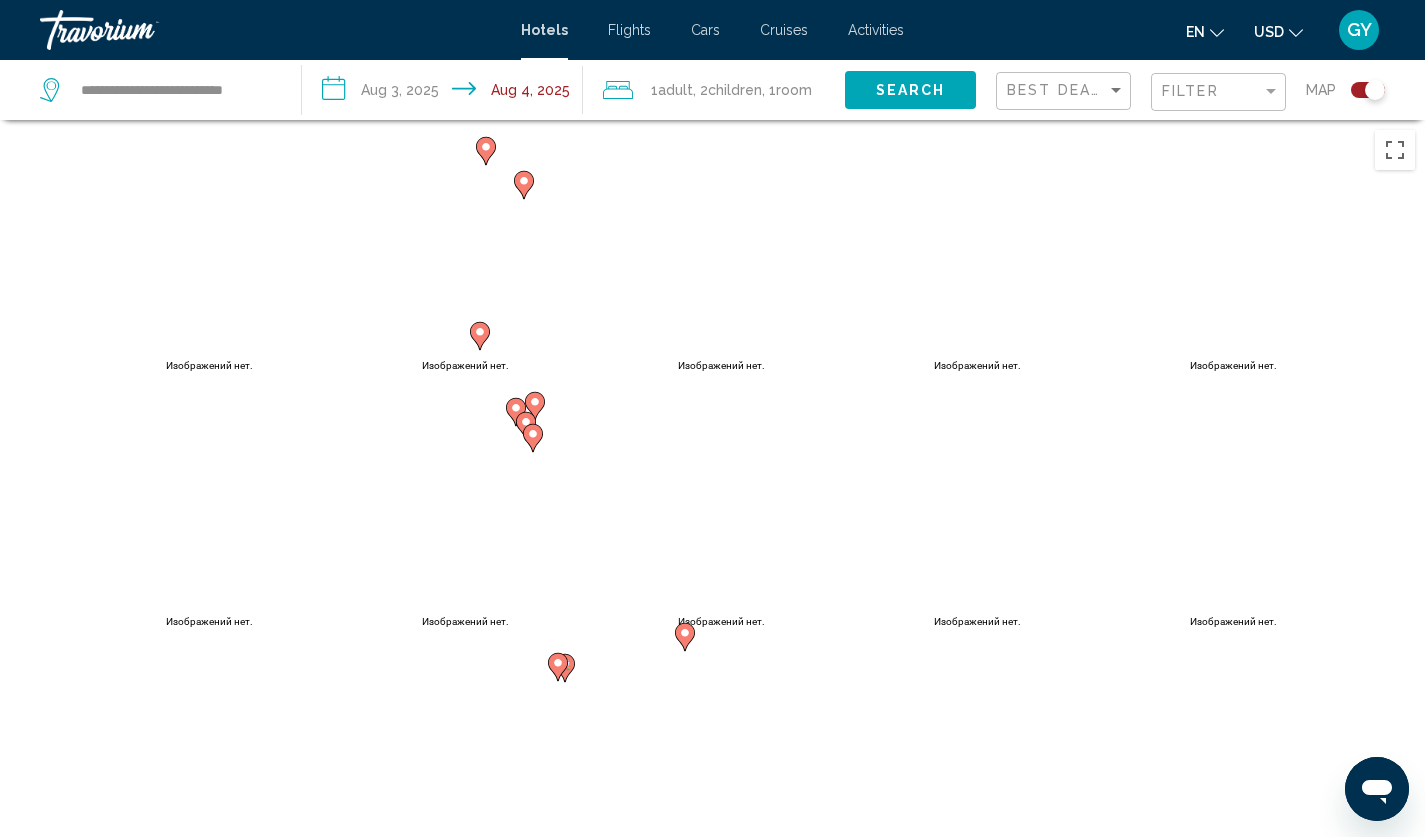 click 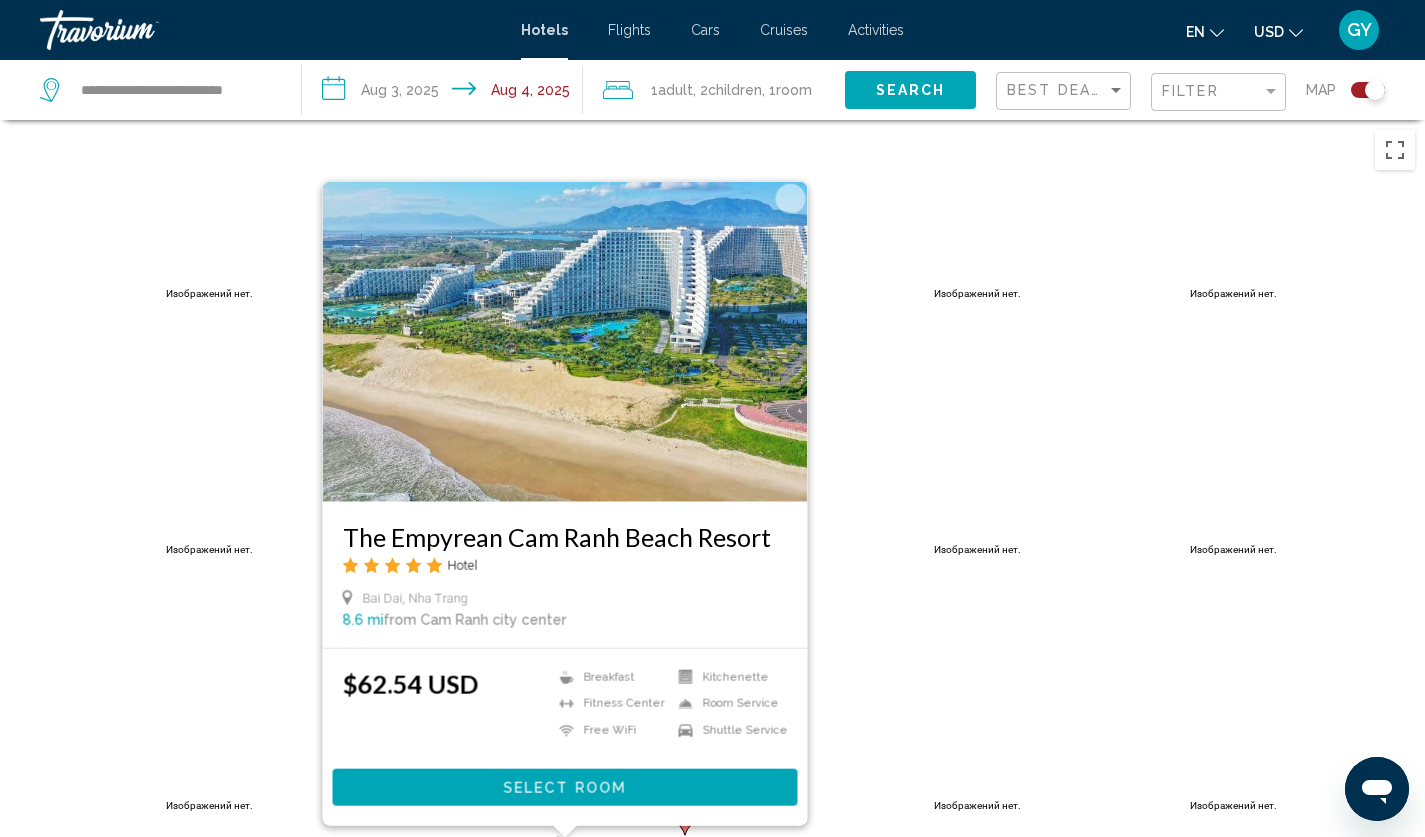 click on "Чтобы активировать перетаскивание с помощью клавиатуры, нажмите Alt + Ввод. После этого перемещайте маркер, используя клавиши со стрелками. Чтобы завершить перетаскивание, нажмите клавишу Ввод. Чтобы отменить действие, нажмите клавишу Esc.  The Empyrean Cam Ranh Beach Resort
Hotel
Bai Dai, Nha Trang 8.6 mi  from Cam Ranh city center from hotel $62.54 USD
Breakfast
Fitness Center
Free WiFi" at bounding box center (712, 538) 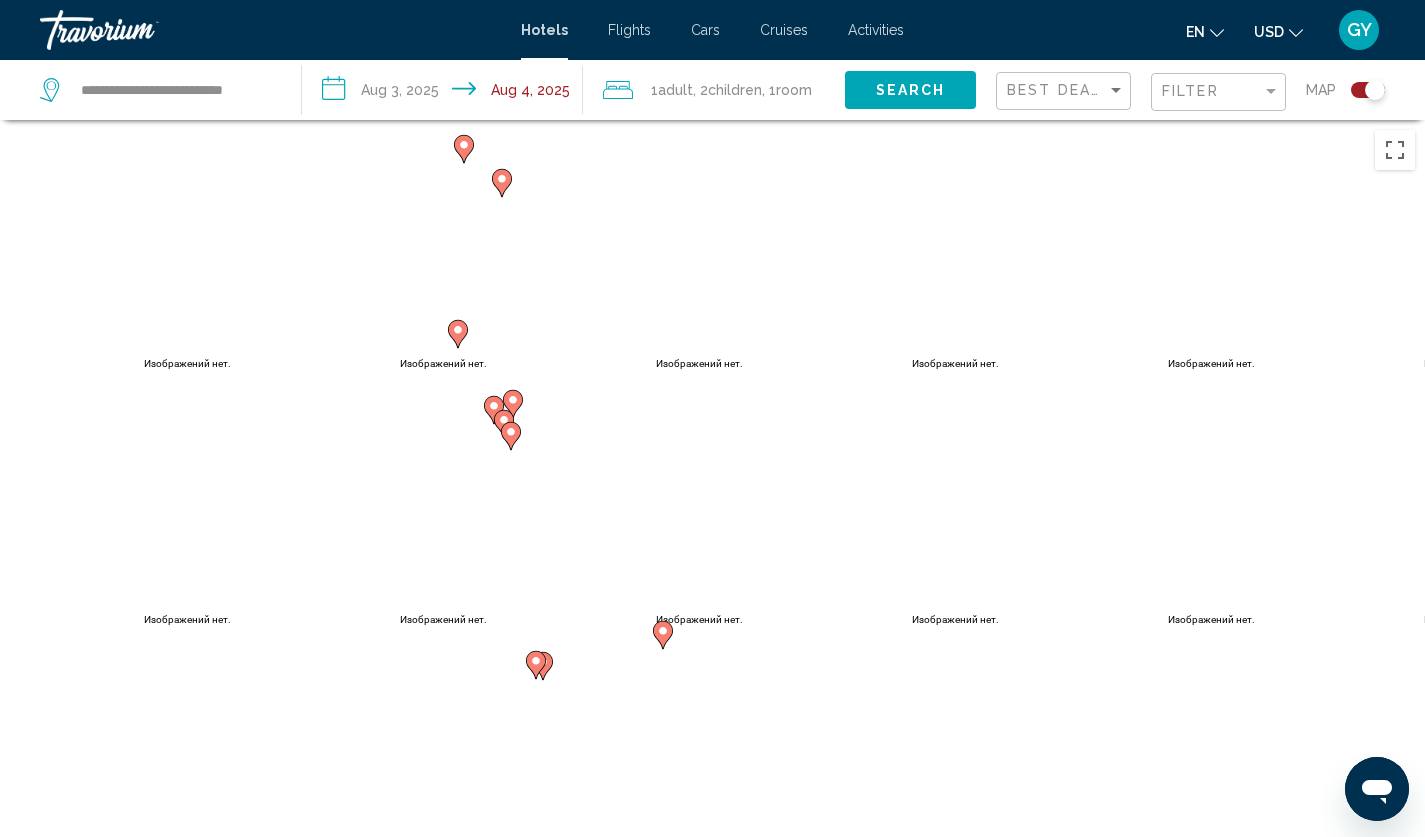 drag, startPoint x: 907, startPoint y: 651, endPoint x: 885, endPoint y: 461, distance: 191.26944 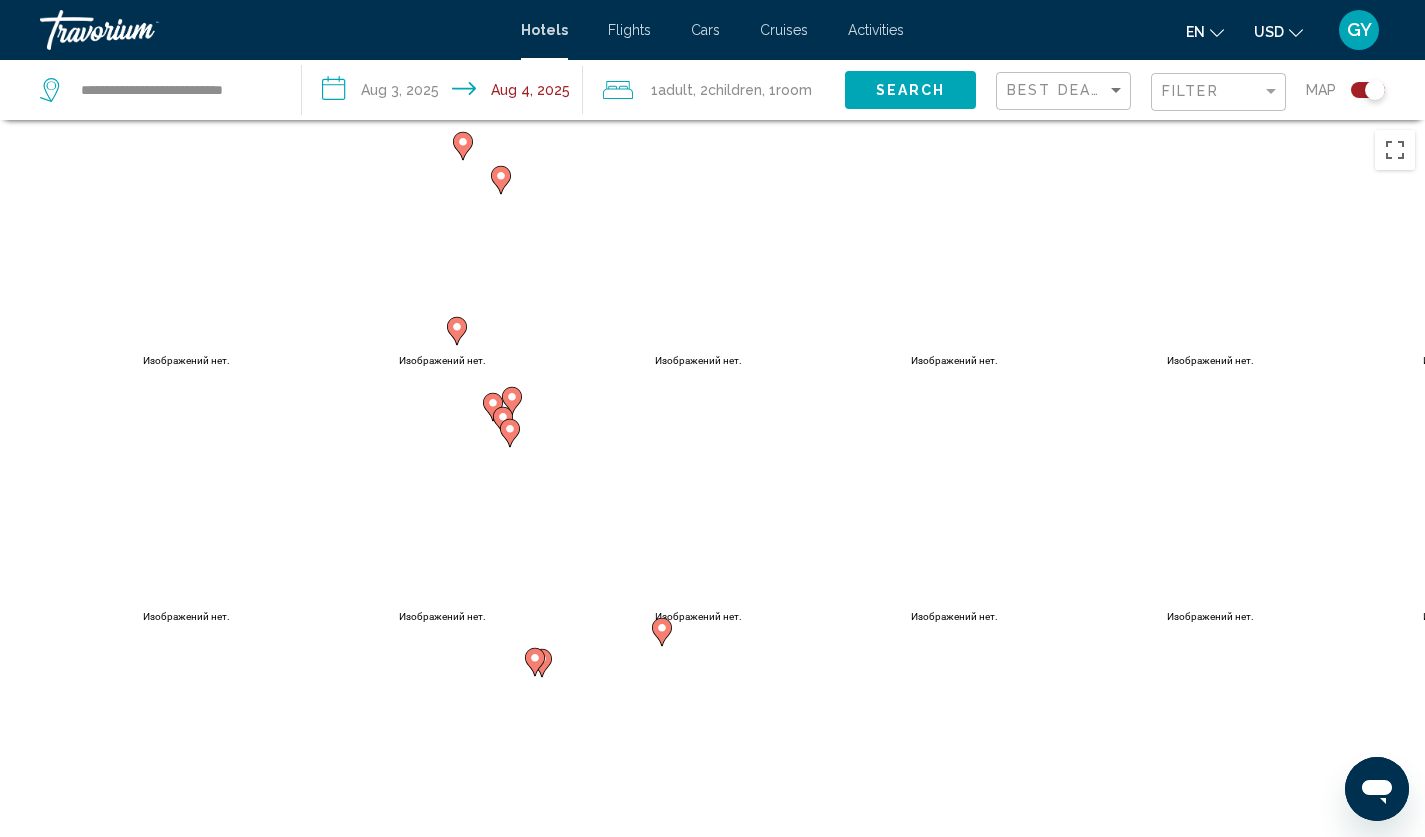 click 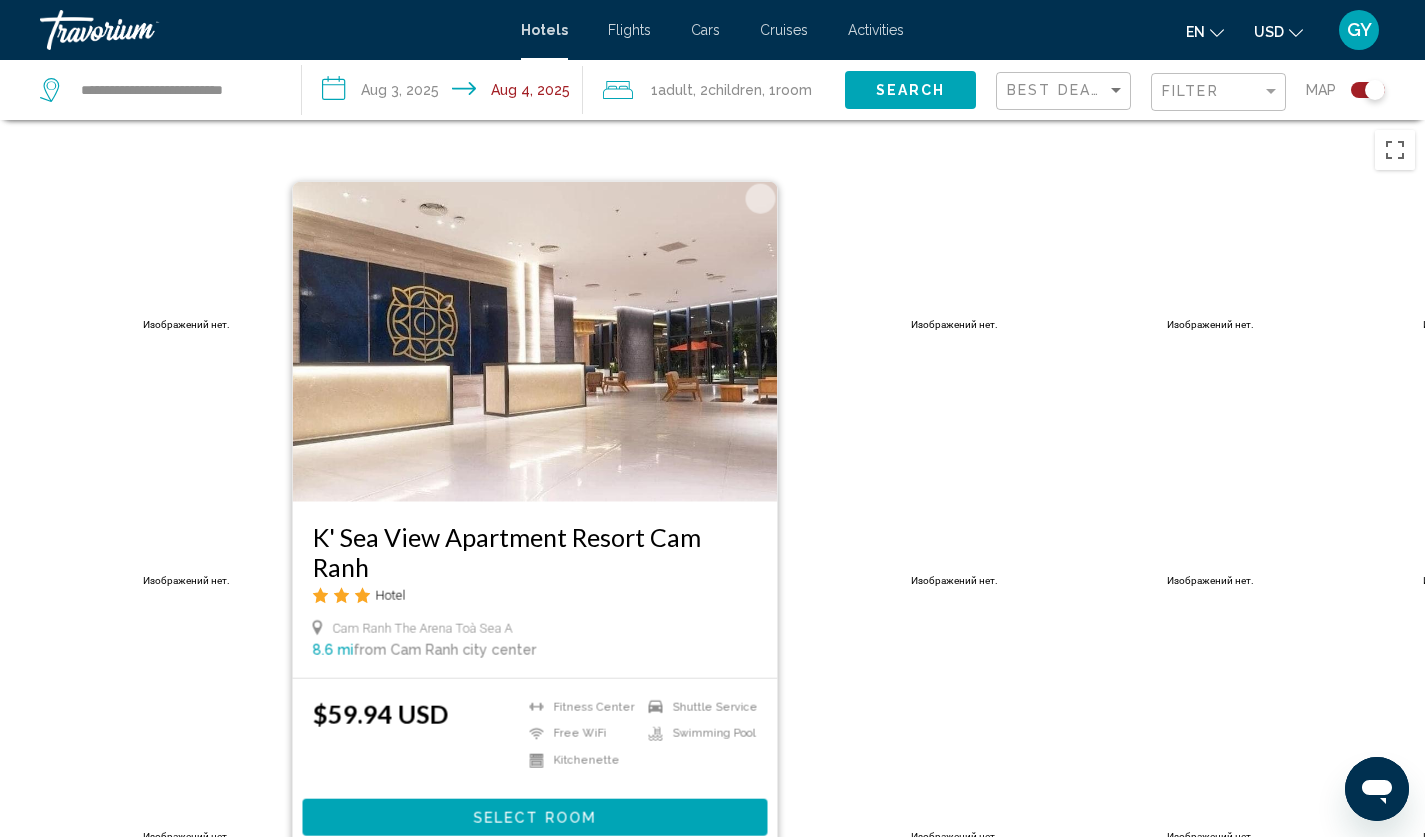 click on "Чтобы активировать перетаскивание с помощью клавиатуры, нажмите Alt + Ввод. После этого перемещайте маркер, используя клавиши со стрелками. Чтобы завершить перетаскивание, нажмите клавишу Ввод. Чтобы отменить действие, нажмите клавишу Esc.  K' Sea View Apartment Resort Cam Ranh
Hotel
Cam Ranh The Arena Toà Sea A 8.6 mi  from Cam Ranh city center from hotel $59.94 USD
Fitness Center
Free WiFi
Kitchenette
Shuttle Service" at bounding box center [712, 538] 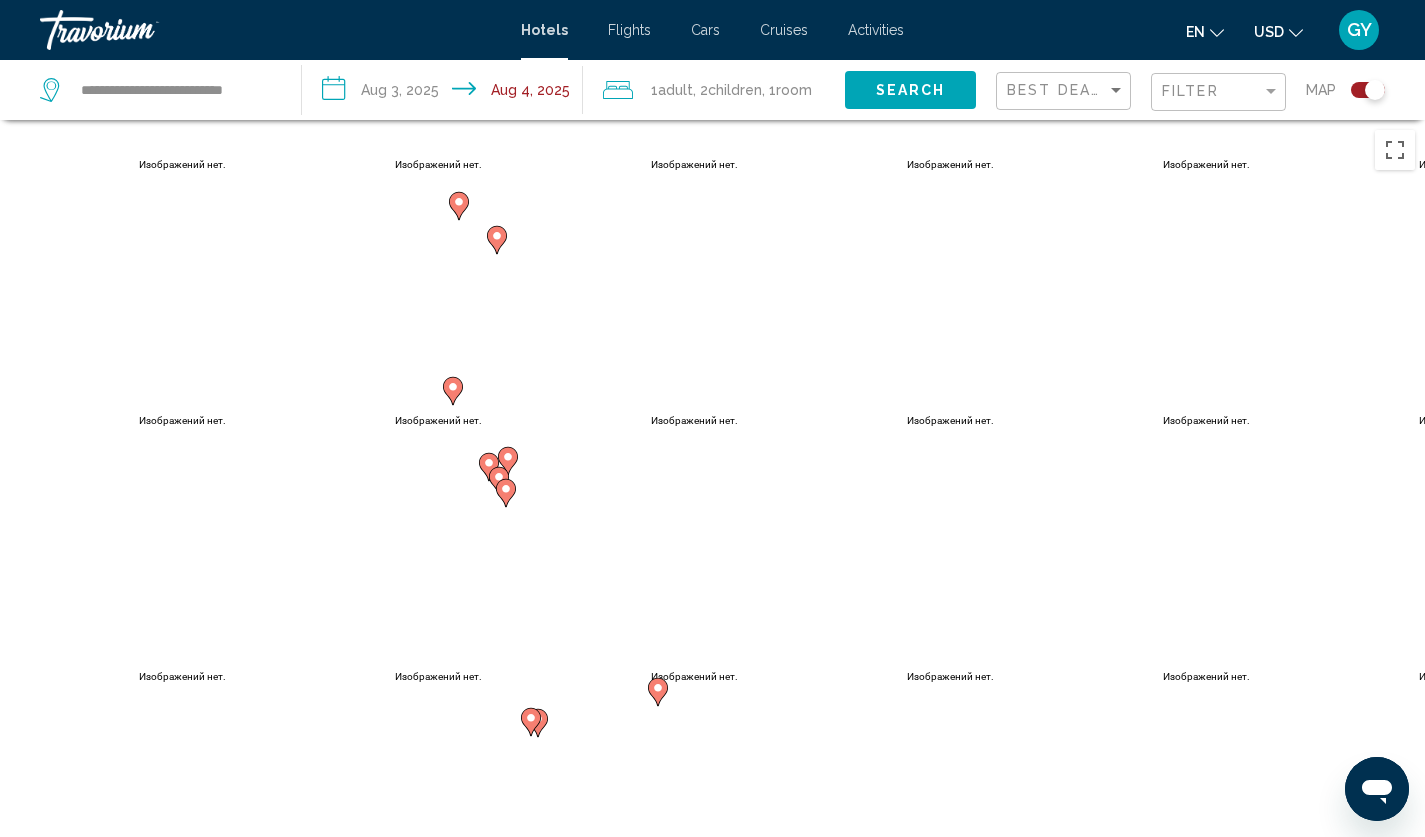 drag, startPoint x: 890, startPoint y: 698, endPoint x: 880, endPoint y: 470, distance: 228.2192 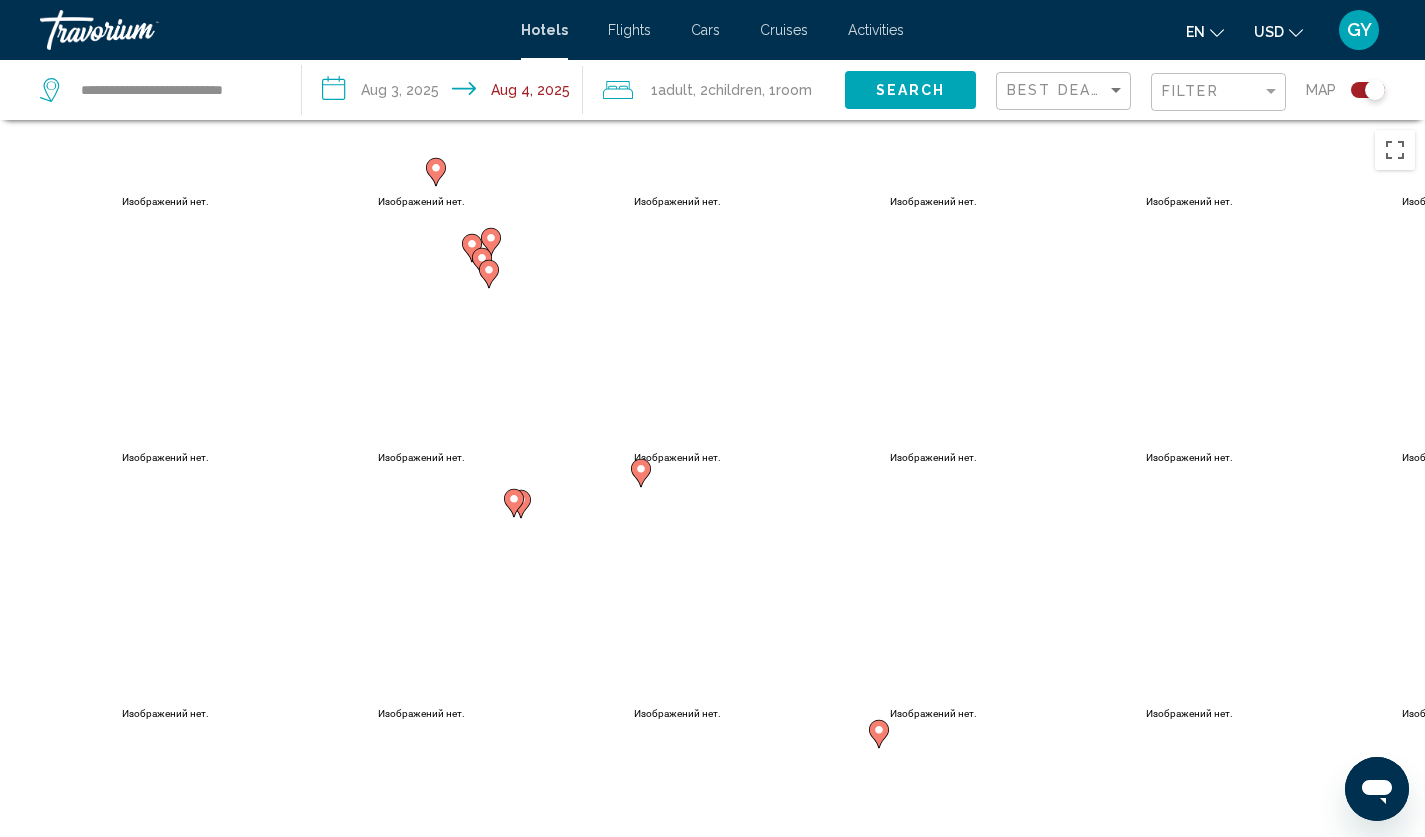 drag, startPoint x: 868, startPoint y: 594, endPoint x: 855, endPoint y: 453, distance: 141.59802 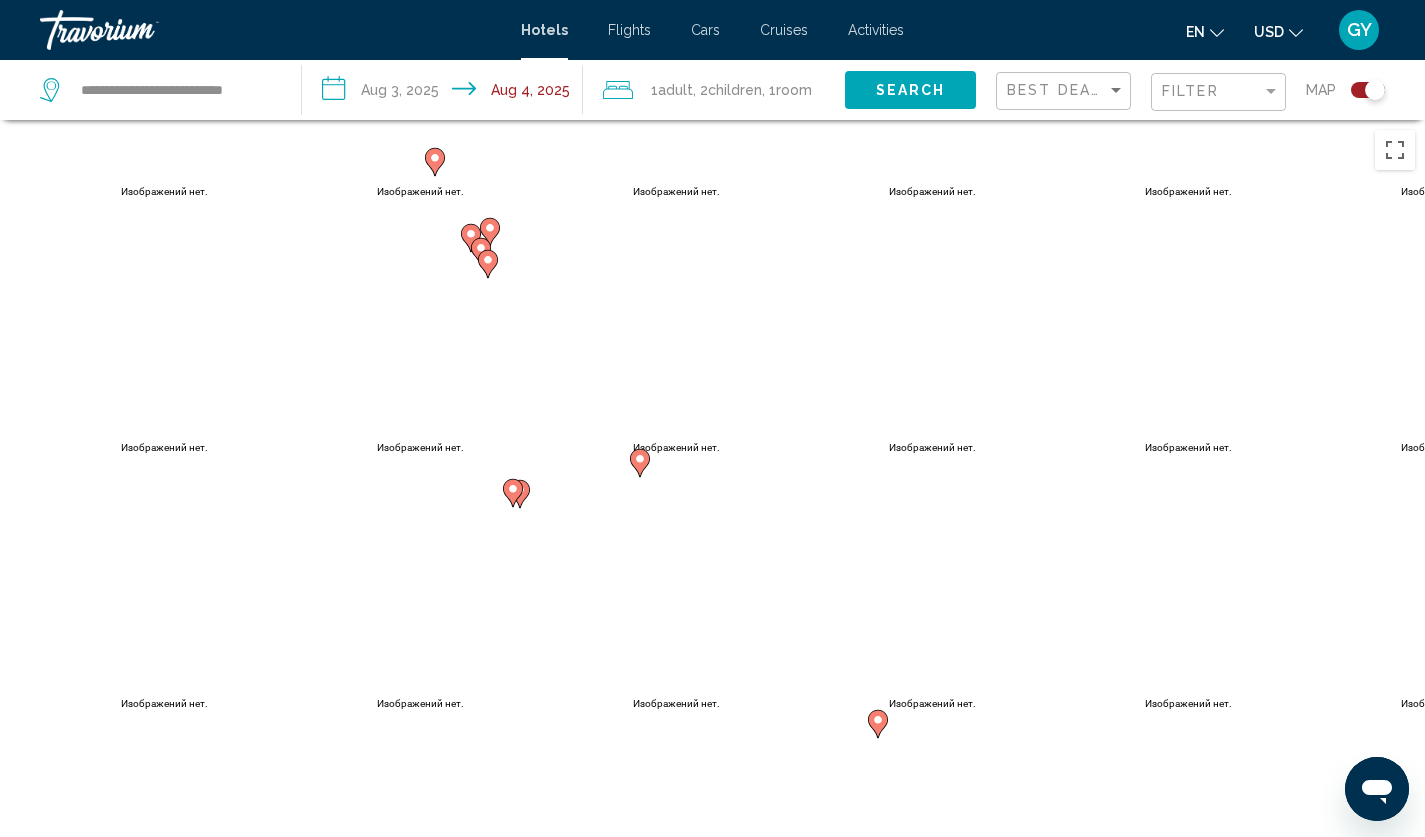 click 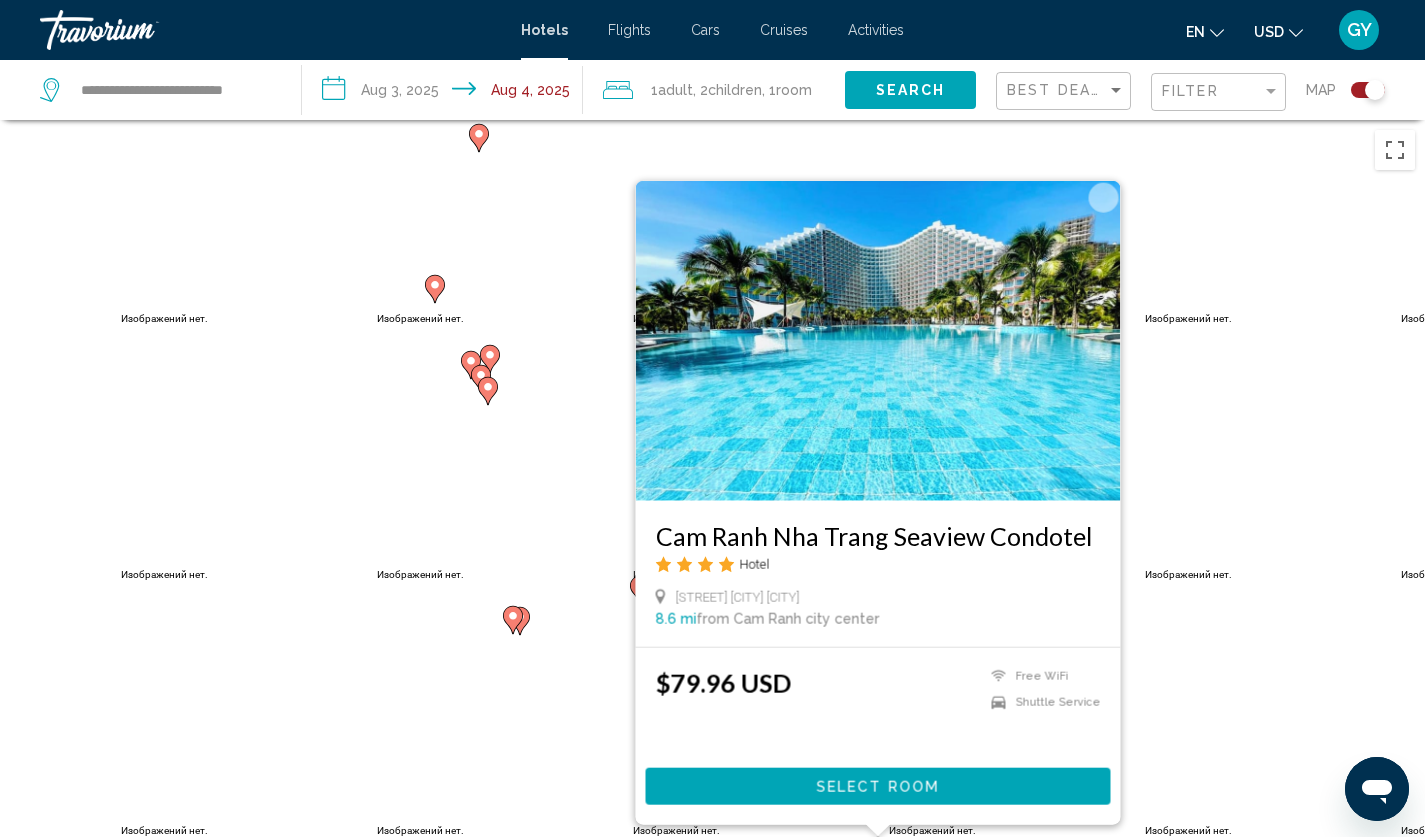 scroll, scrollTop: 20, scrollLeft: 0, axis: vertical 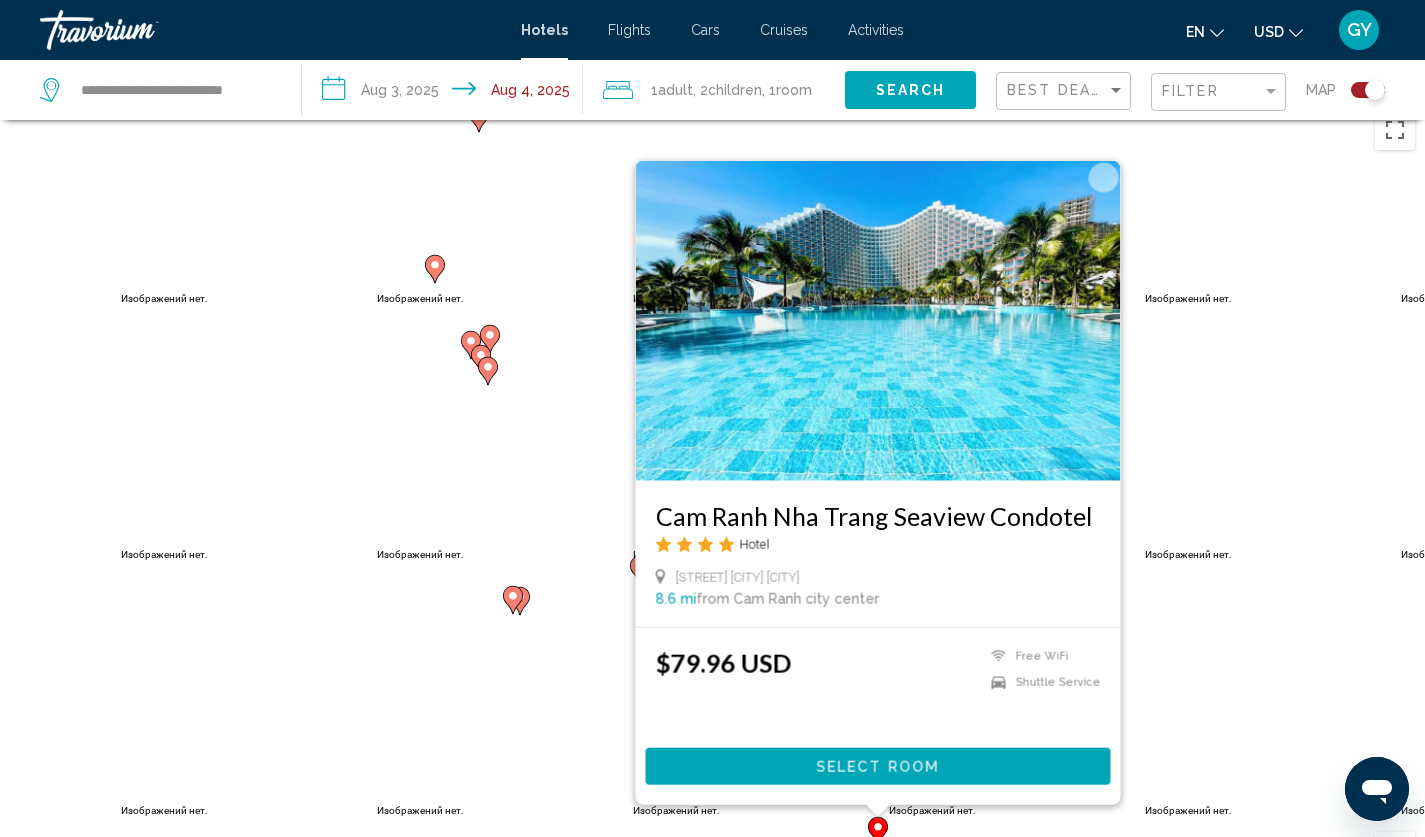 click on "Чтобы активировать перетаскивание с помощью клавиатуры, нажмите Alt + Ввод. После этого перемещайте маркер, используя клавиши со стрелками. Чтобы завершить перетаскивание, нажмите клавишу Ввод. Чтобы отменить действие, нажмите клавишу Esc.  Cam Ranh Nha Trang Seaview Condotel
Hotel
Nguyen Tat Thanh Cam Ranh Nha Trang 8.6 mi  from Cam Ranh city center from hotel $79.96 USD
Free WiFi
Shuttle Service  Select Room" at bounding box center (712, 518) 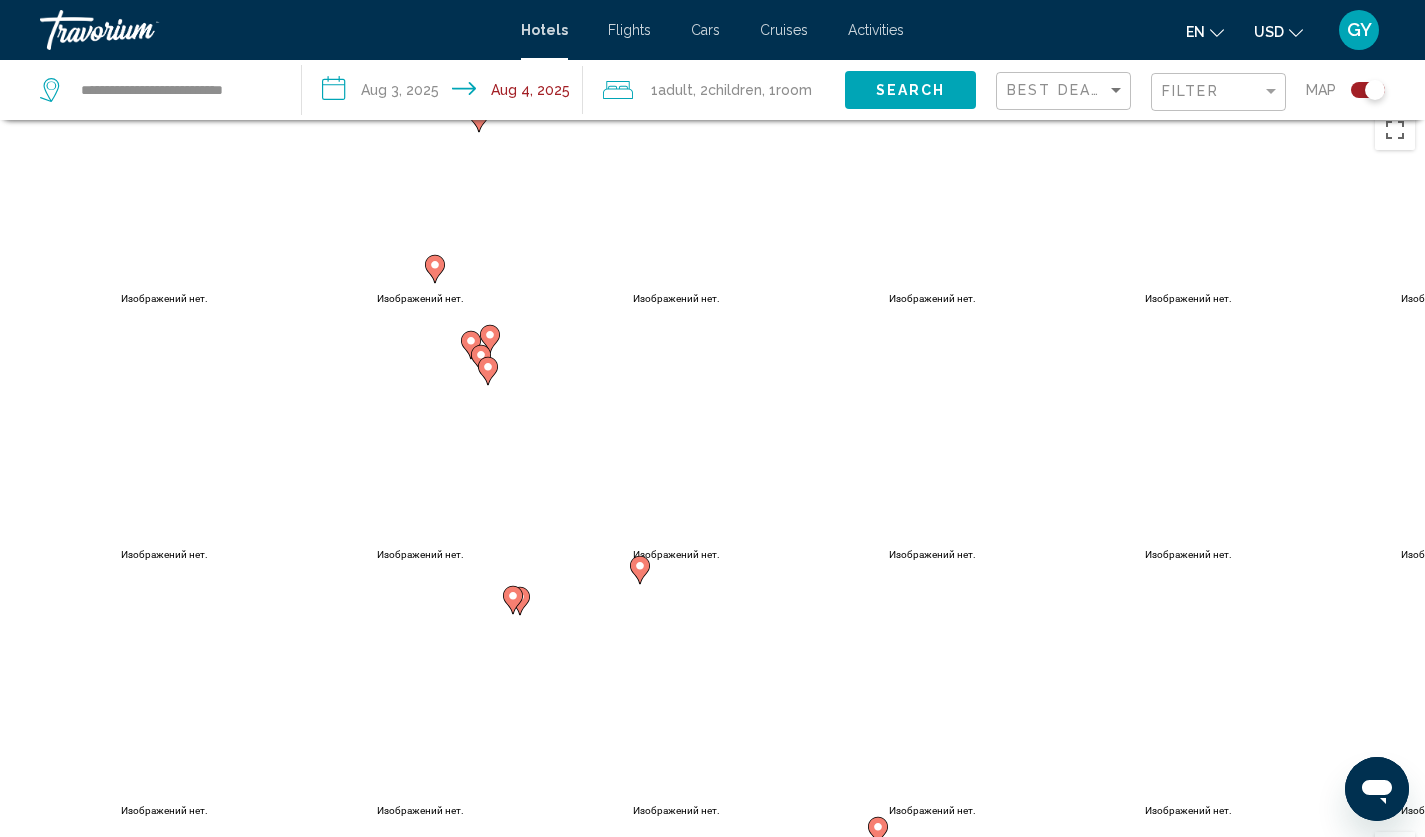 click at bounding box center [488, 371] 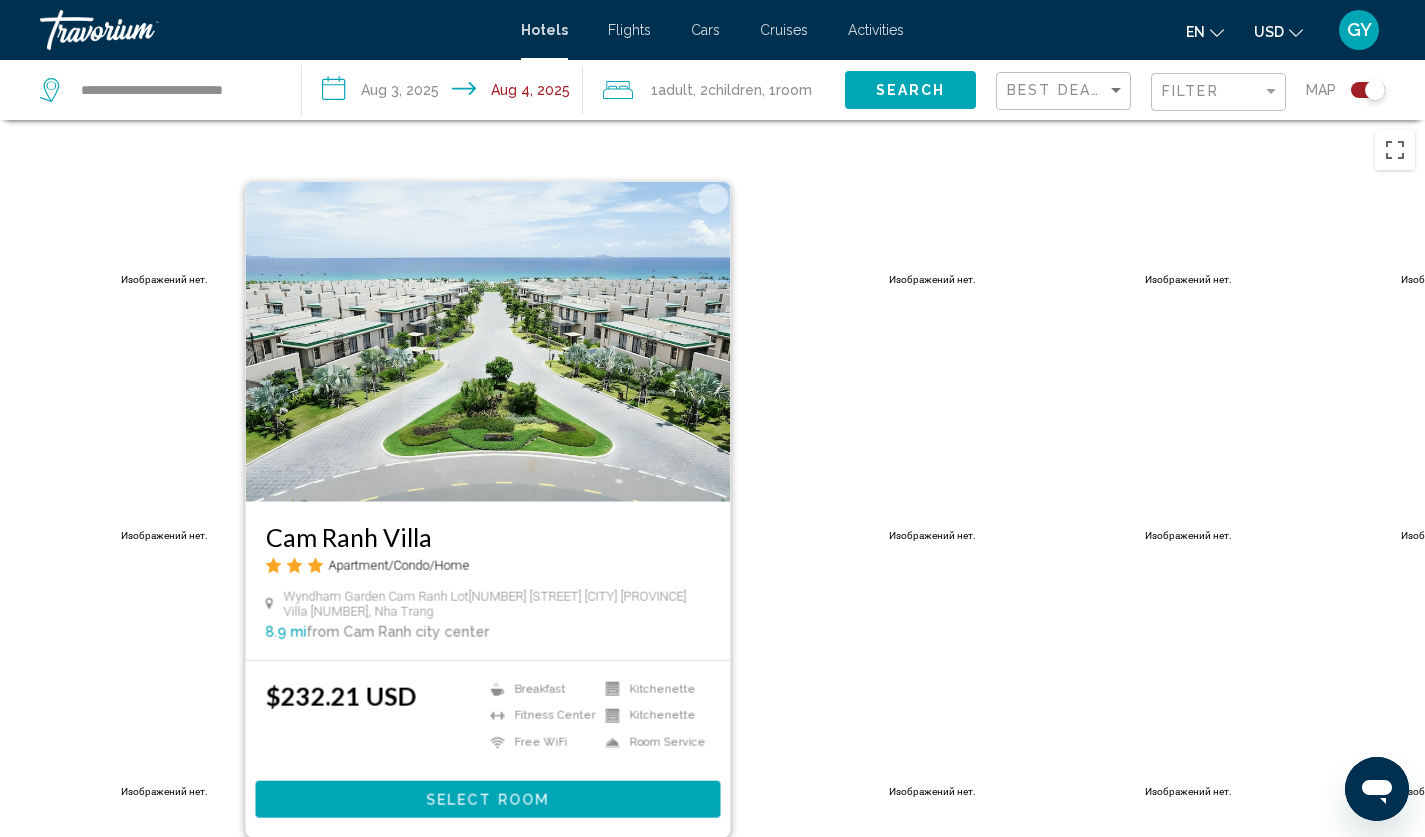 click on "Чтобы активировать перетаскивание с помощью клавиатуры, нажмите Alt + Ввод. После этого перемещайте маркер, используя клавиши со стрелками. Чтобы завершить перетаскивание, нажмите клавишу Ввод. Чтобы отменить действие, нажмите клавишу Esc.  Cam Ranh Villa
Apartment/Condo/Home
Wyndham Garden Cam Ranh Lotd14b Nguyễn Tất Thành St Cam Lâm Khánh Hòa Villa 1516, Nha Trang 8.9 mi  from Cam Ranh city center from hotel $232.21 USD
Breakfast
Fitness Center
Free WiFi" at bounding box center [712, 538] 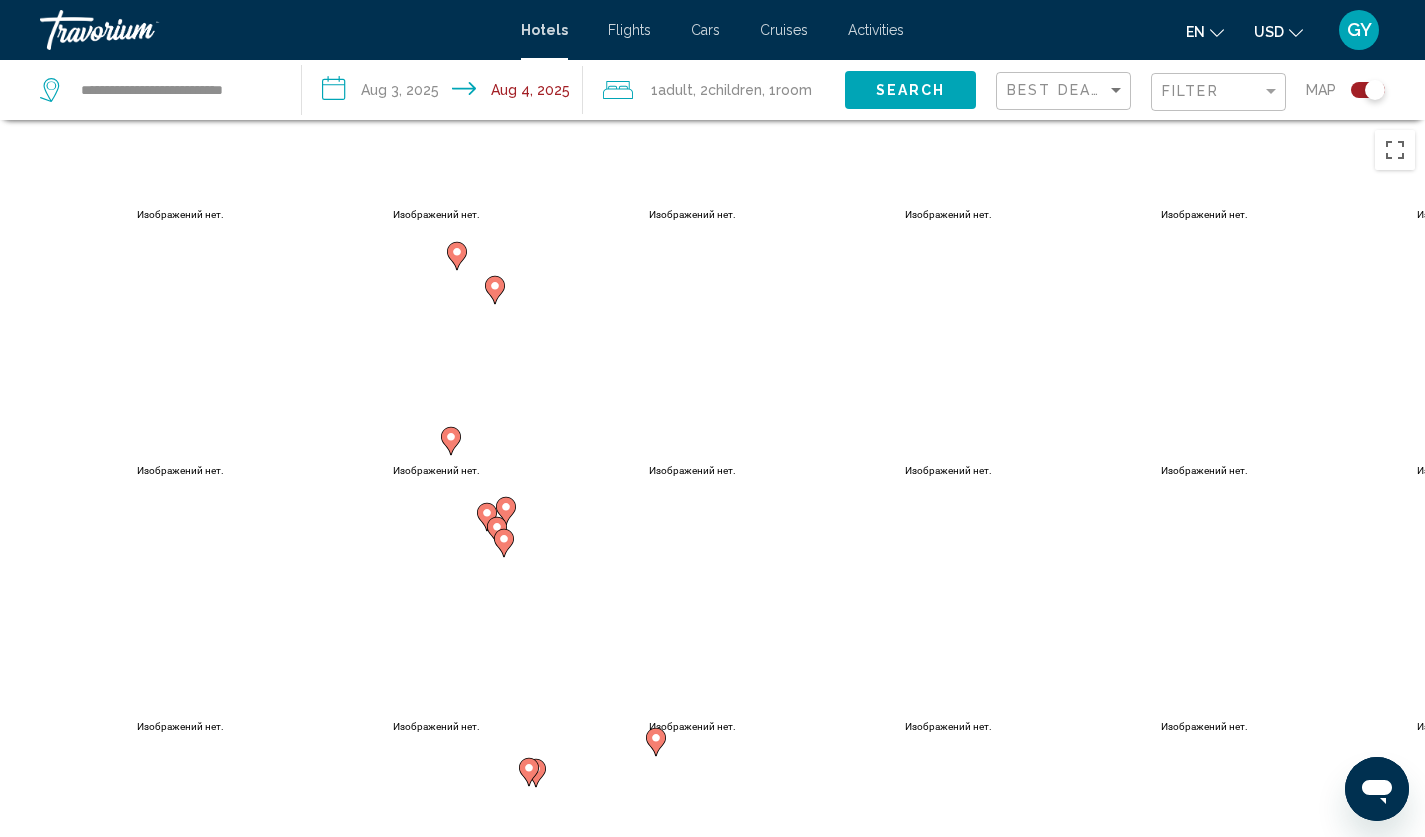 drag, startPoint x: 491, startPoint y: 732, endPoint x: 507, endPoint y: 407, distance: 325.39362 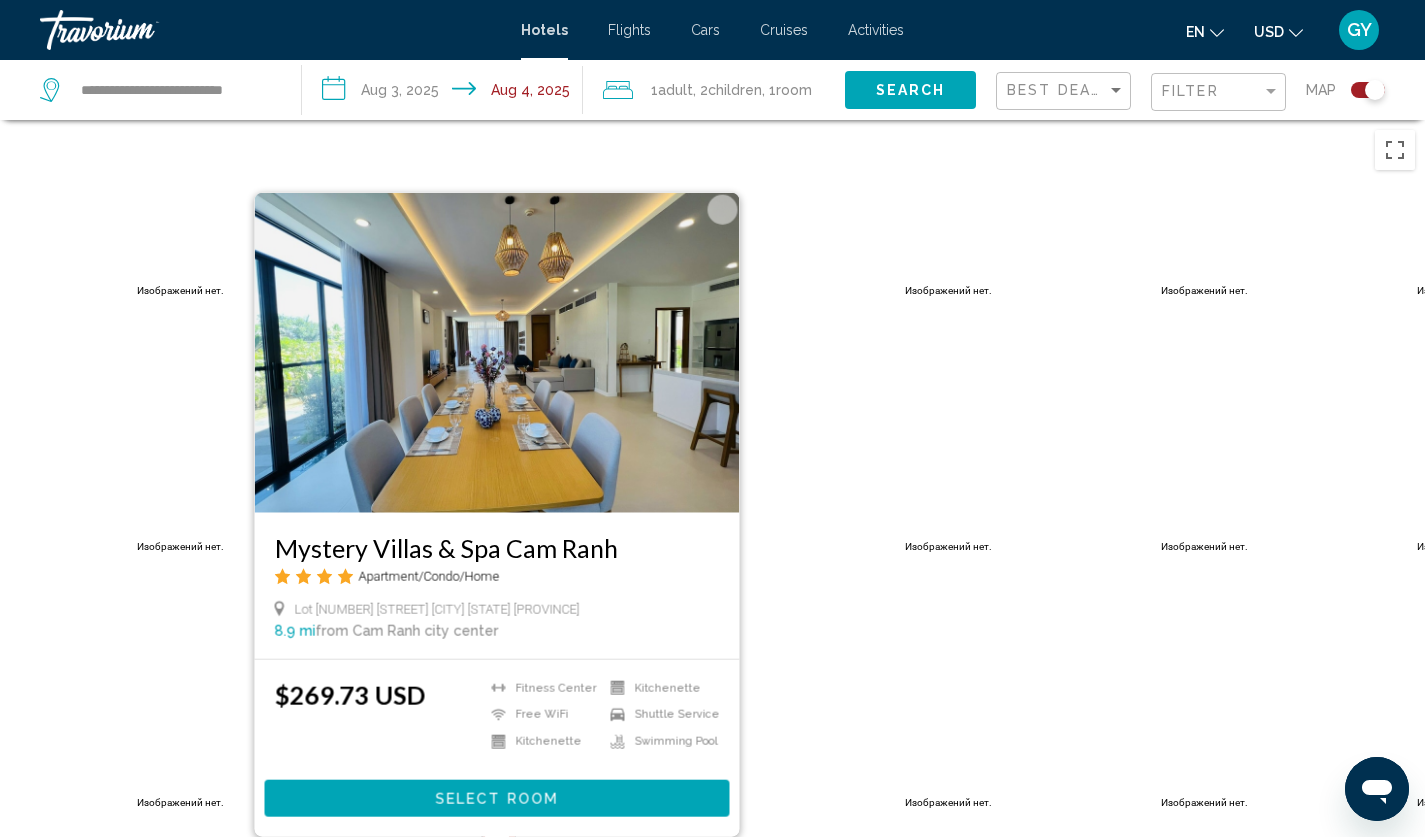 click on "Чтобы активировать перетаскивание с помощью клавиатуры, нажмите Alt + Ввод. После этого перемещайте маркер, используя клавиши со стрелками. Чтобы завершить перетаскивание, нажмите клавишу Ввод. Чтобы отменить действие, нажмите клавишу Esc.  Mystery Villas & Spa Cam Ranh
Apartment/Condo/Home
Lot D14b Nguyen Tat Thanh Street Cam Hai Dong Cam Lam Khanh Hoa Province 8.9 mi  from Cam Ranh city center from hotel $269.73 USD
Fitness Center
Free WiFi" at bounding box center [712, 538] 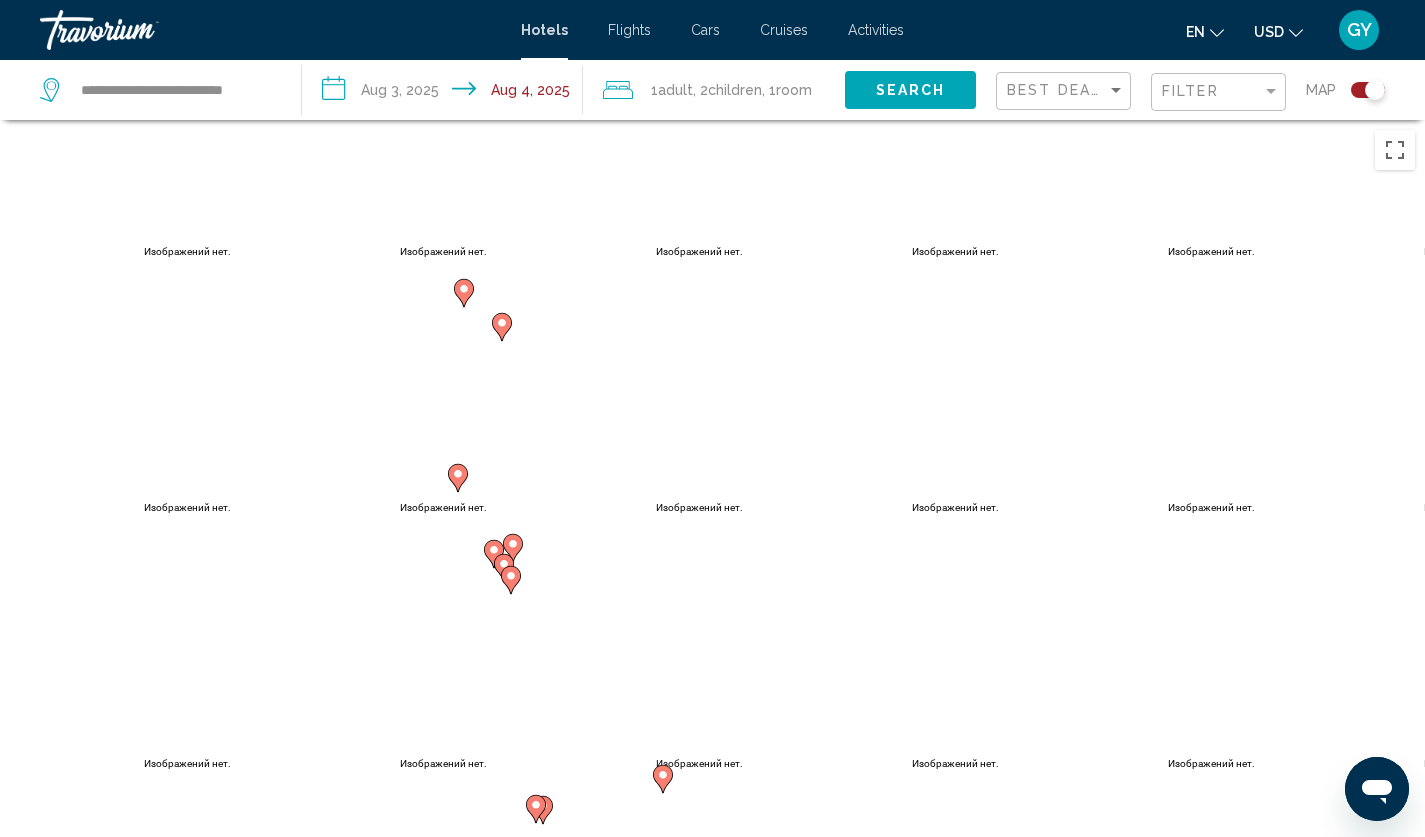 drag, startPoint x: 541, startPoint y: 659, endPoint x: 548, endPoint y: 358, distance: 301.0814 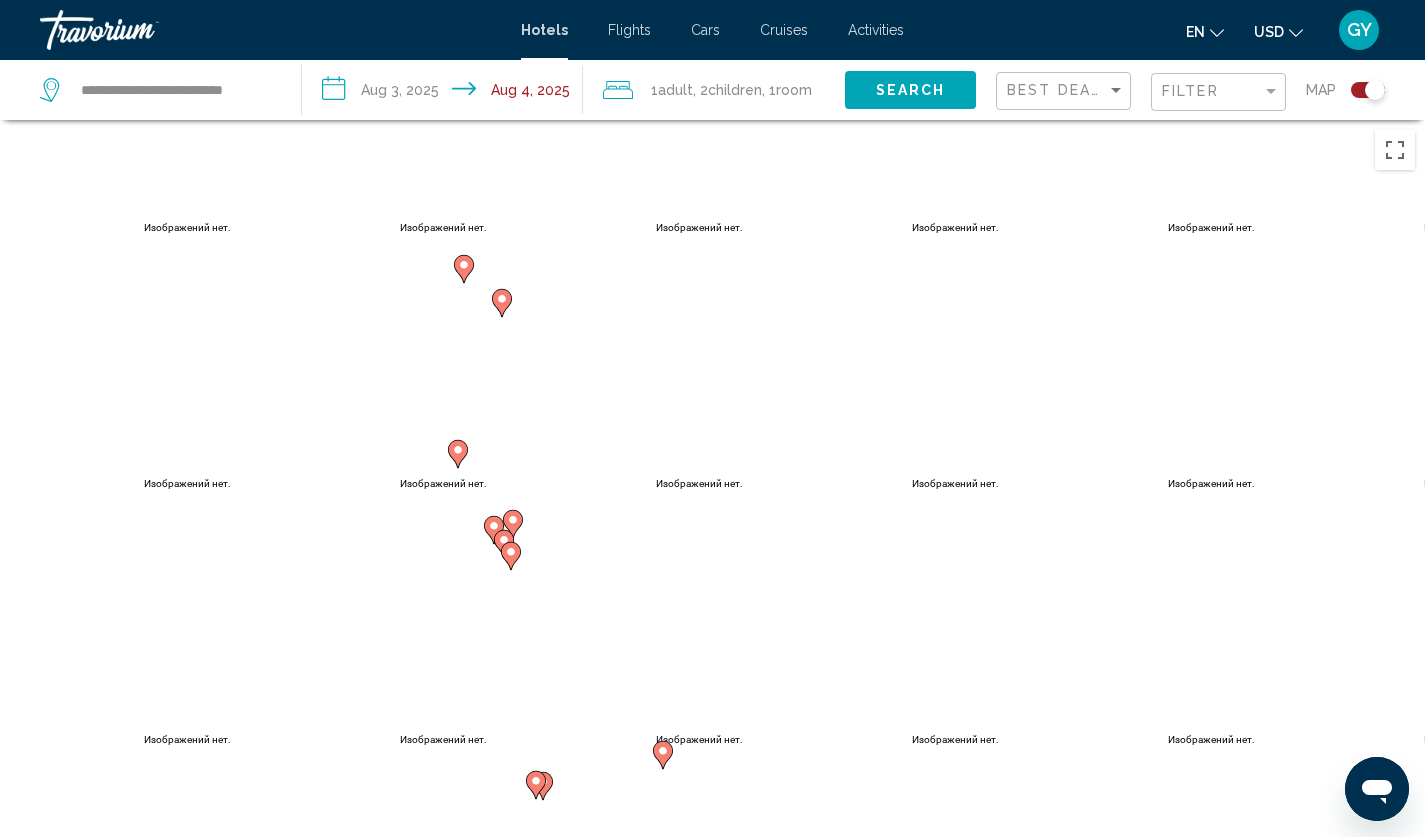 drag, startPoint x: 542, startPoint y: 551, endPoint x: 535, endPoint y: 313, distance: 238.10292 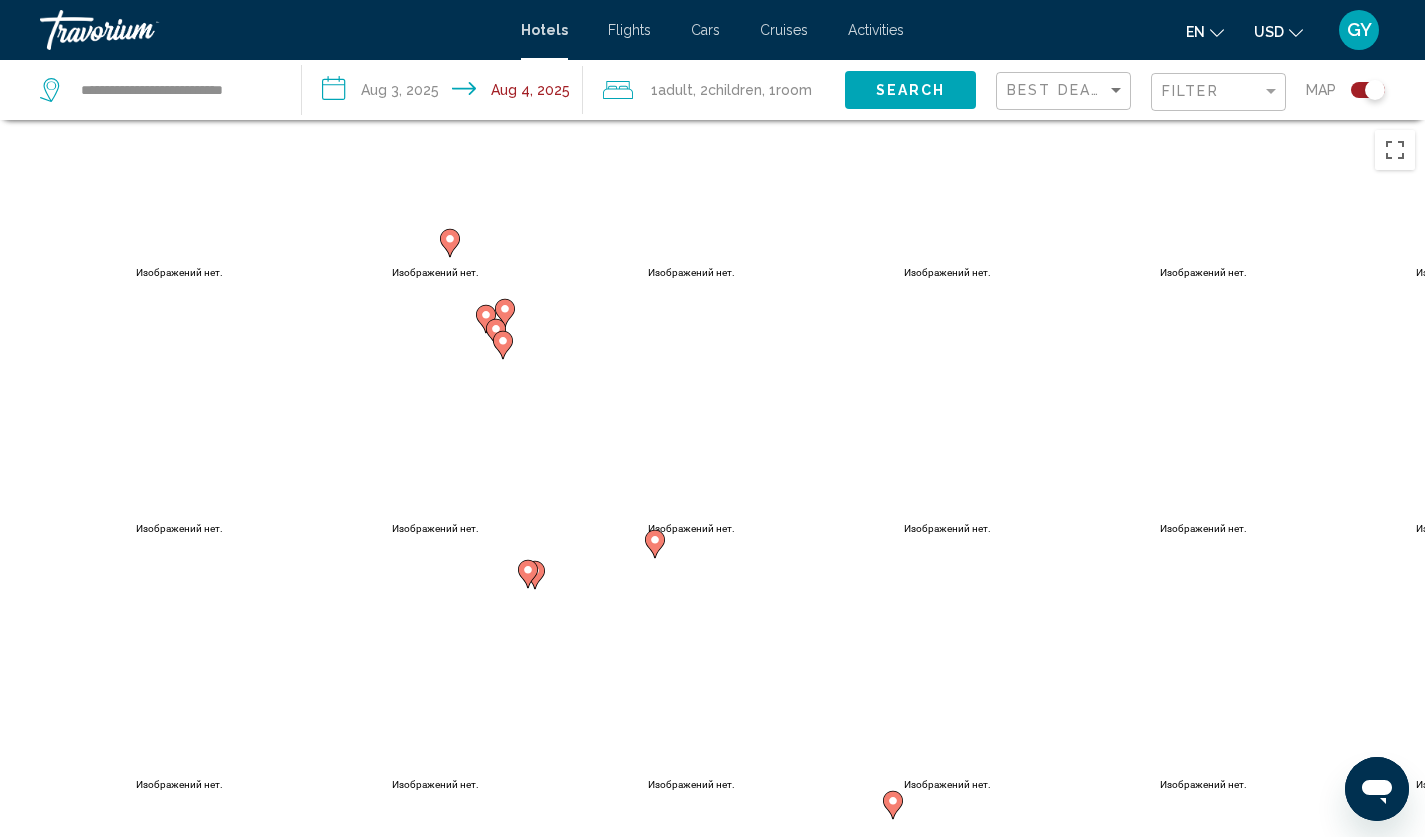 click 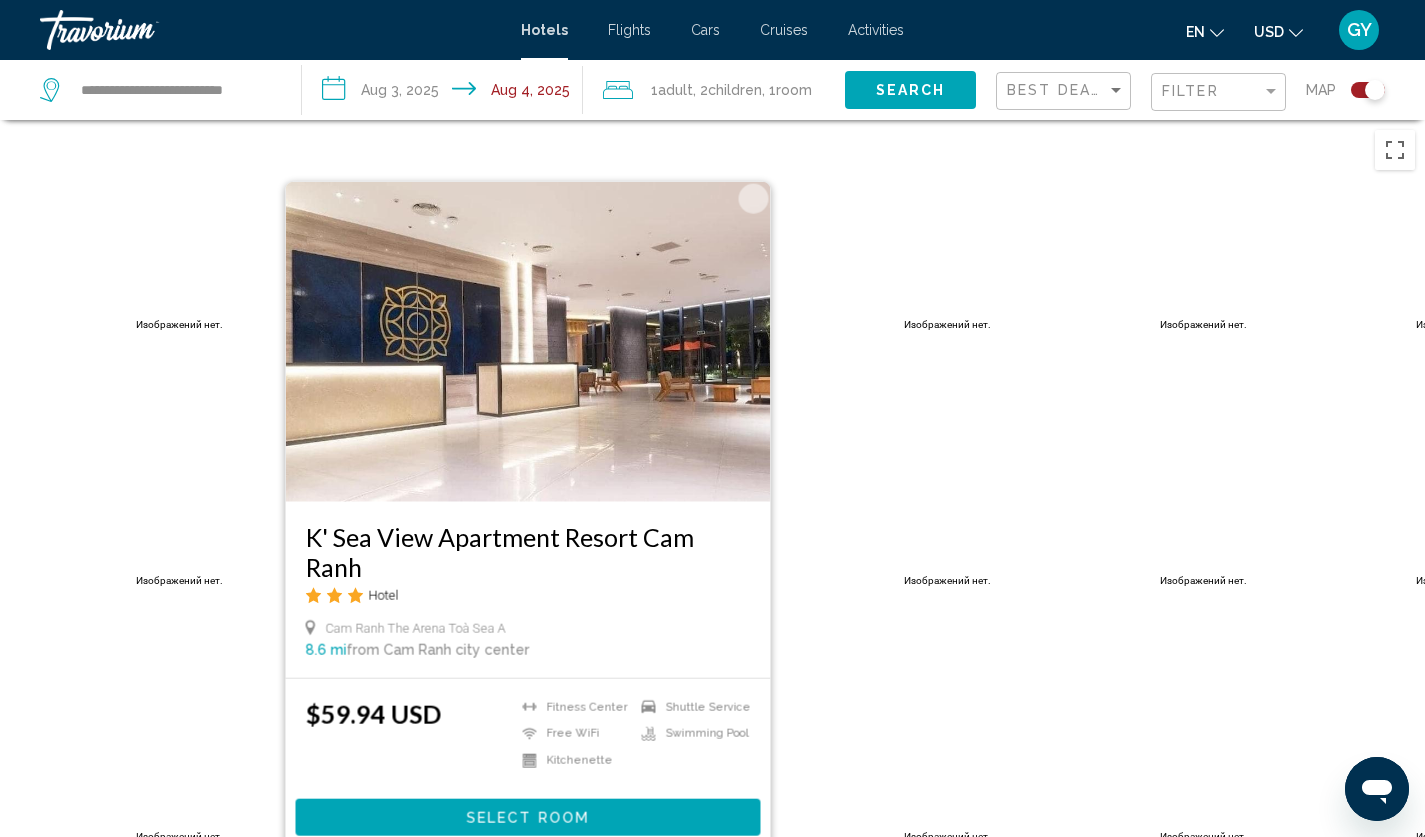 click on "Чтобы активировать перетаскивание с помощью клавиатуры, нажмите Alt + Ввод. После этого перемещайте маркер, используя клавиши со стрелками. Чтобы завершить перетаскивание, нажмите клавишу Ввод. Чтобы отменить действие, нажмите клавишу Esc.  K' Sea View Apartment Resort Cam Ranh
Hotel
Cam Ranh The Arena Toà Sea A 8.6 mi  from Cam Ranh city center from hotel $59.94 USD
Fitness Center
Free WiFi
Kitchenette
Shuttle Service" at bounding box center (712, 538) 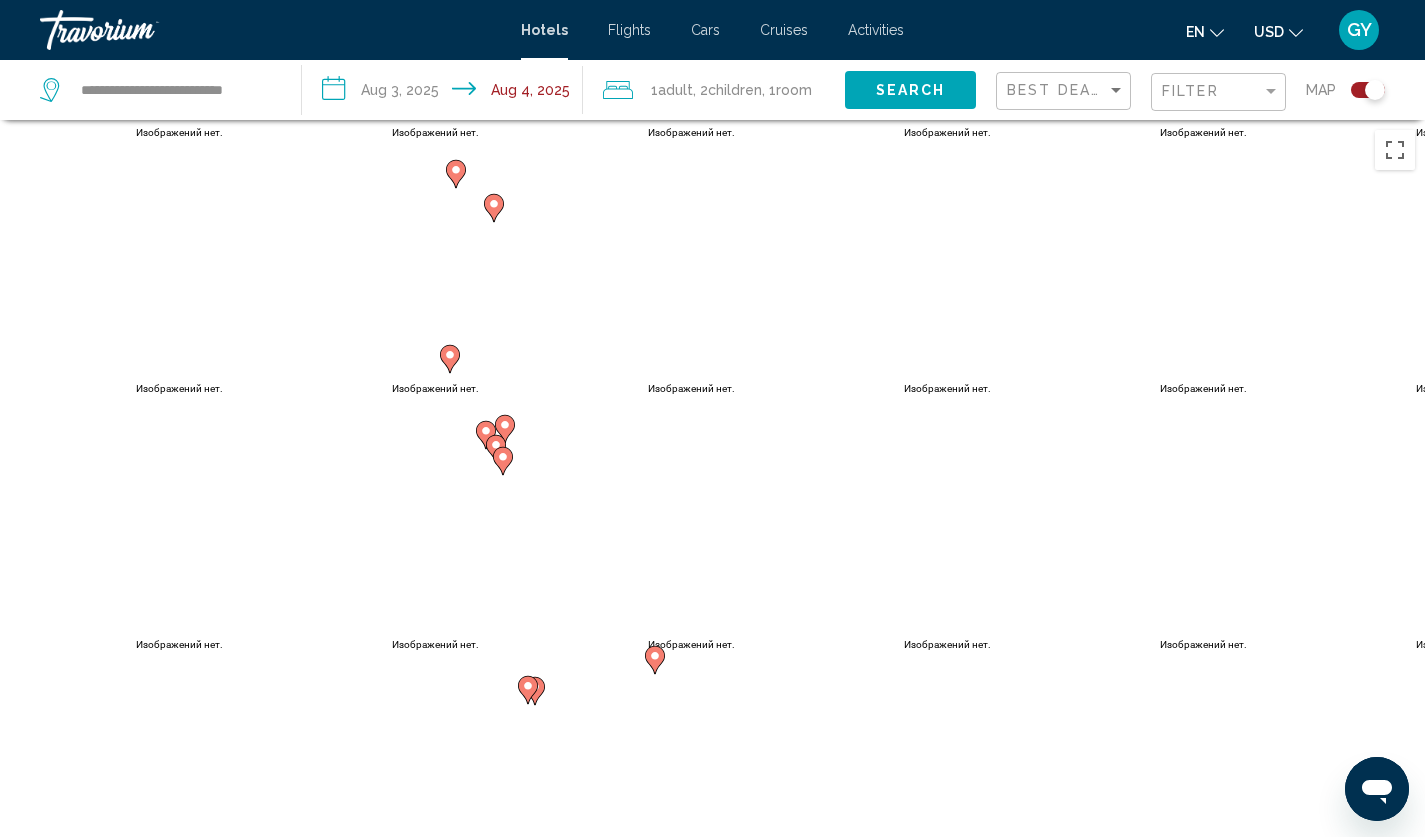 drag, startPoint x: 628, startPoint y: 767, endPoint x: 627, endPoint y: 567, distance: 200.0025 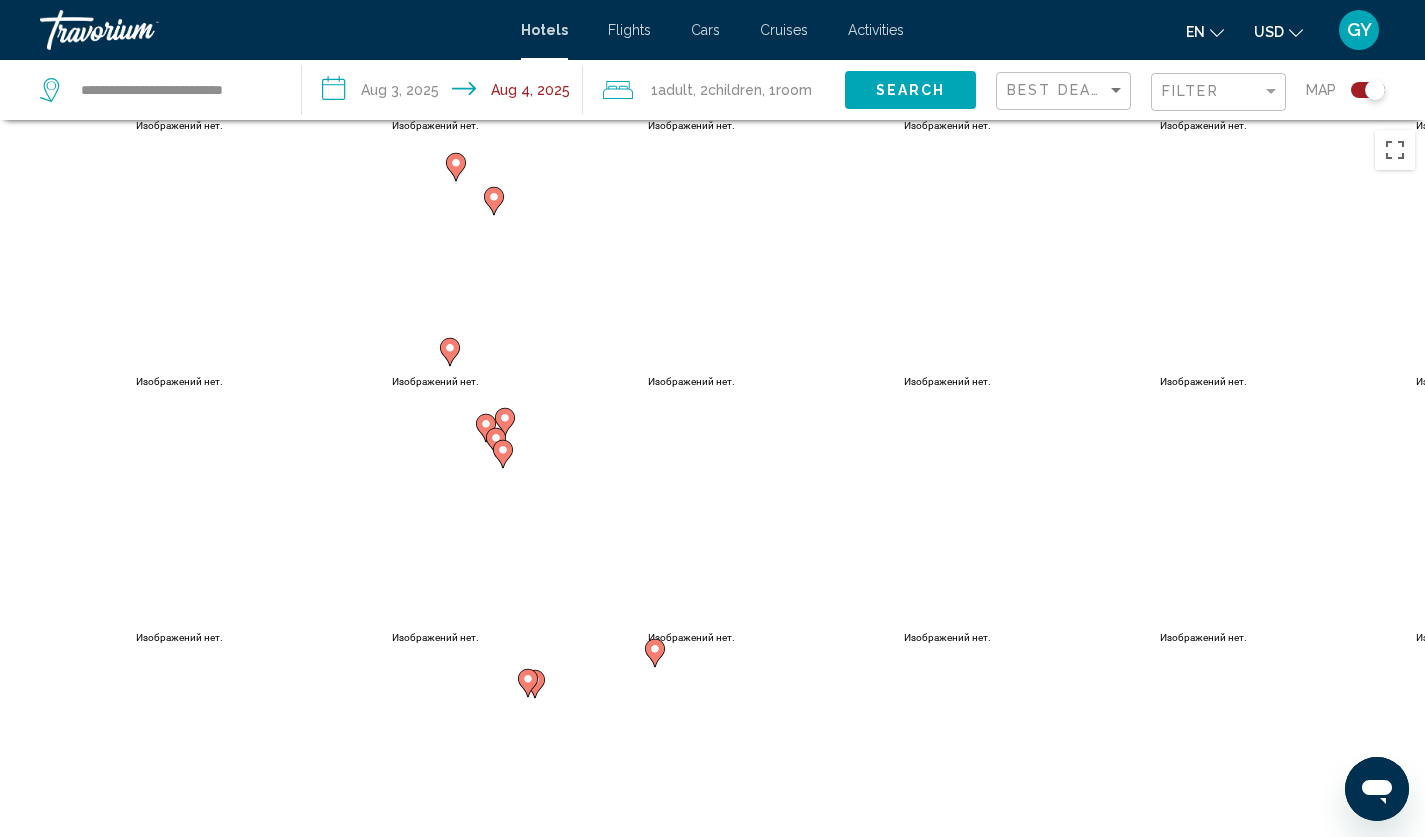 click 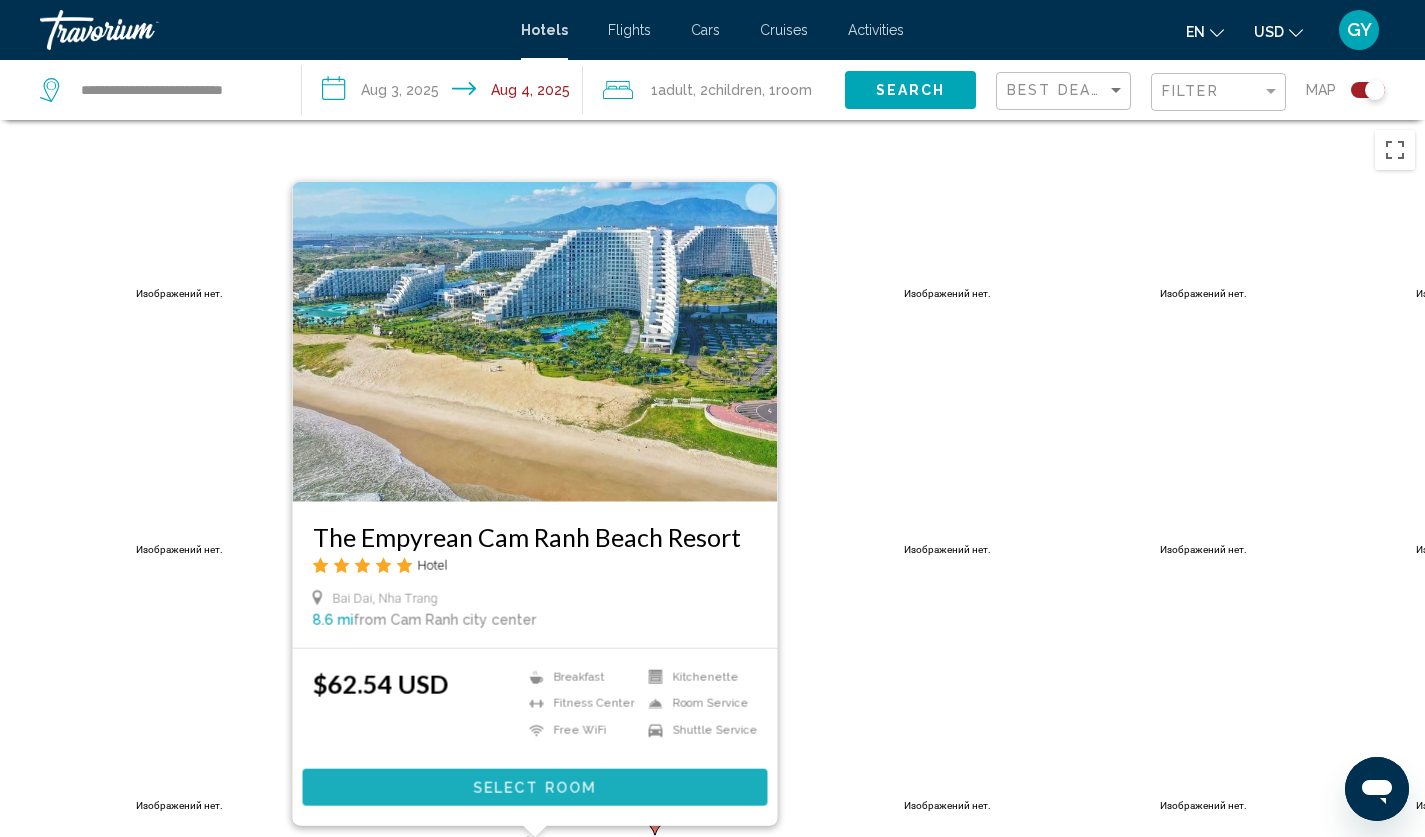 click on "Select Room" at bounding box center (534, 788) 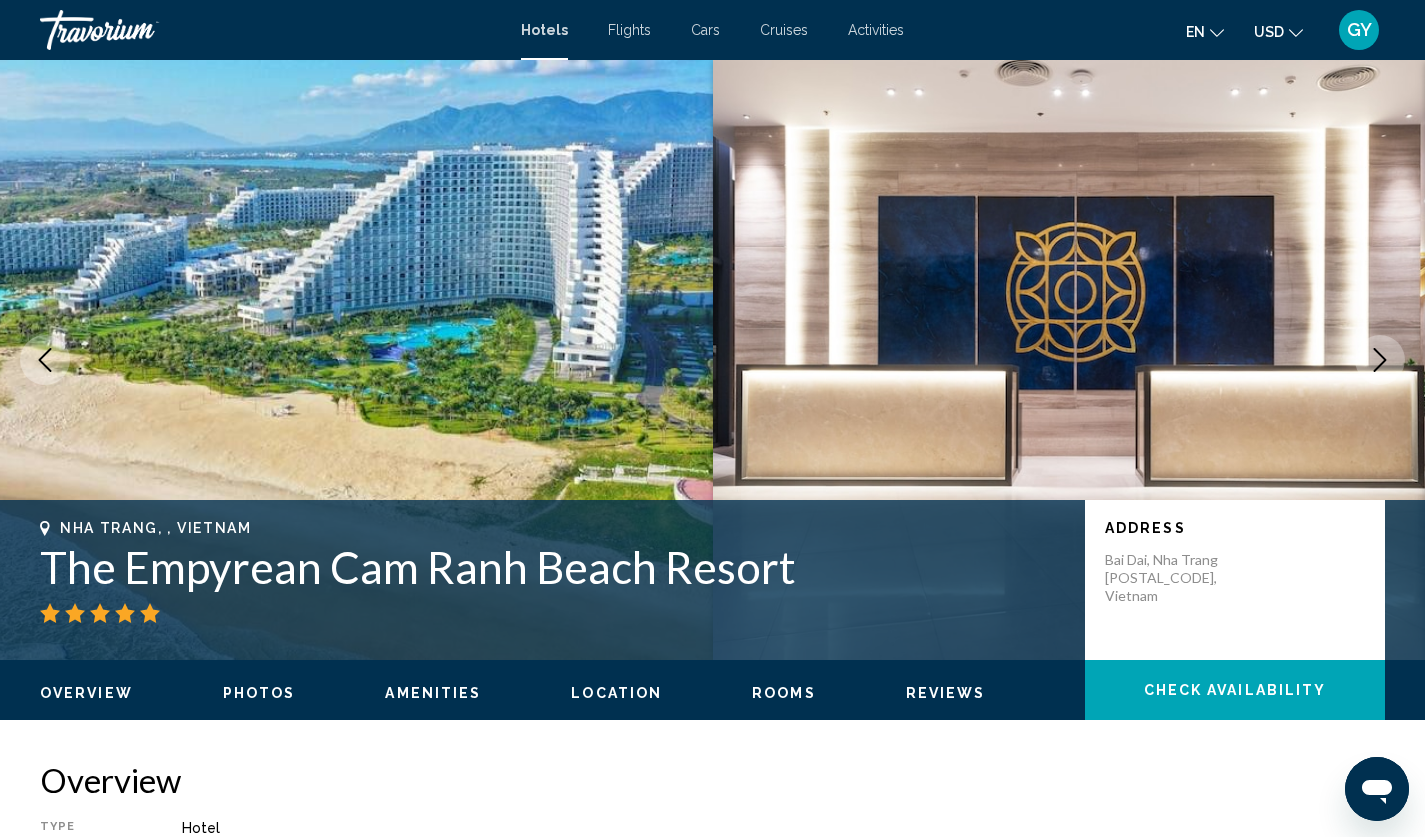scroll, scrollTop: 0, scrollLeft: 0, axis: both 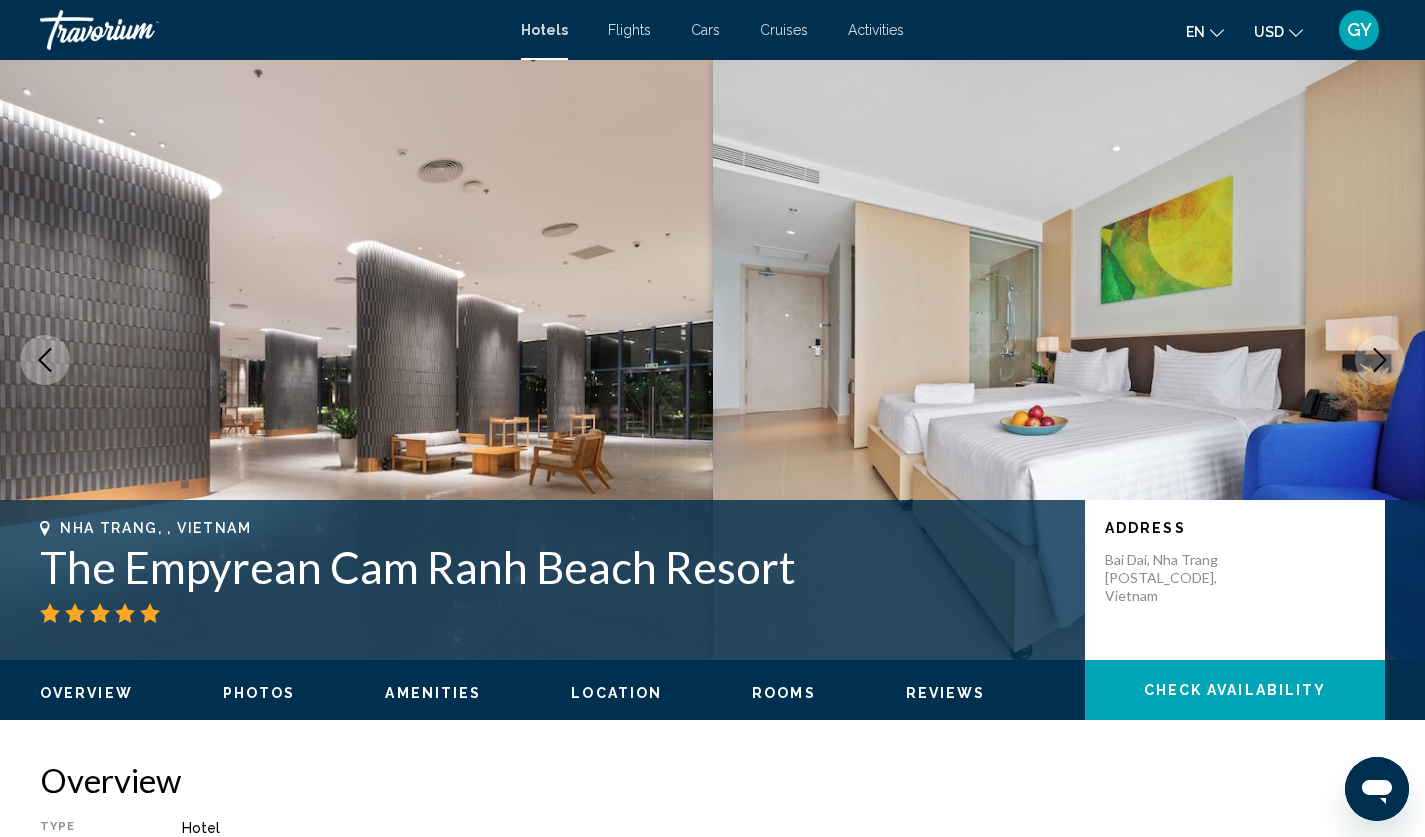 click 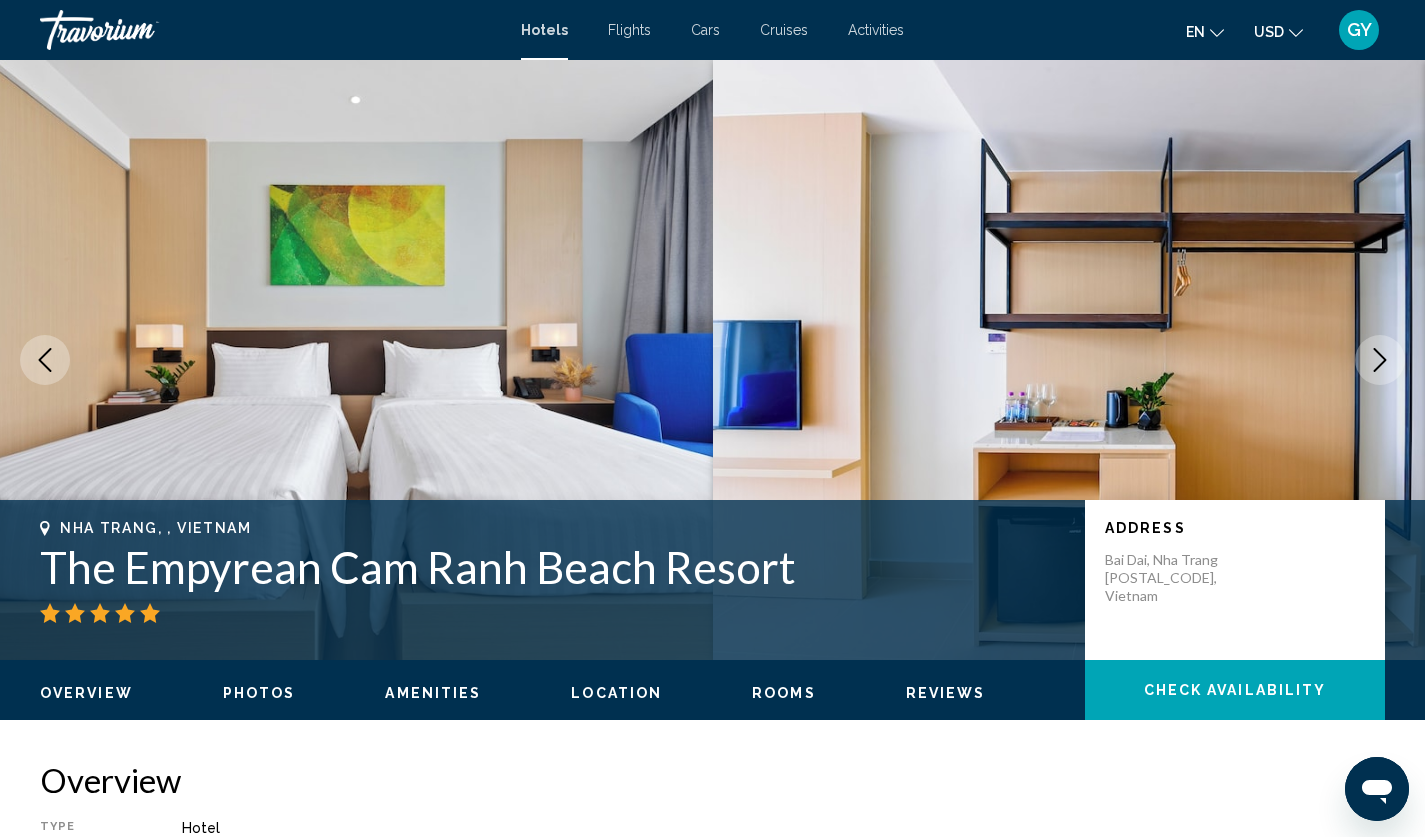 click 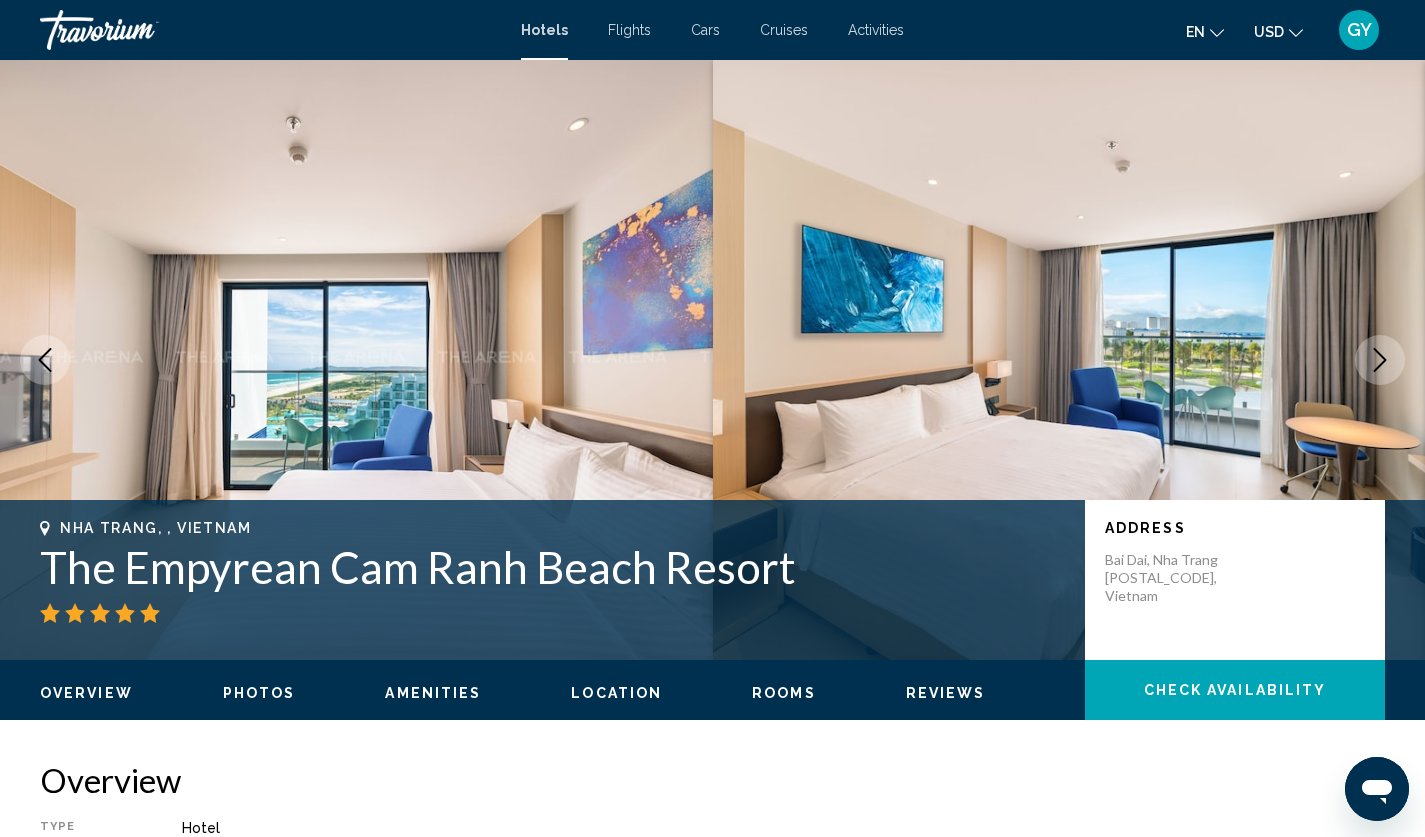click 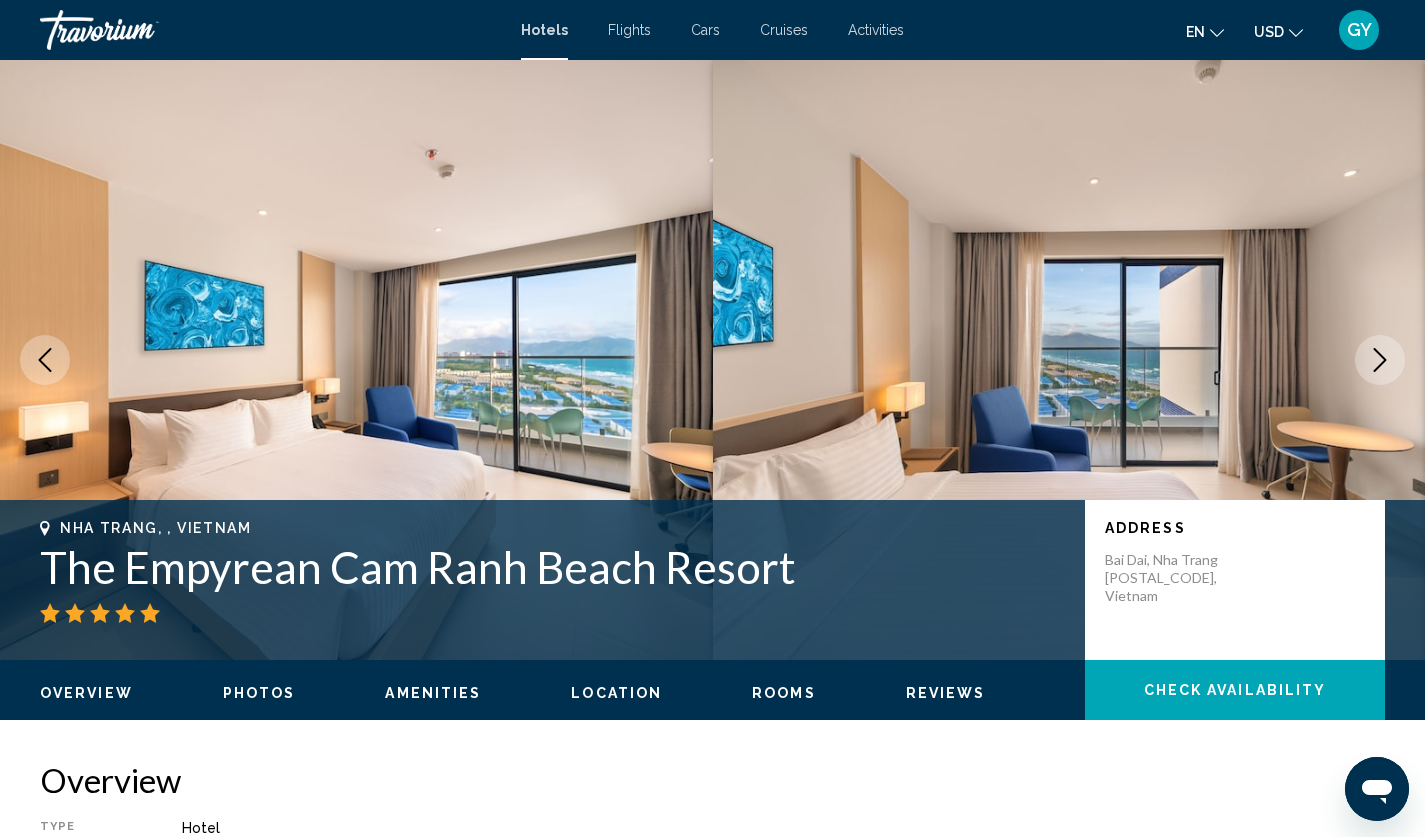 click 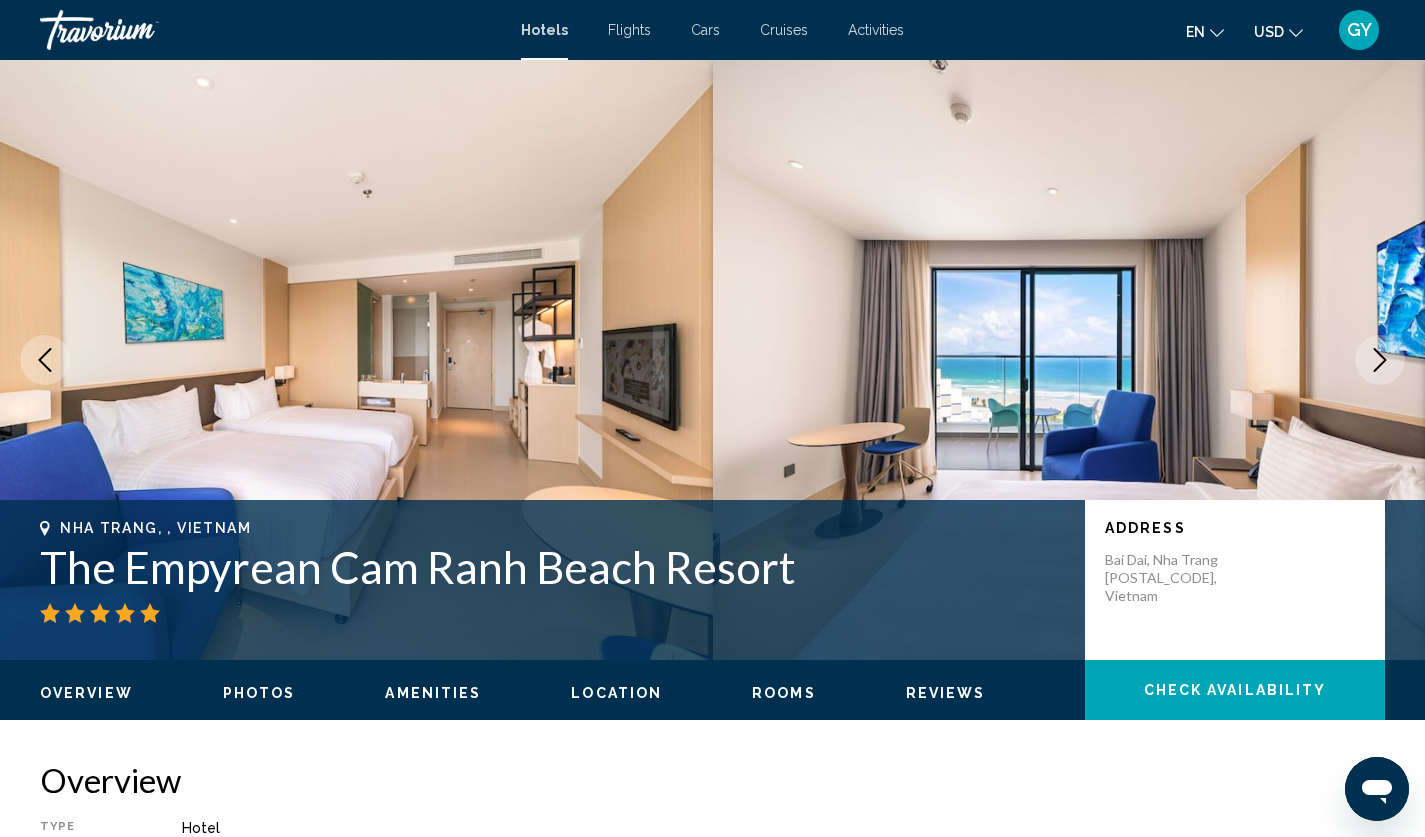 click 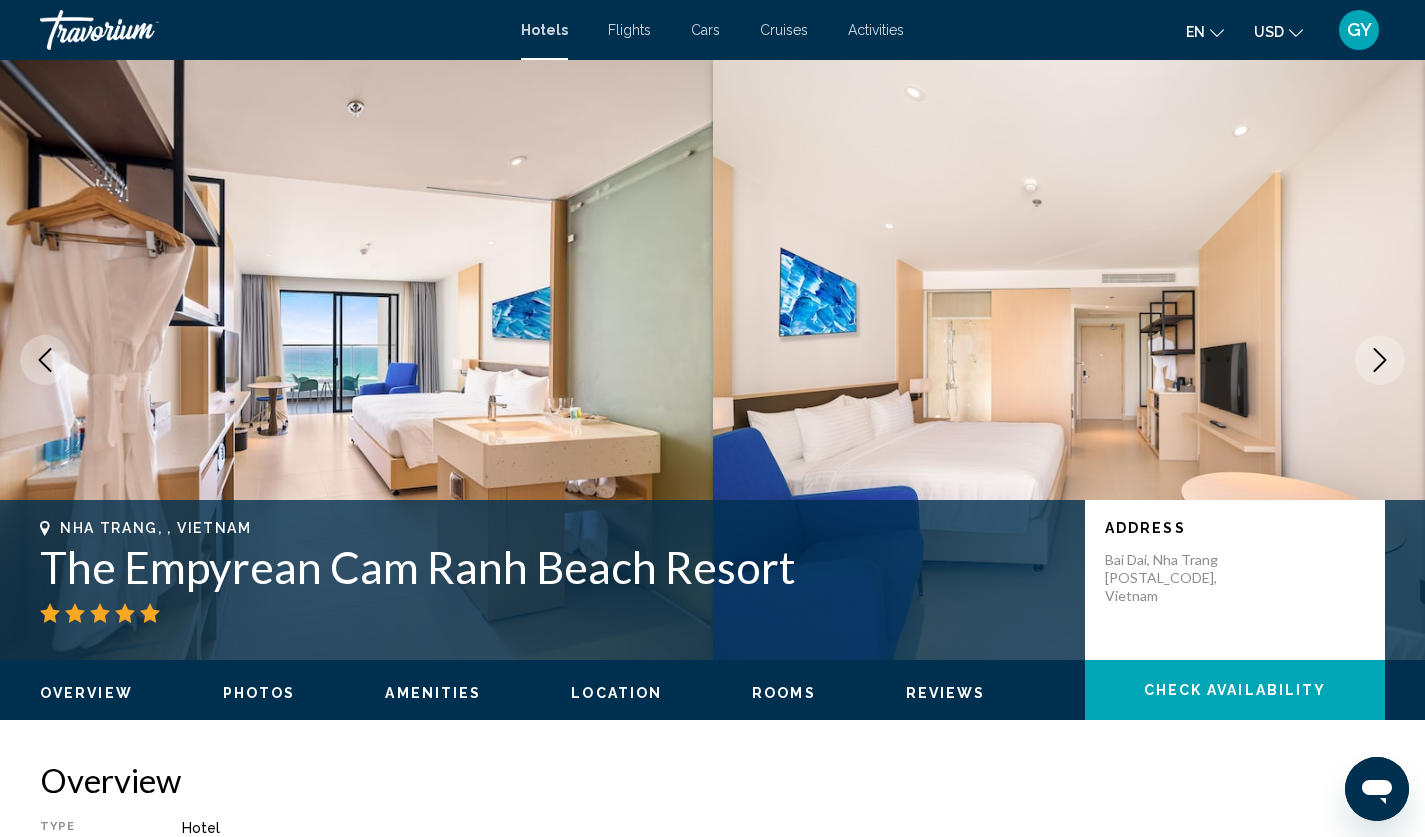 click 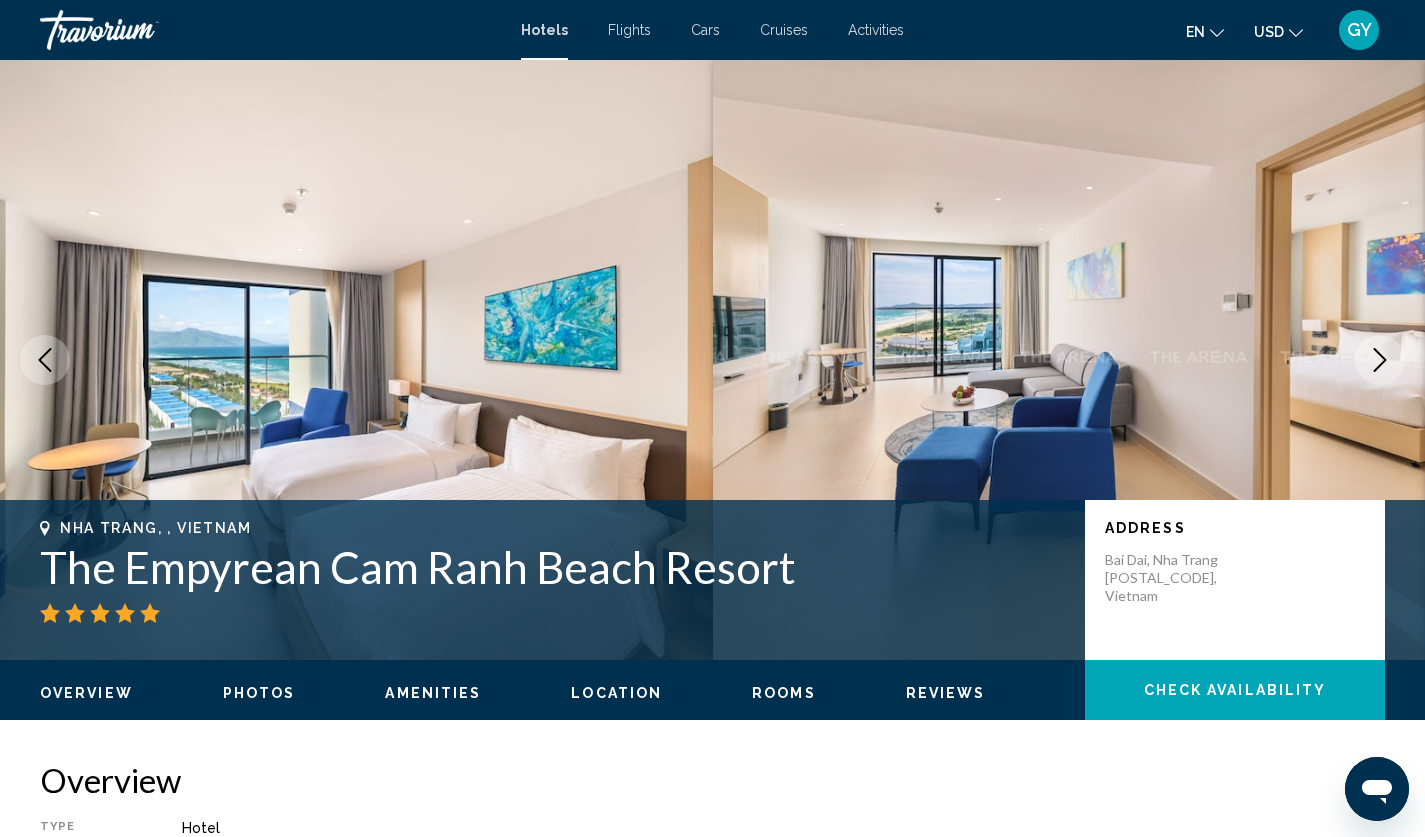 click 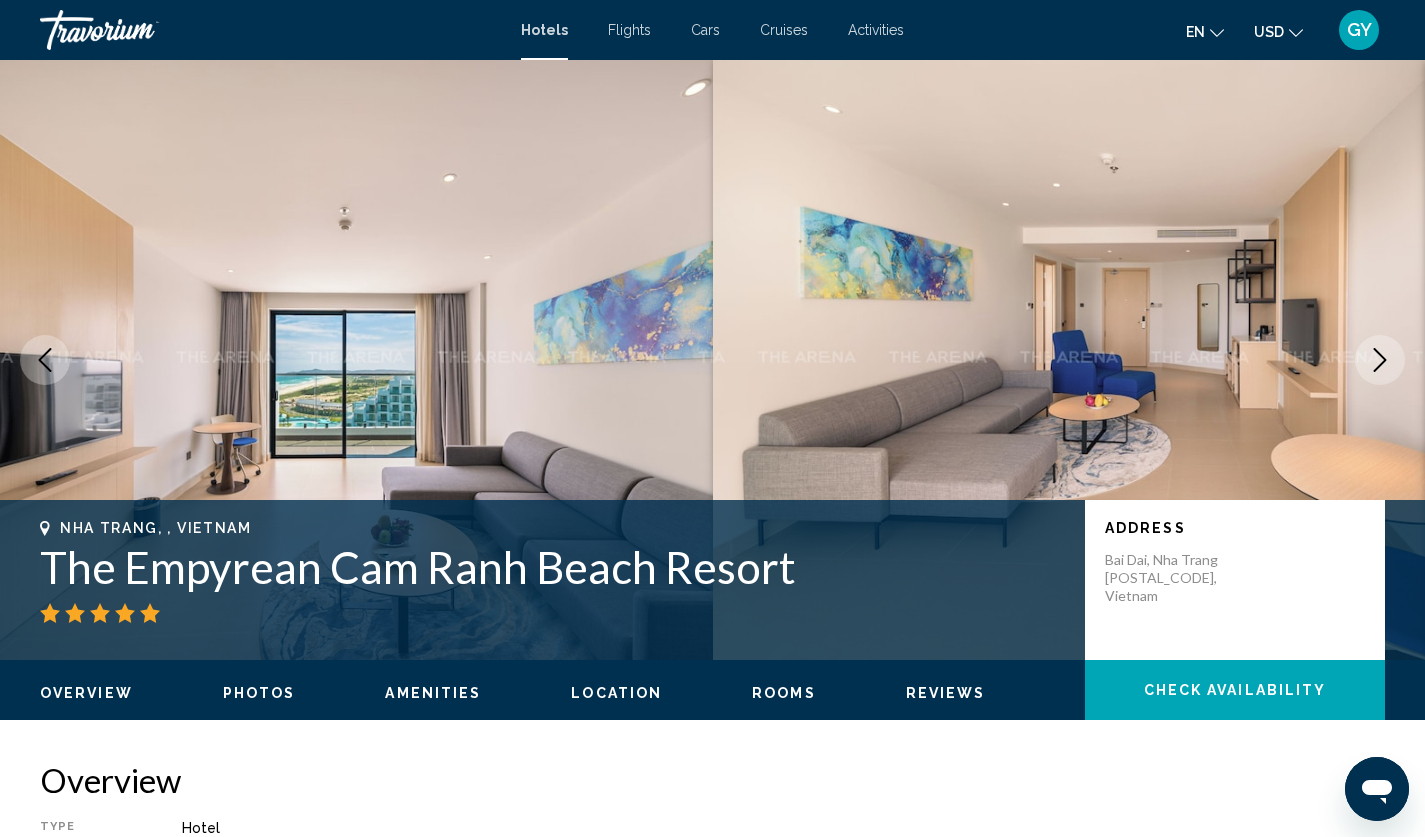 click 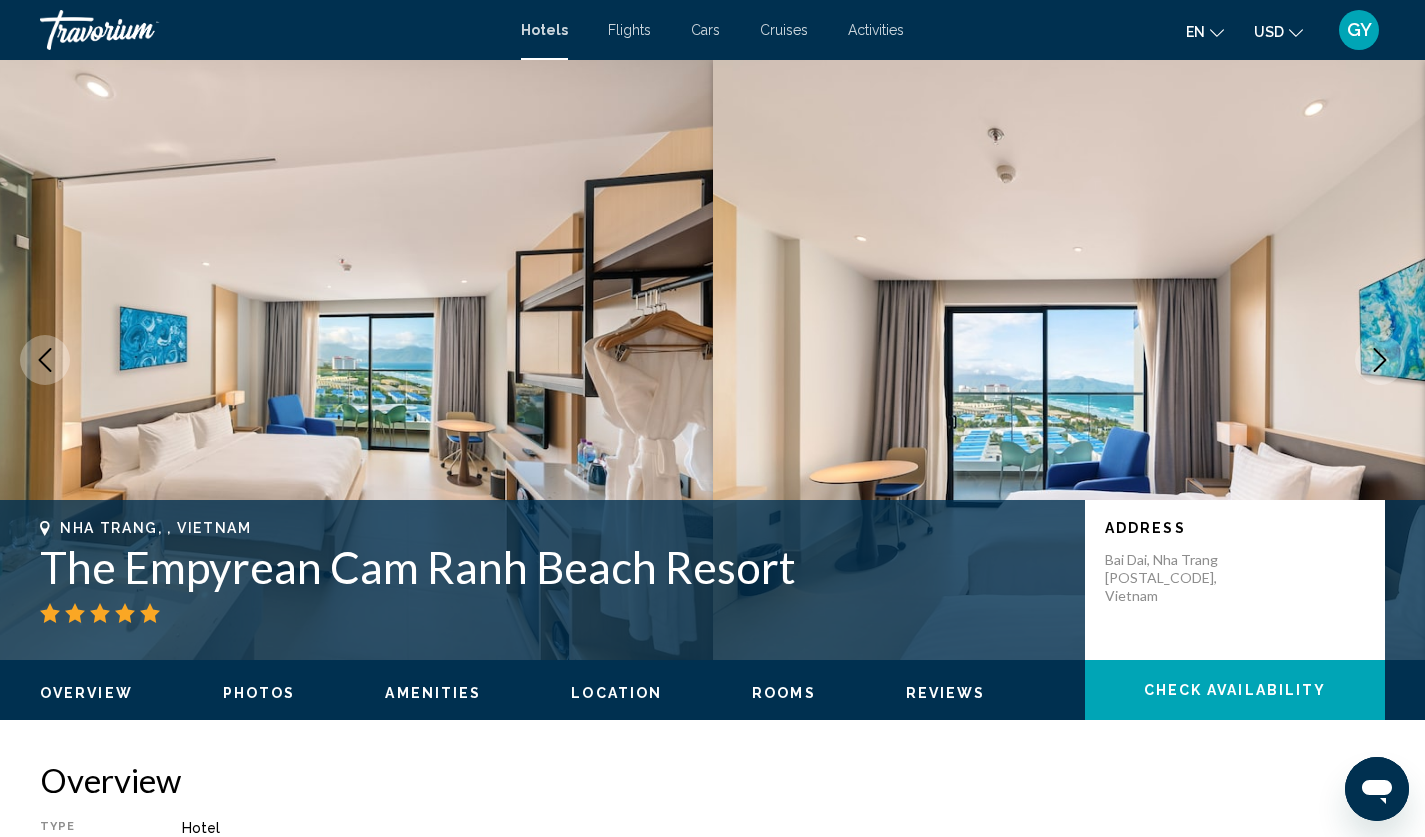 click 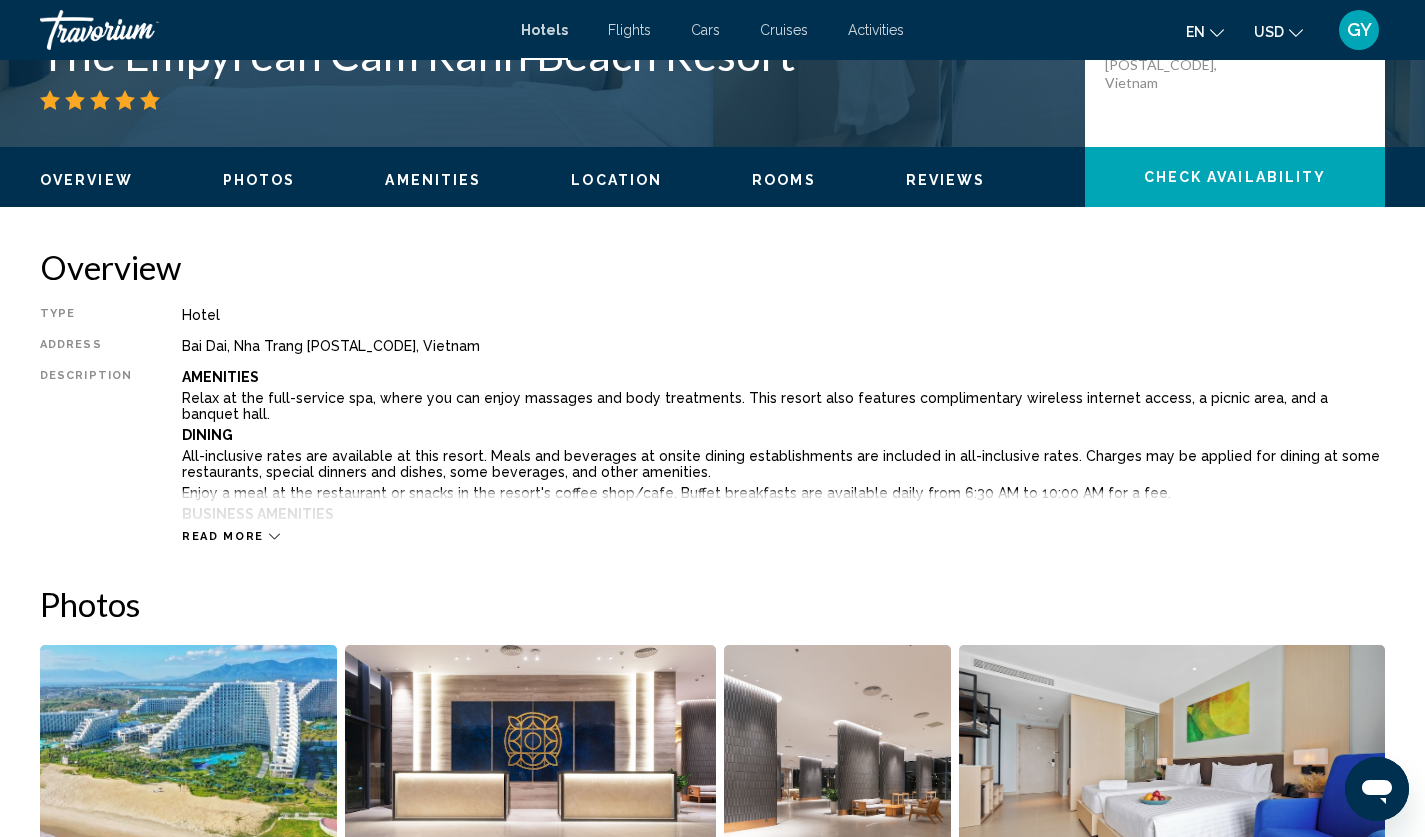 scroll, scrollTop: 560, scrollLeft: 0, axis: vertical 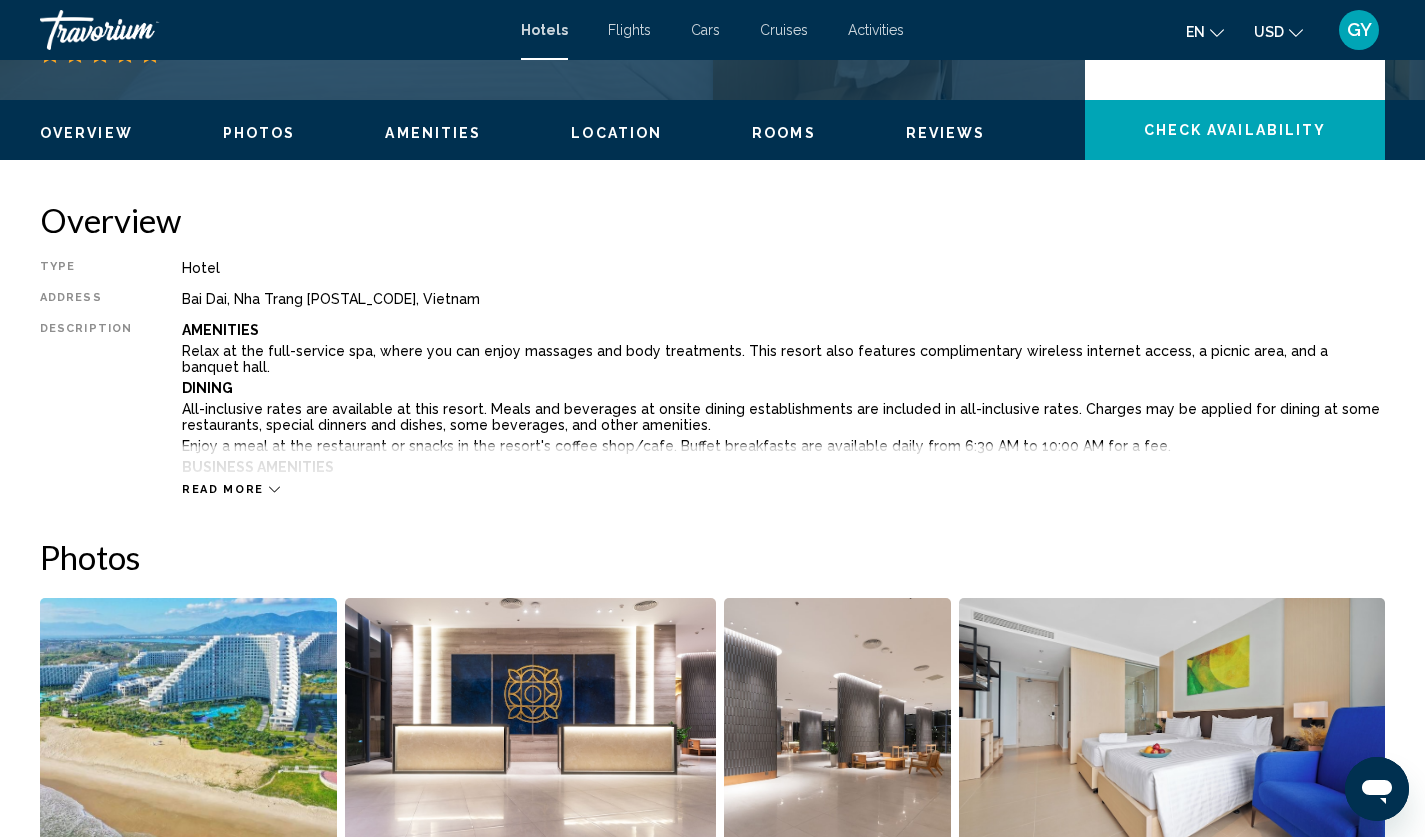 click on "Read more" at bounding box center [223, 489] 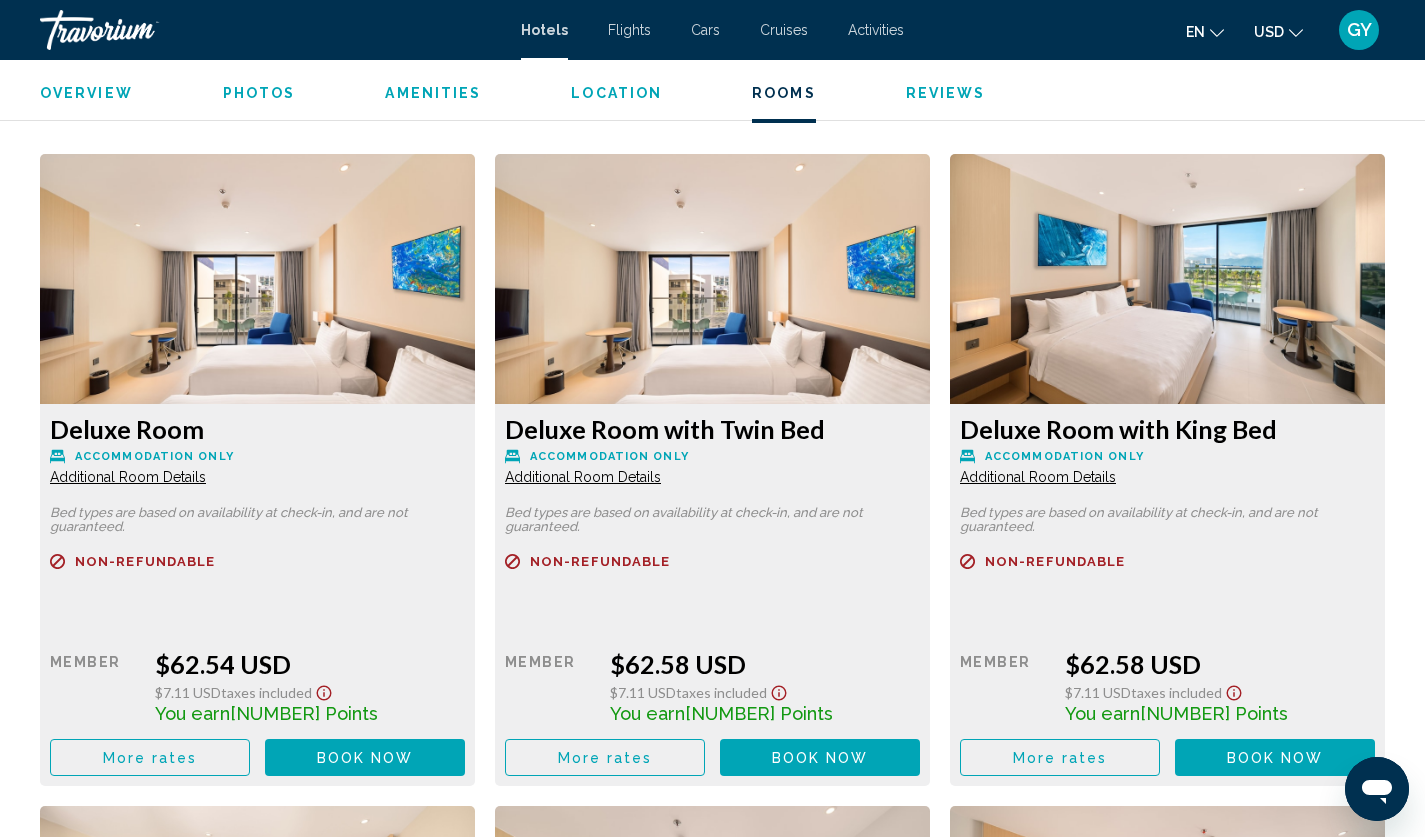 scroll, scrollTop: 3675, scrollLeft: 0, axis: vertical 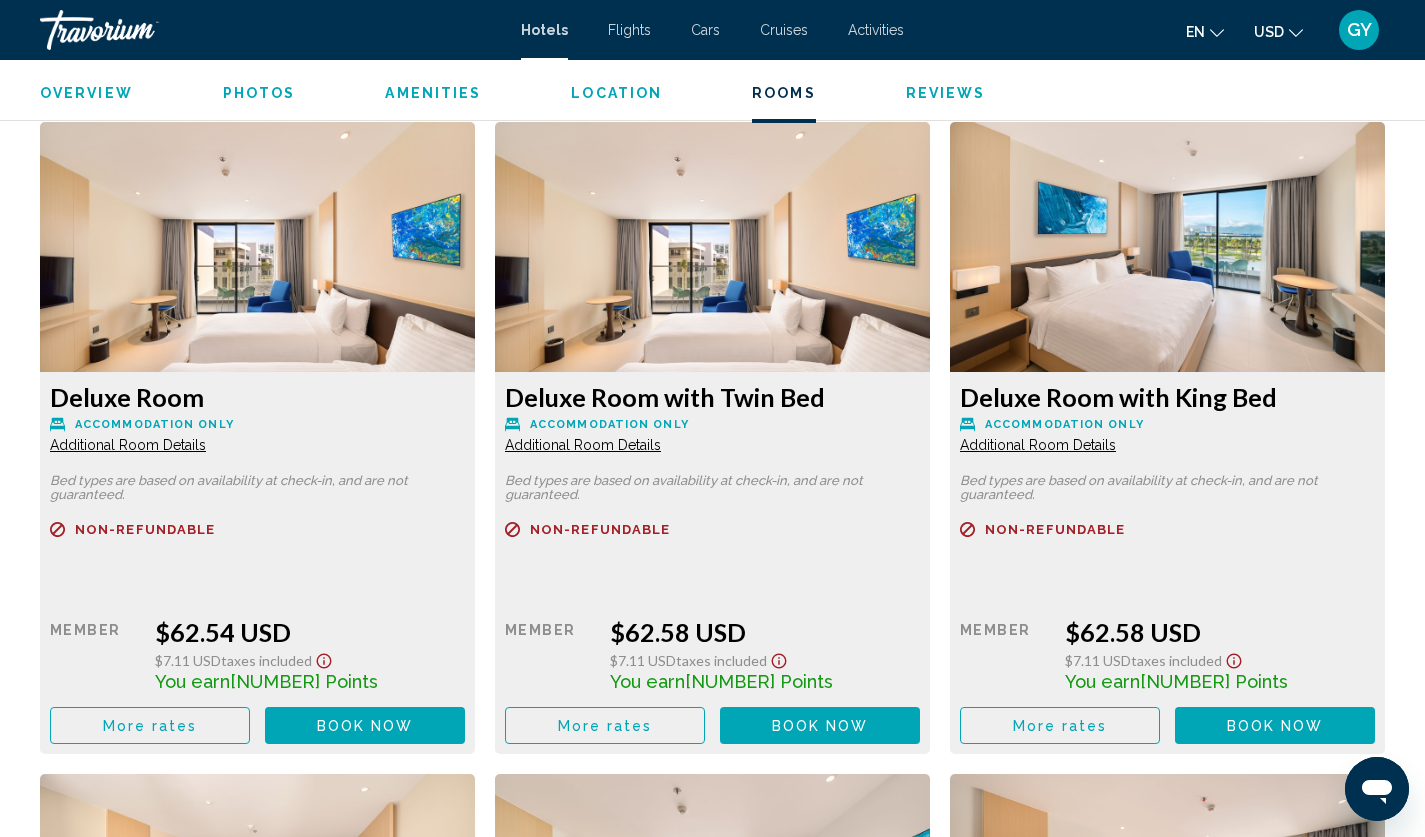 click on "Additional Room Details" at bounding box center (128, 445) 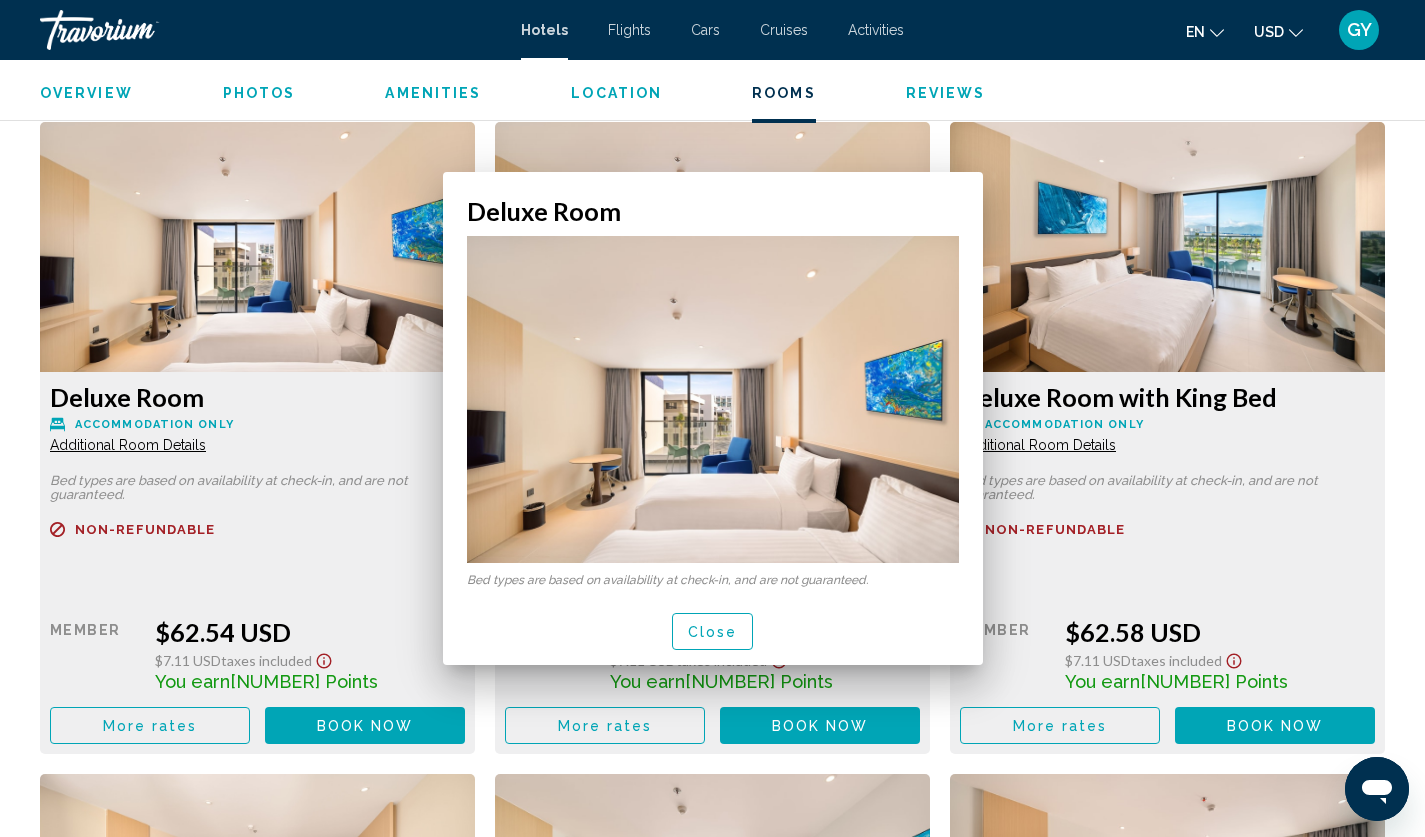 scroll, scrollTop: 0, scrollLeft: 0, axis: both 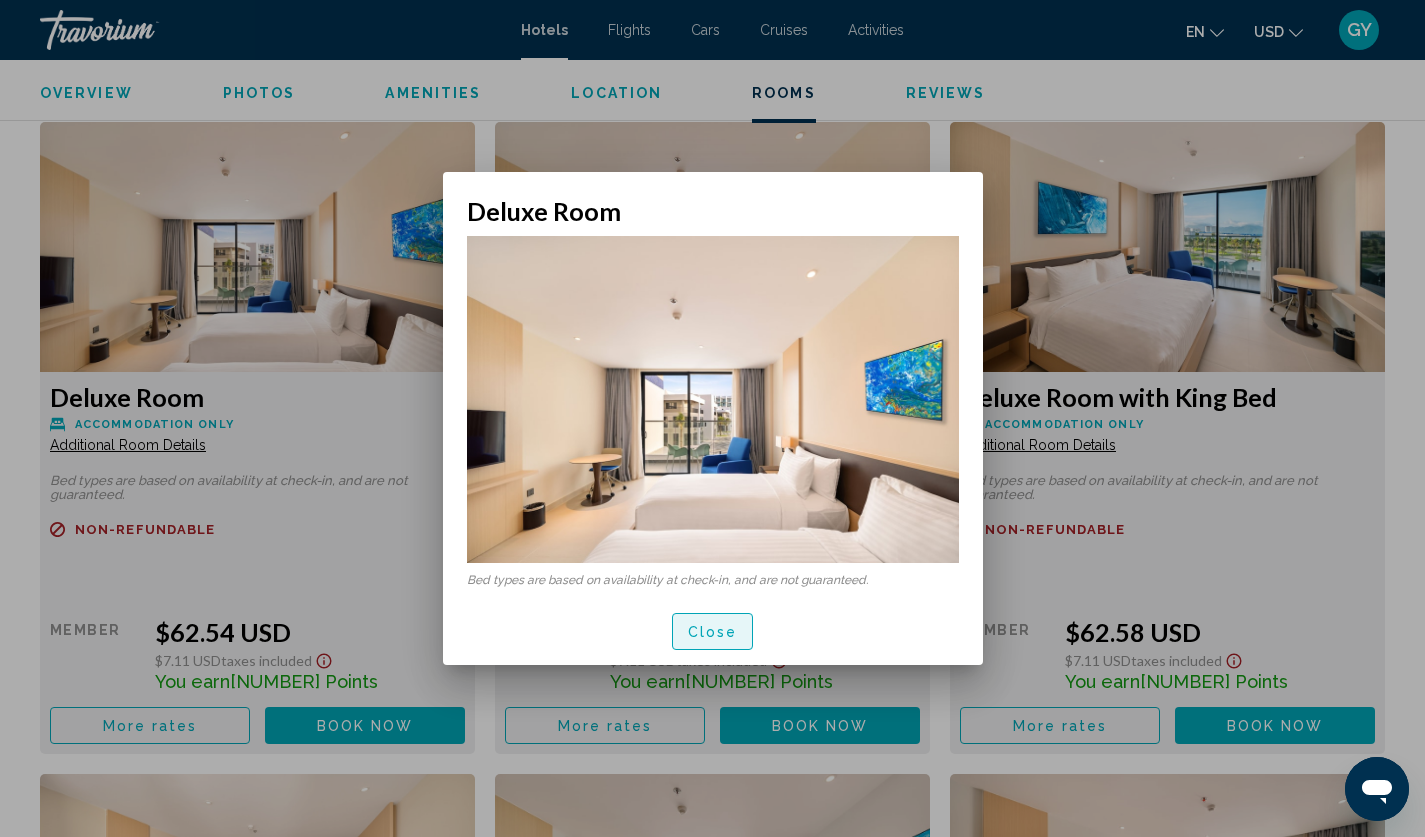 click on "Close" at bounding box center [713, 632] 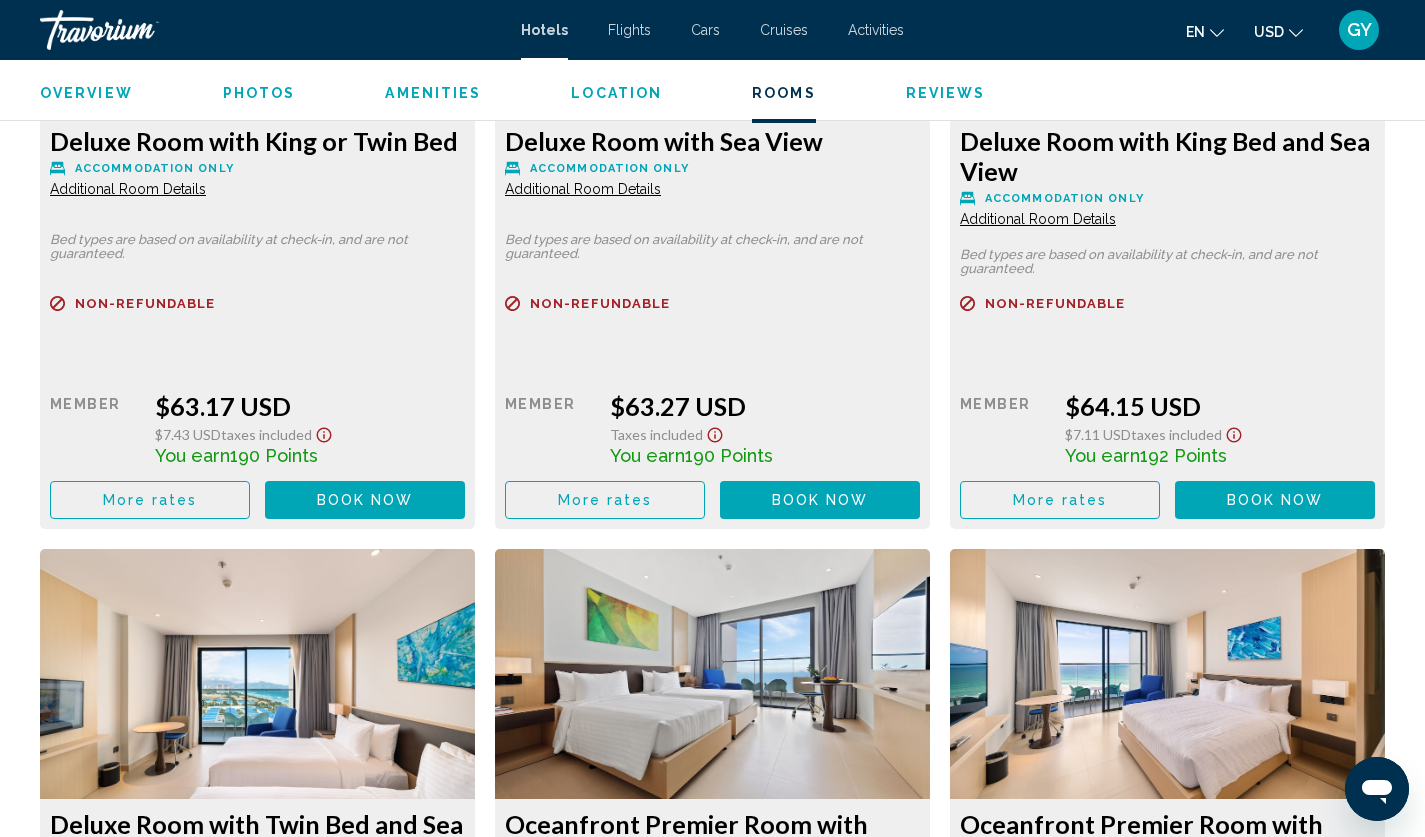 scroll, scrollTop: 4749, scrollLeft: 0, axis: vertical 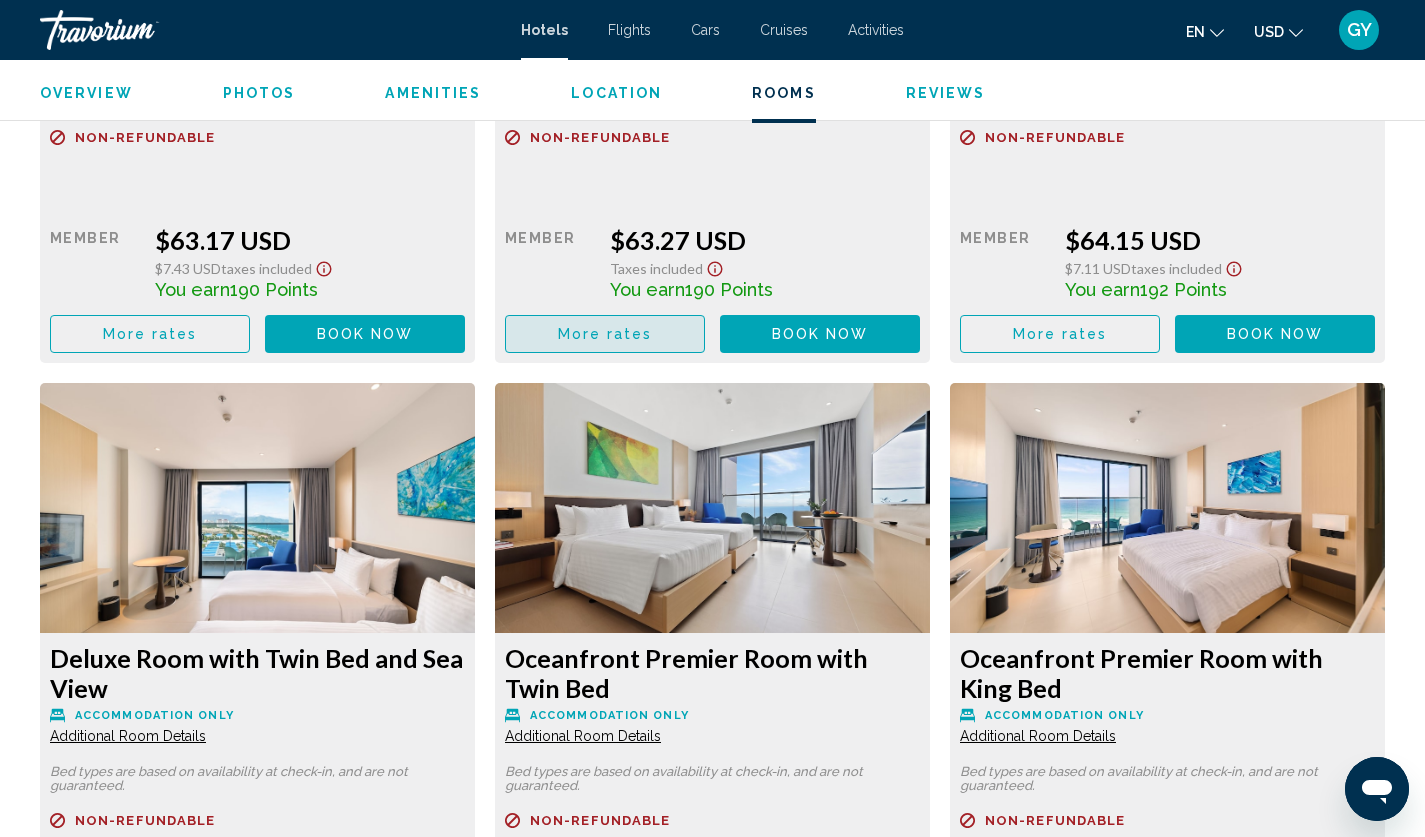 click on "More rates" at bounding box center [150, -349] 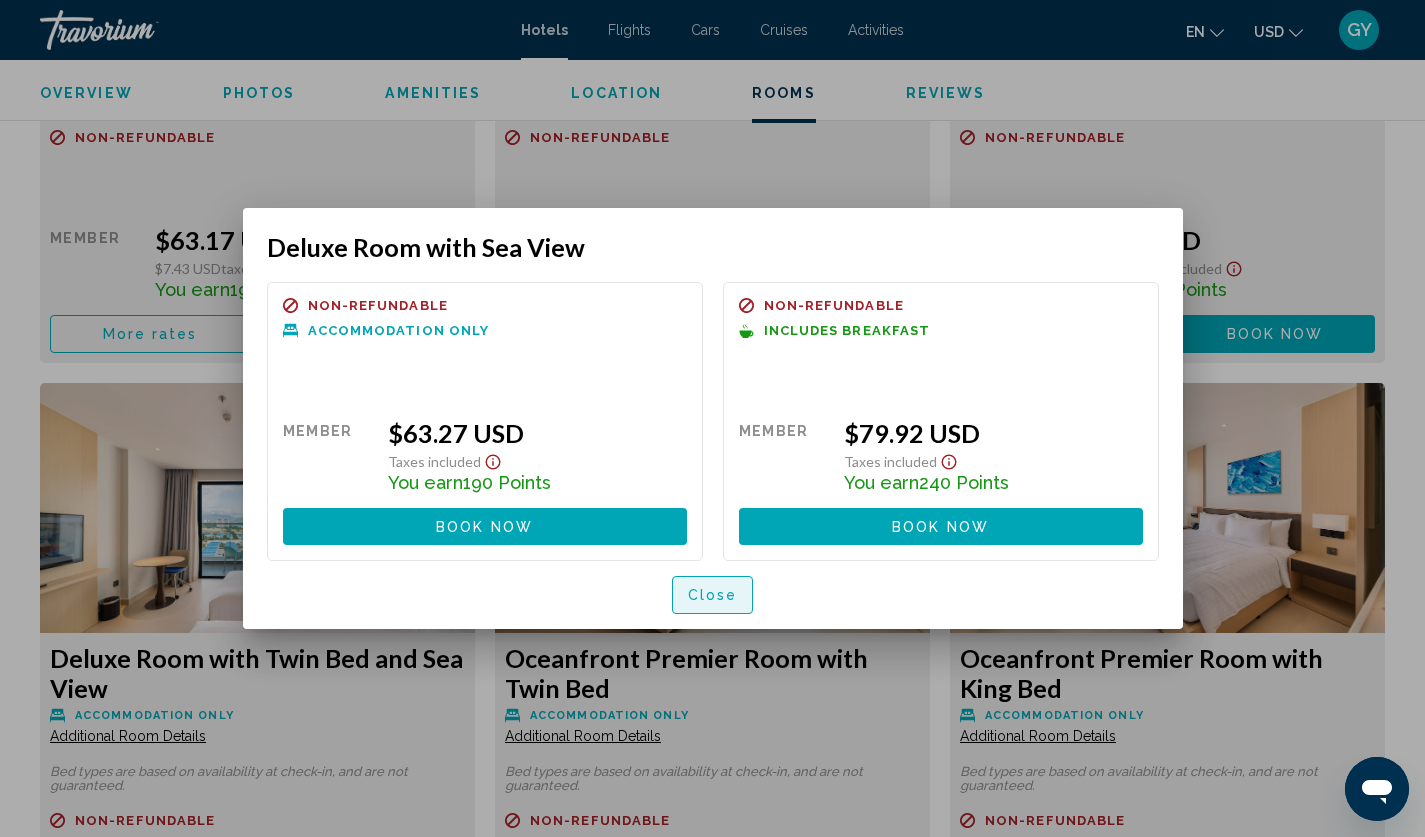 click on "Close" at bounding box center [713, 594] 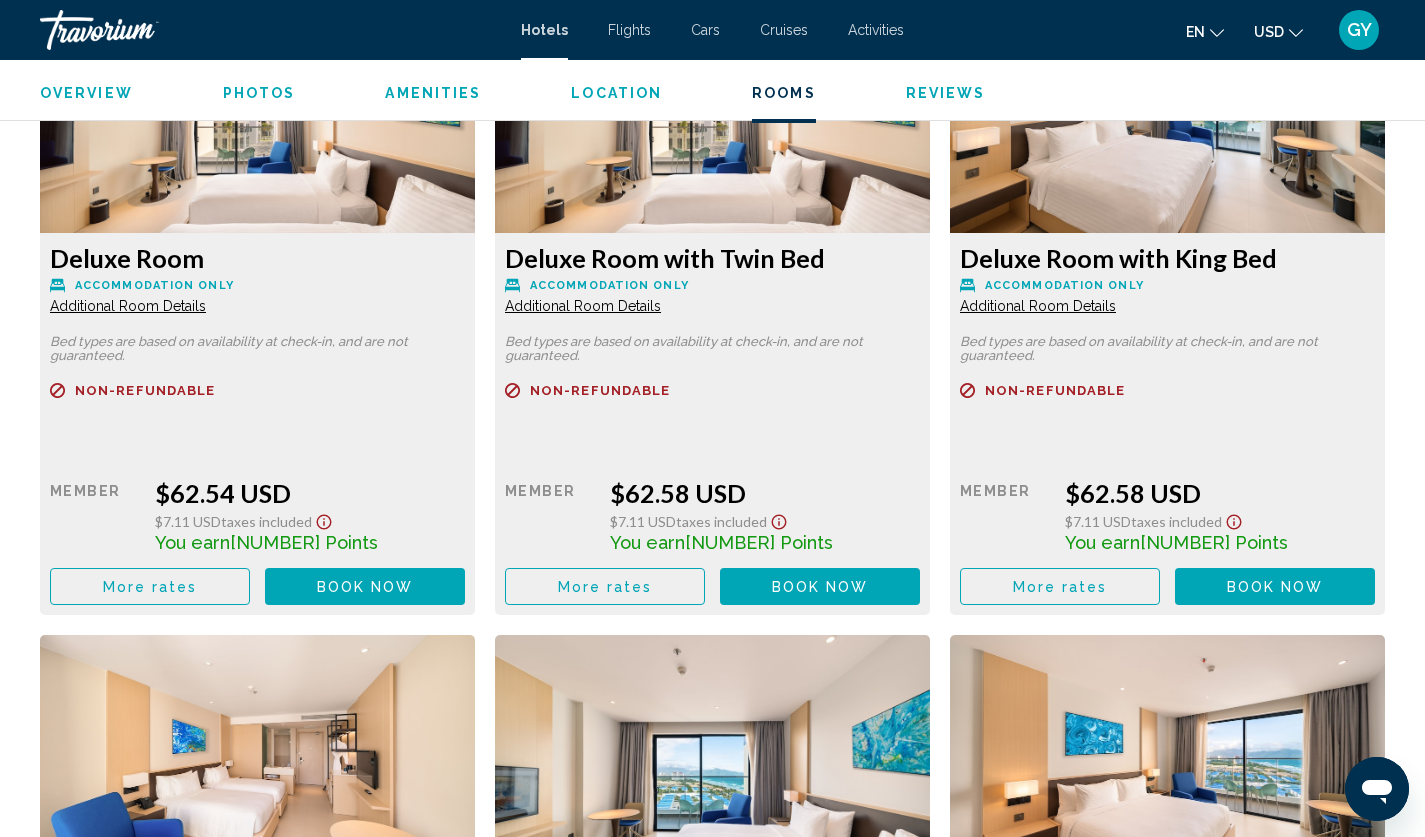 scroll, scrollTop: 3770, scrollLeft: 0, axis: vertical 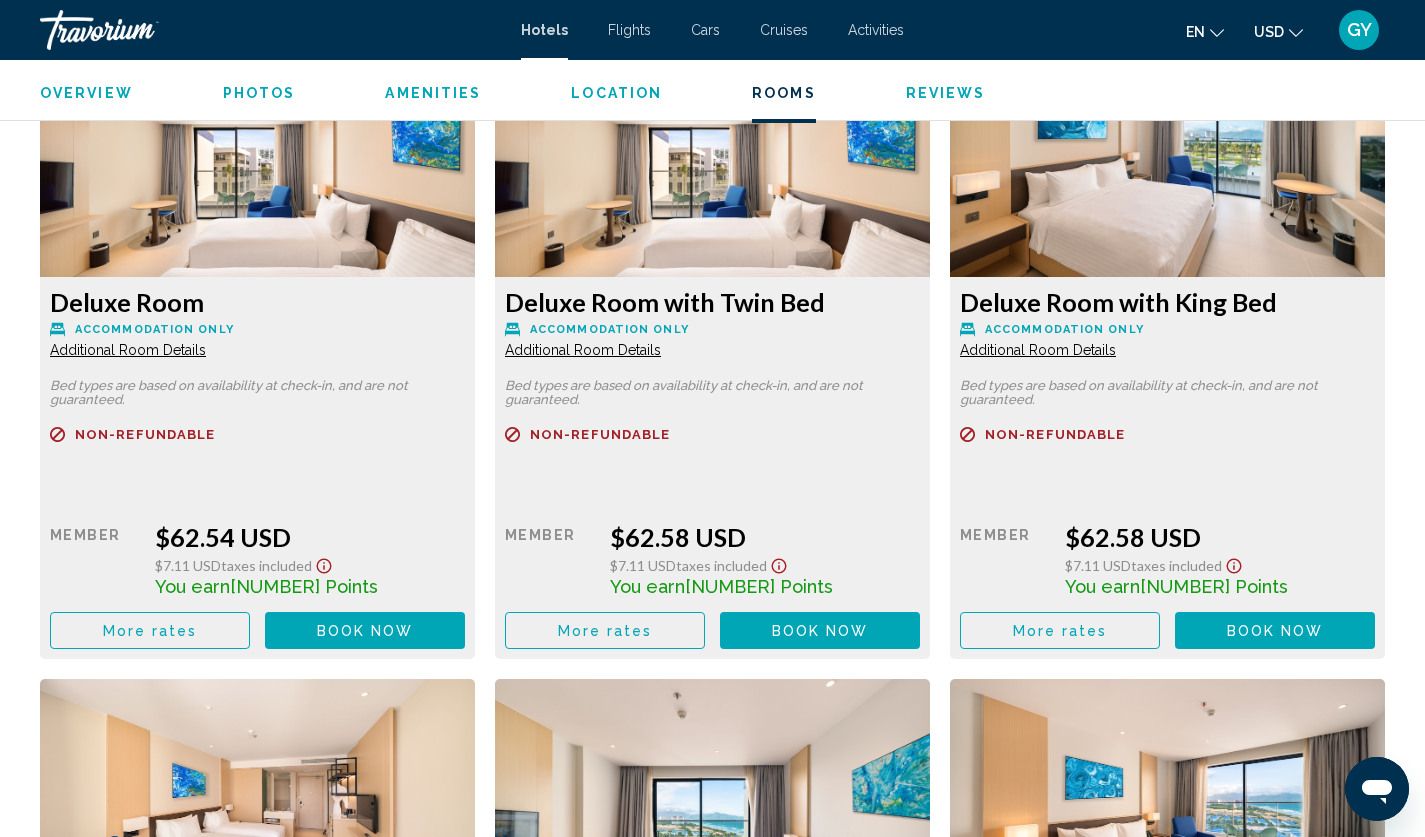 click on "More rates" at bounding box center (150, 630) 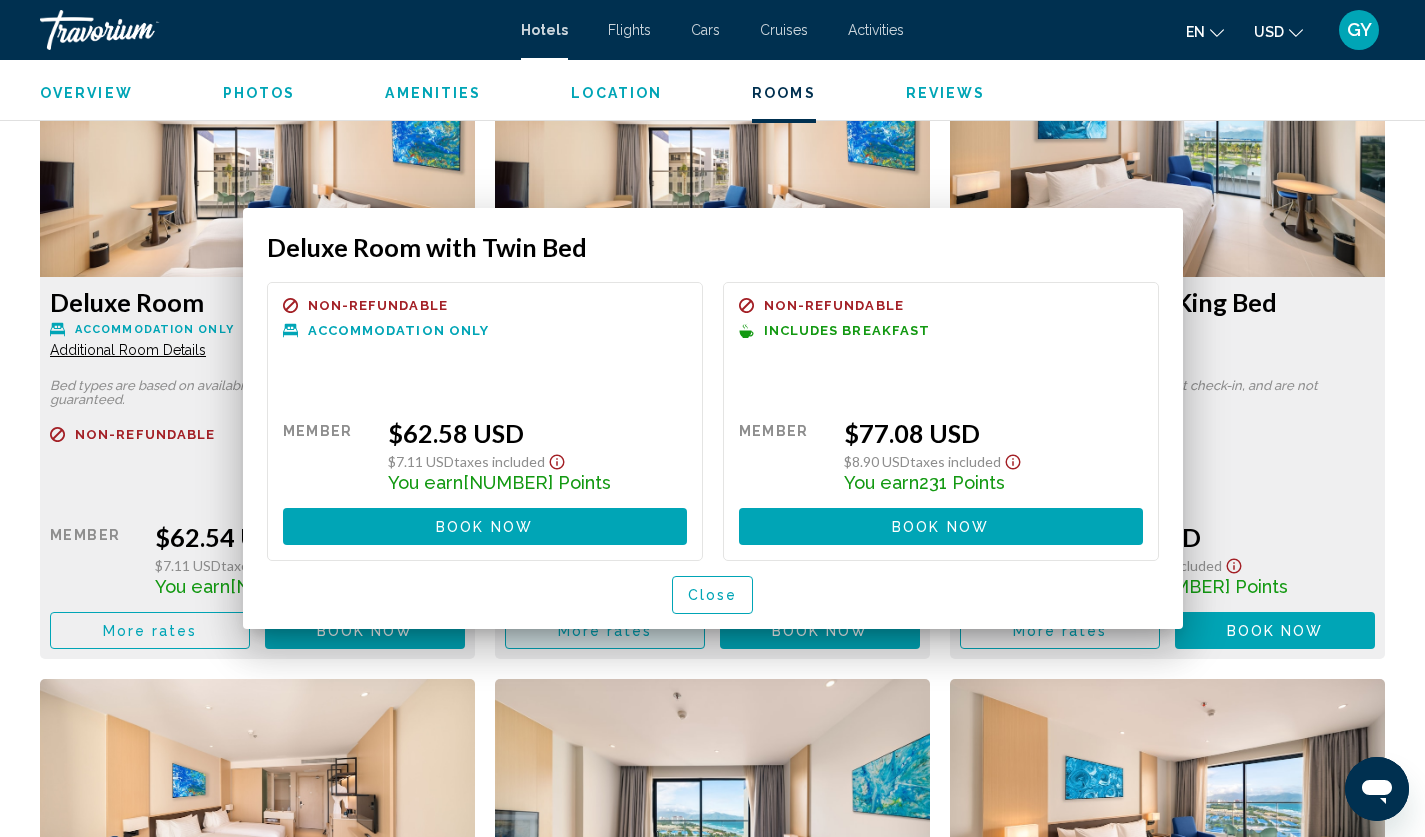 scroll, scrollTop: 0, scrollLeft: 0, axis: both 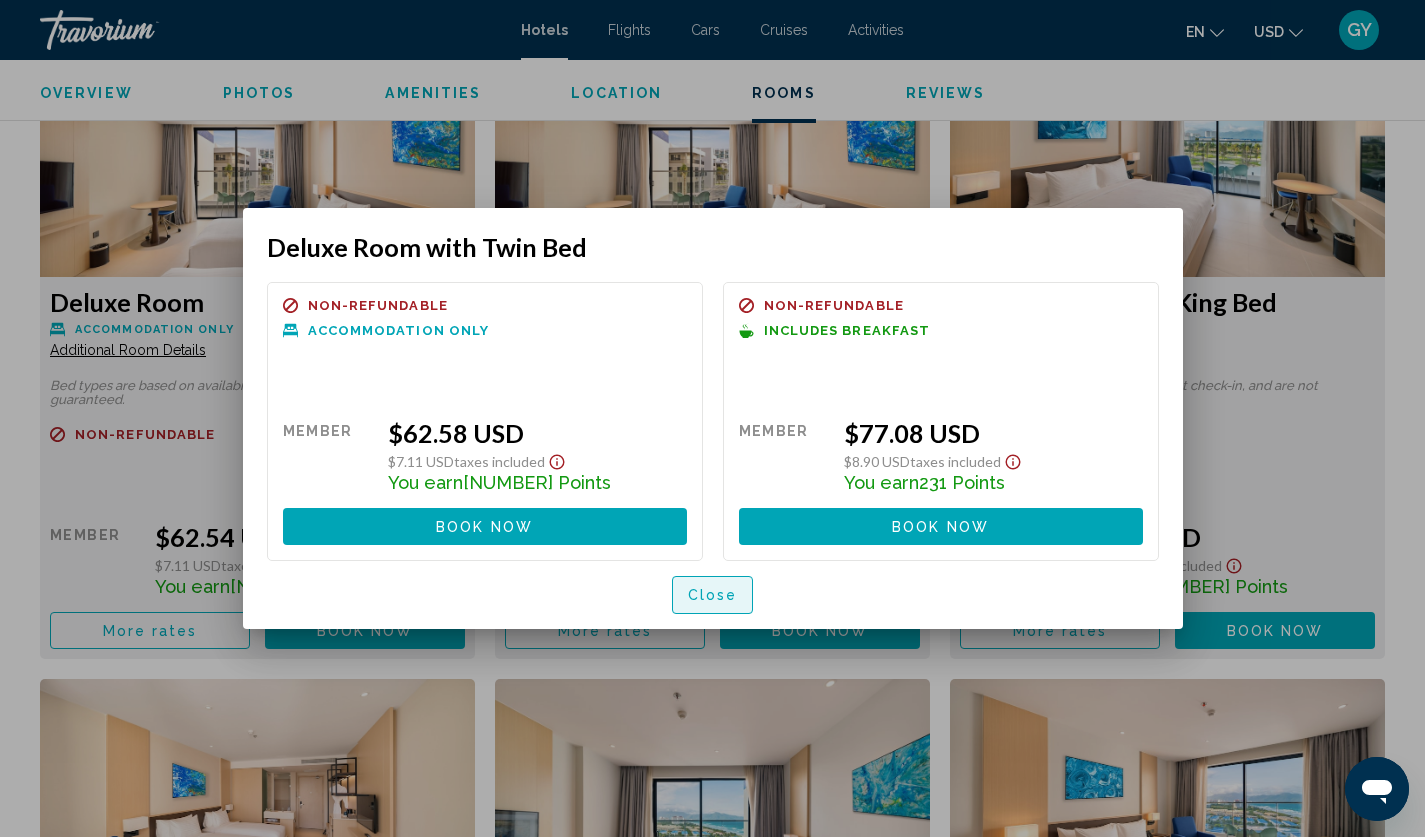 click on "Close" at bounding box center [713, 596] 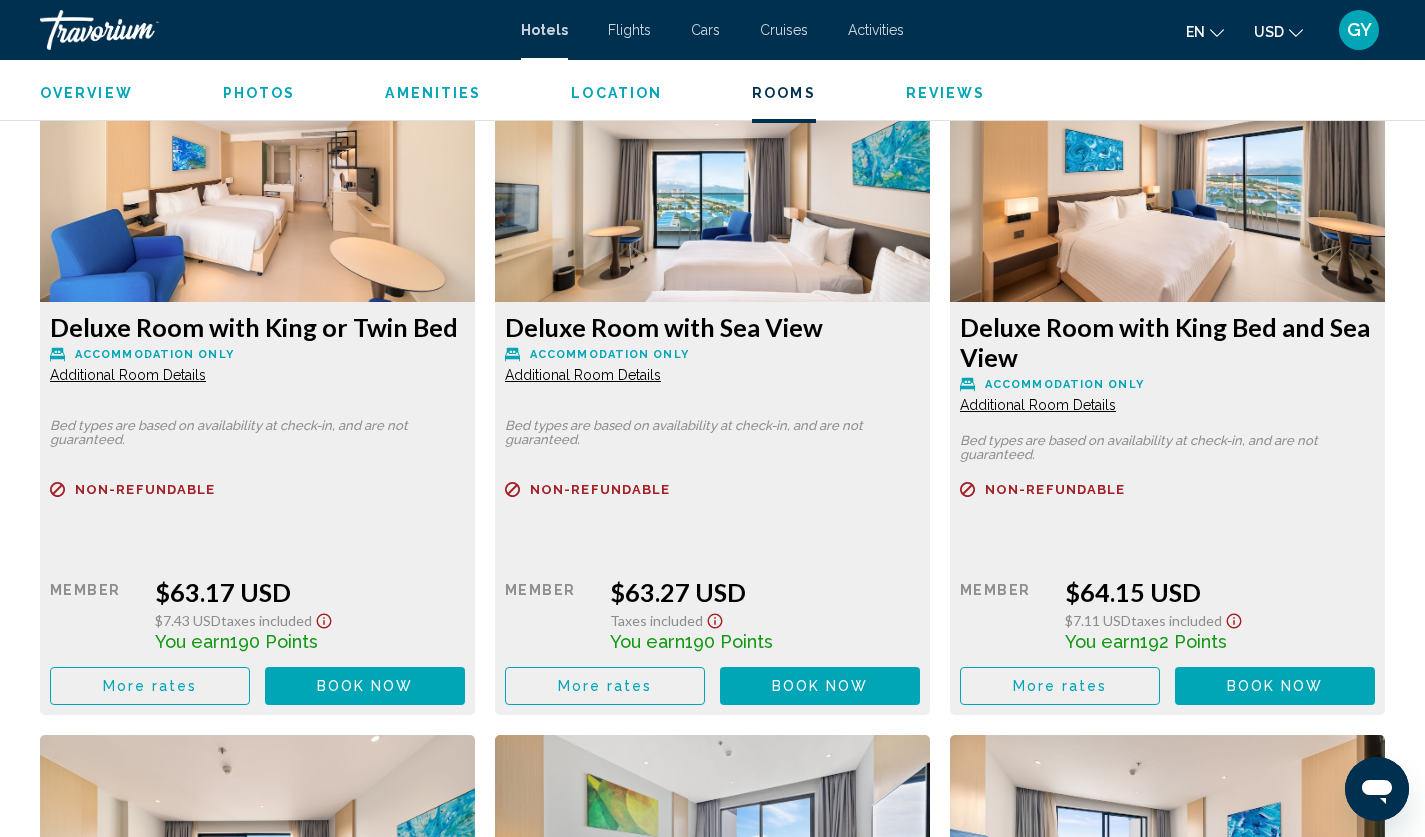 scroll, scrollTop: 4418, scrollLeft: 0, axis: vertical 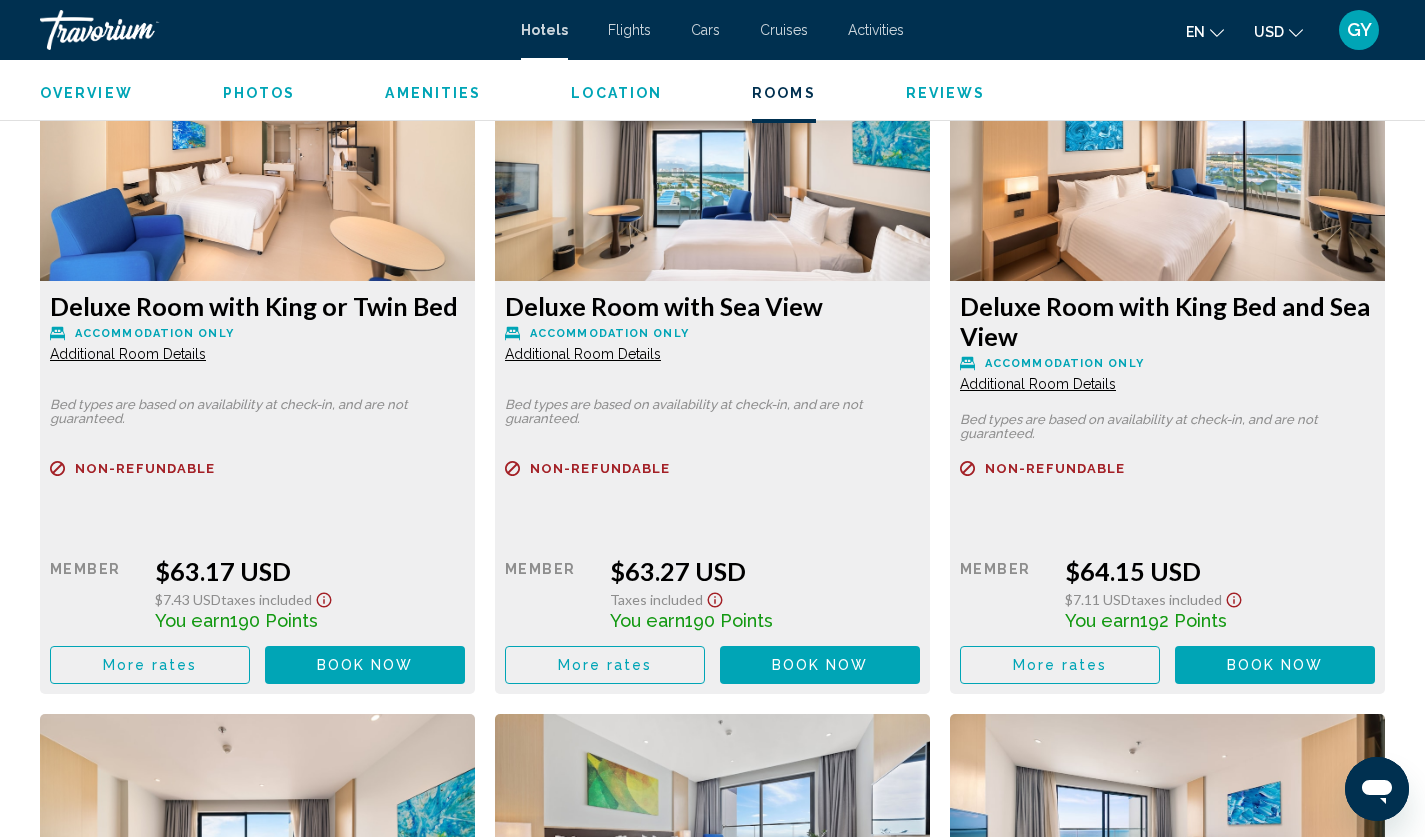click on "More rates" at bounding box center (150, -18) 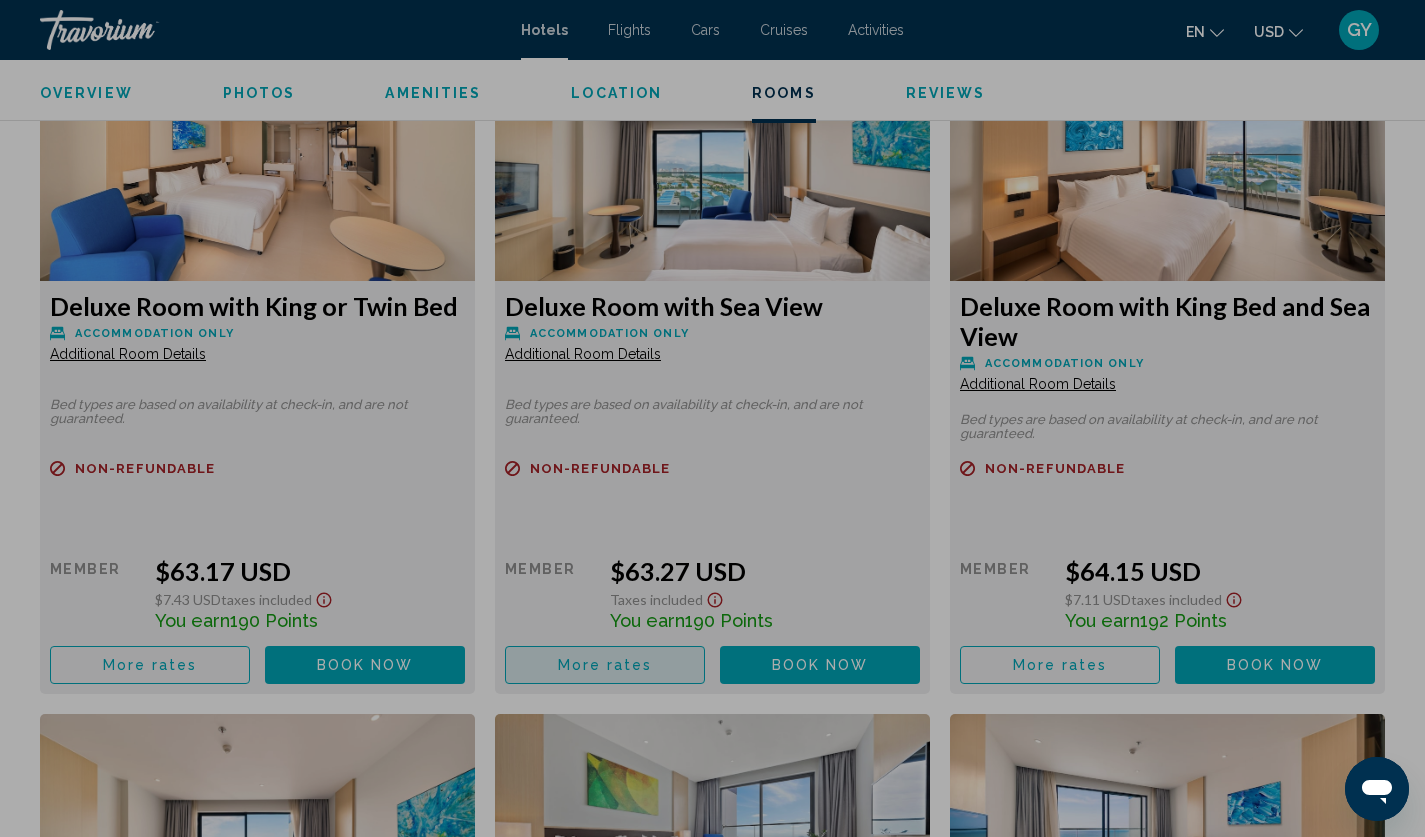 scroll, scrollTop: 0, scrollLeft: 0, axis: both 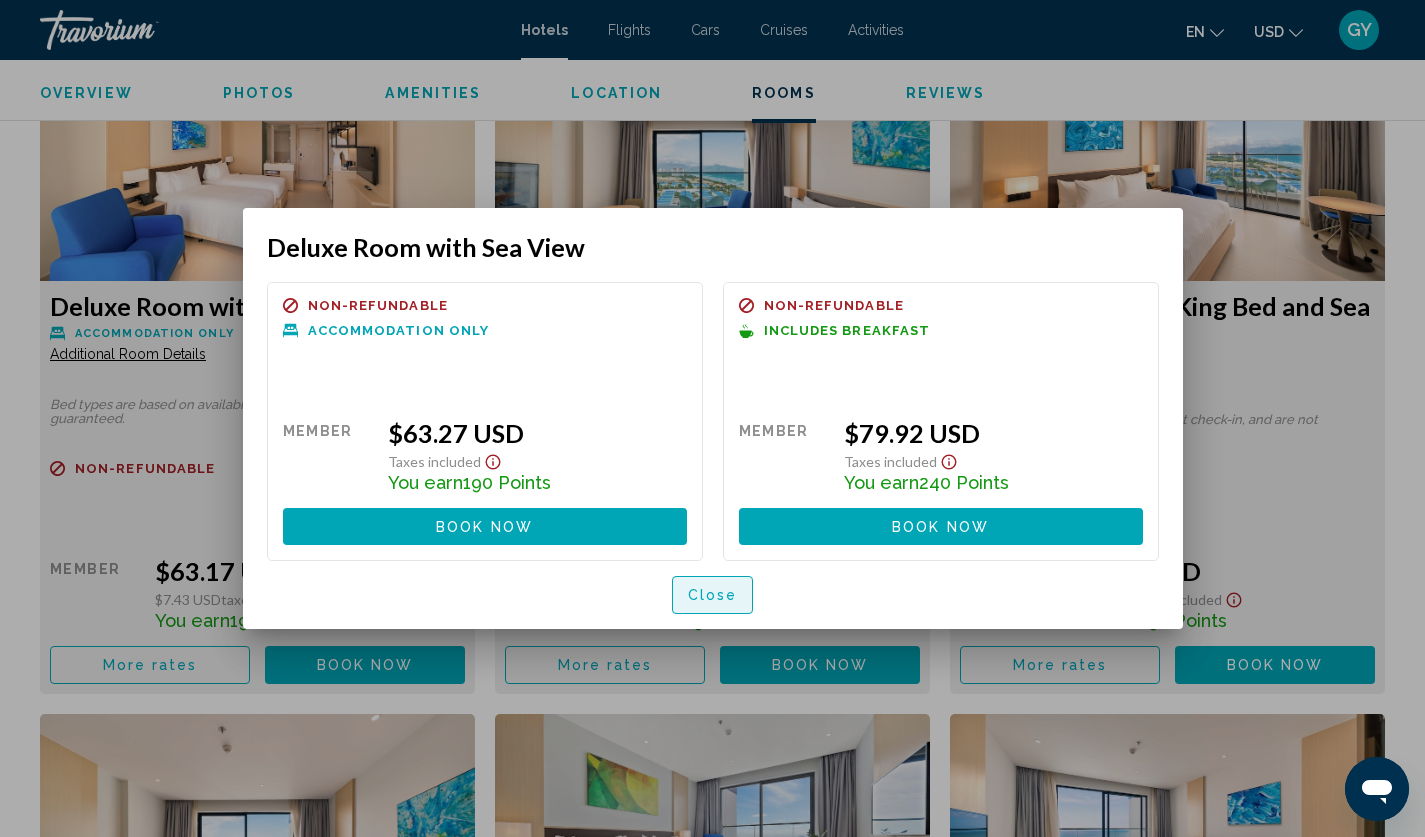 click on "Close" at bounding box center [713, 596] 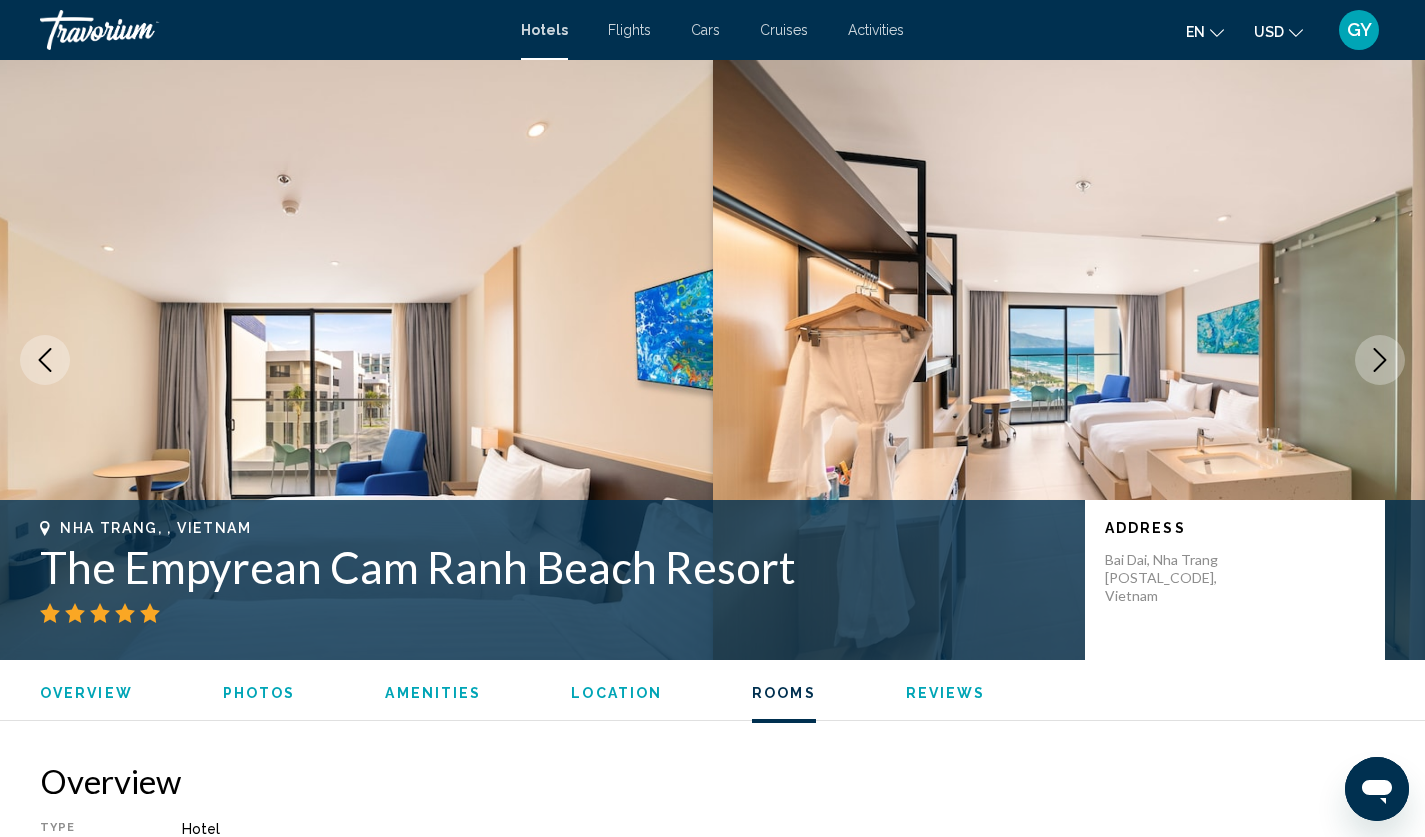 scroll, scrollTop: 4418, scrollLeft: 0, axis: vertical 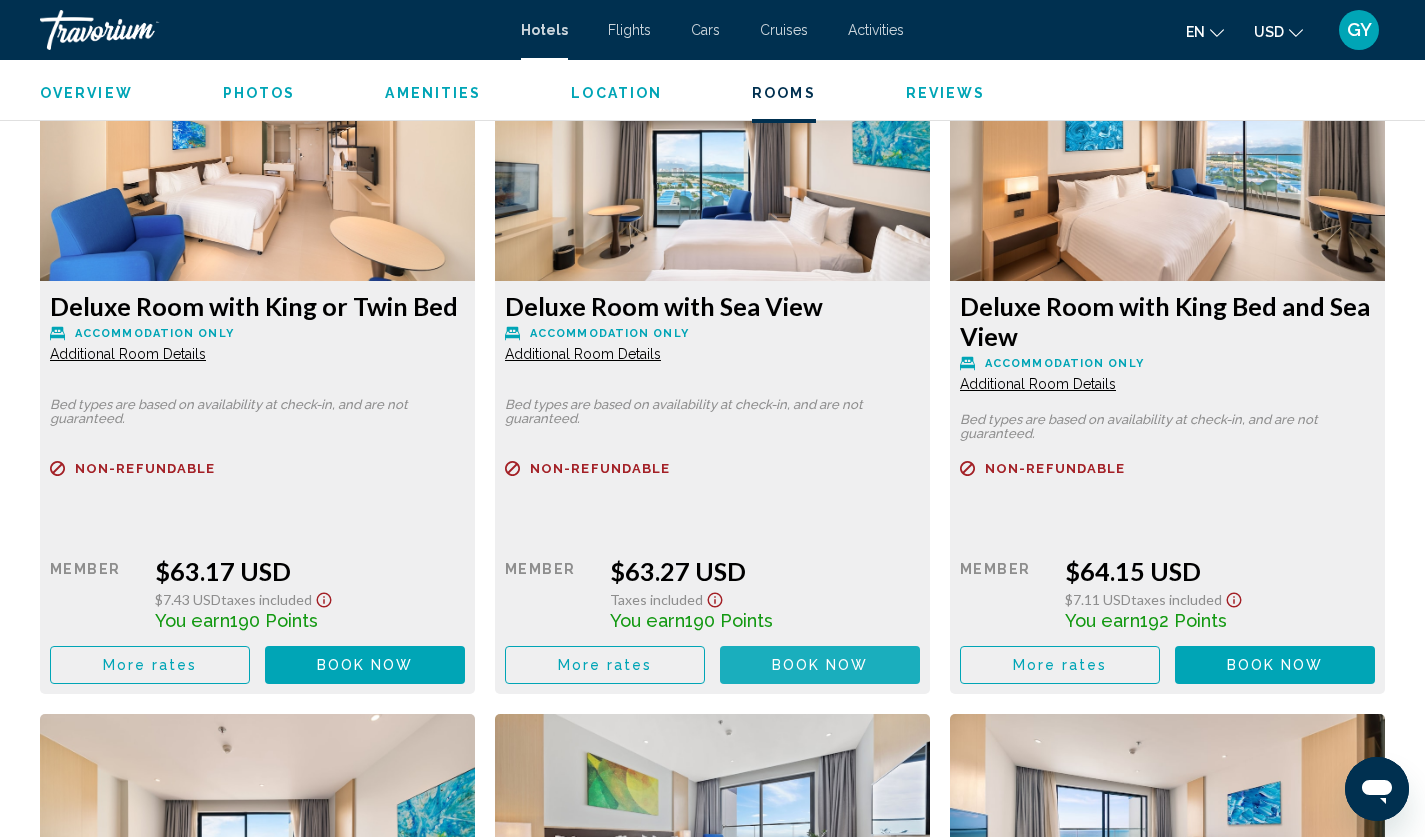click on "Book now No longer available" at bounding box center (365, -18) 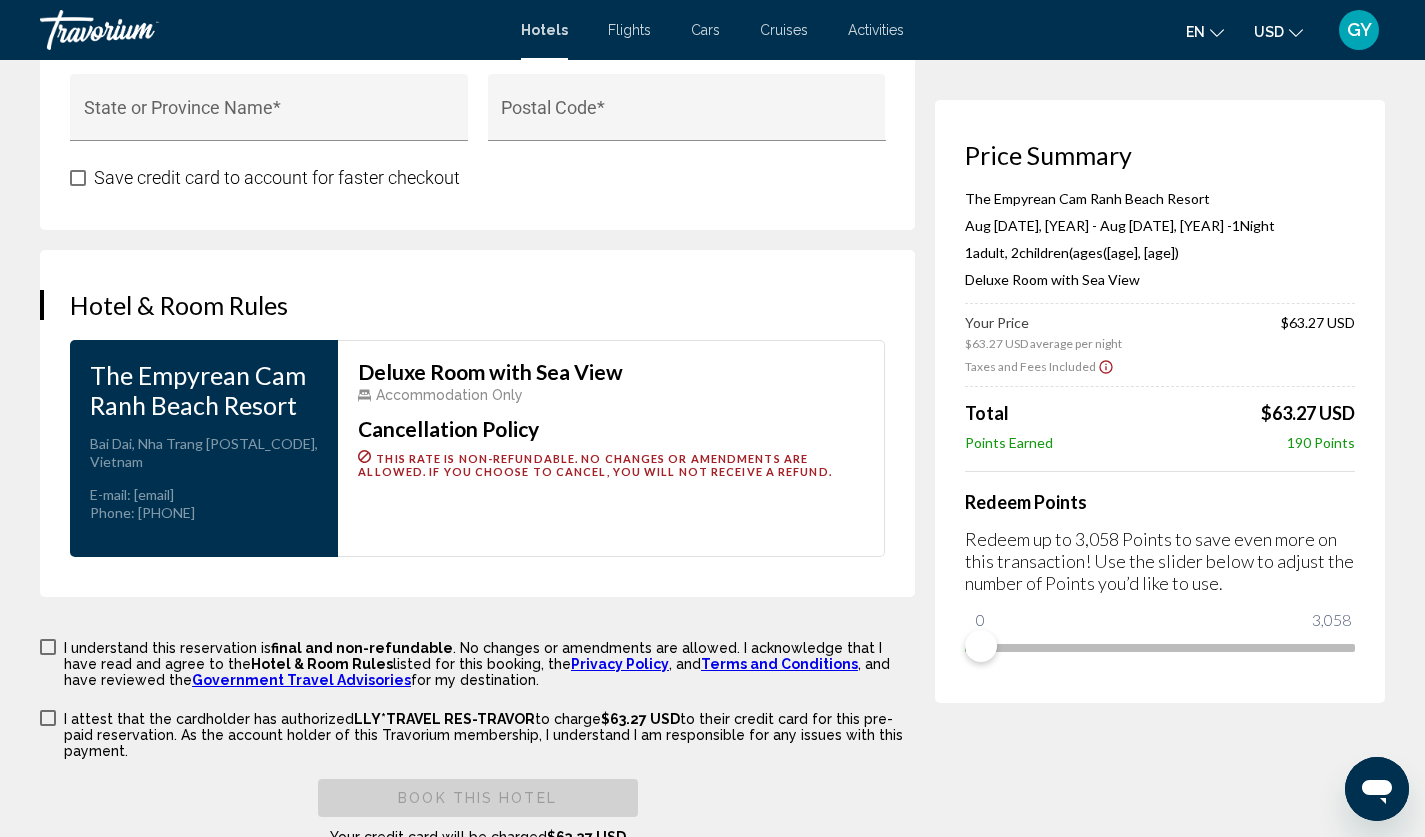 scroll, scrollTop: 2505, scrollLeft: 0, axis: vertical 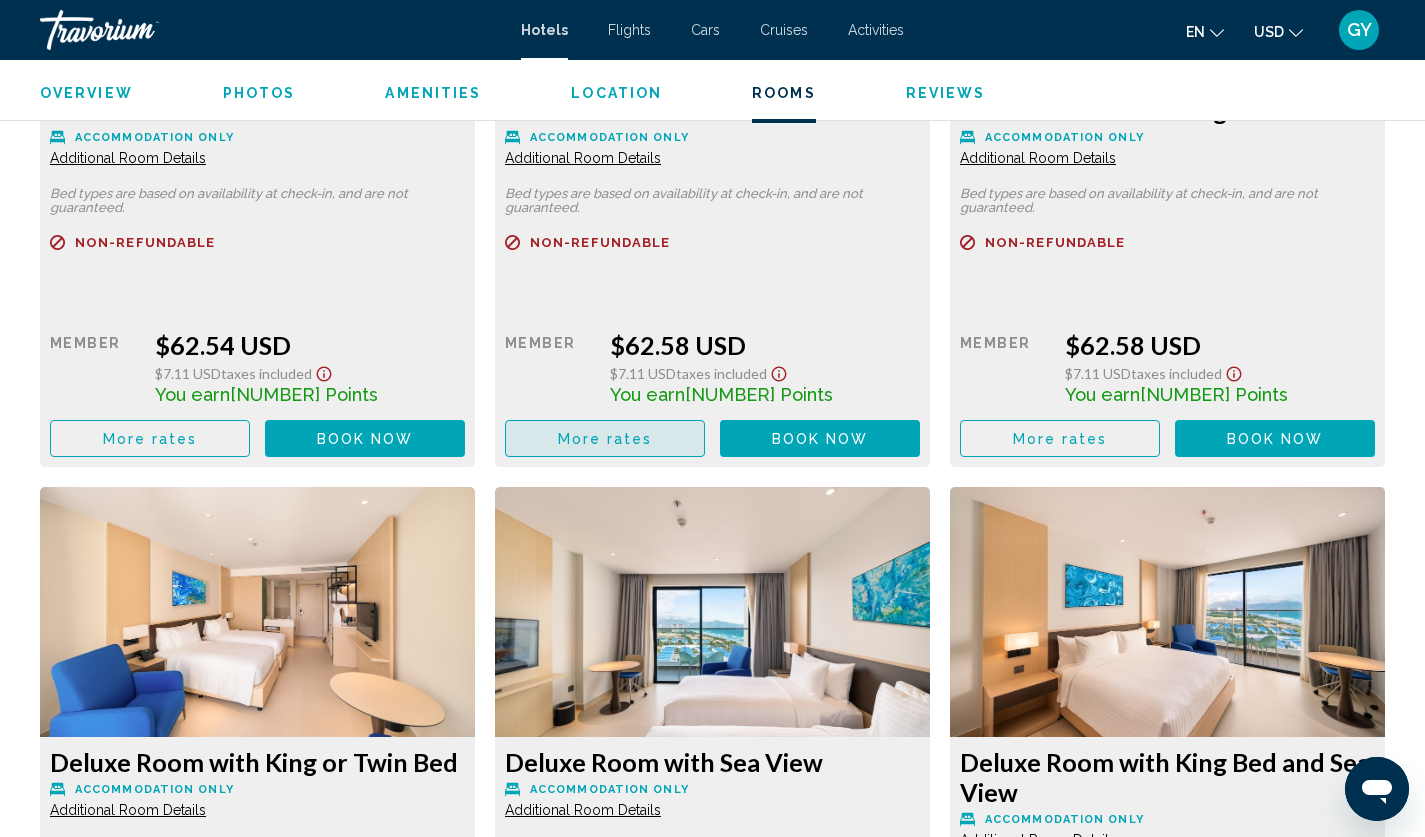 click on "More rates" at bounding box center [150, 438] 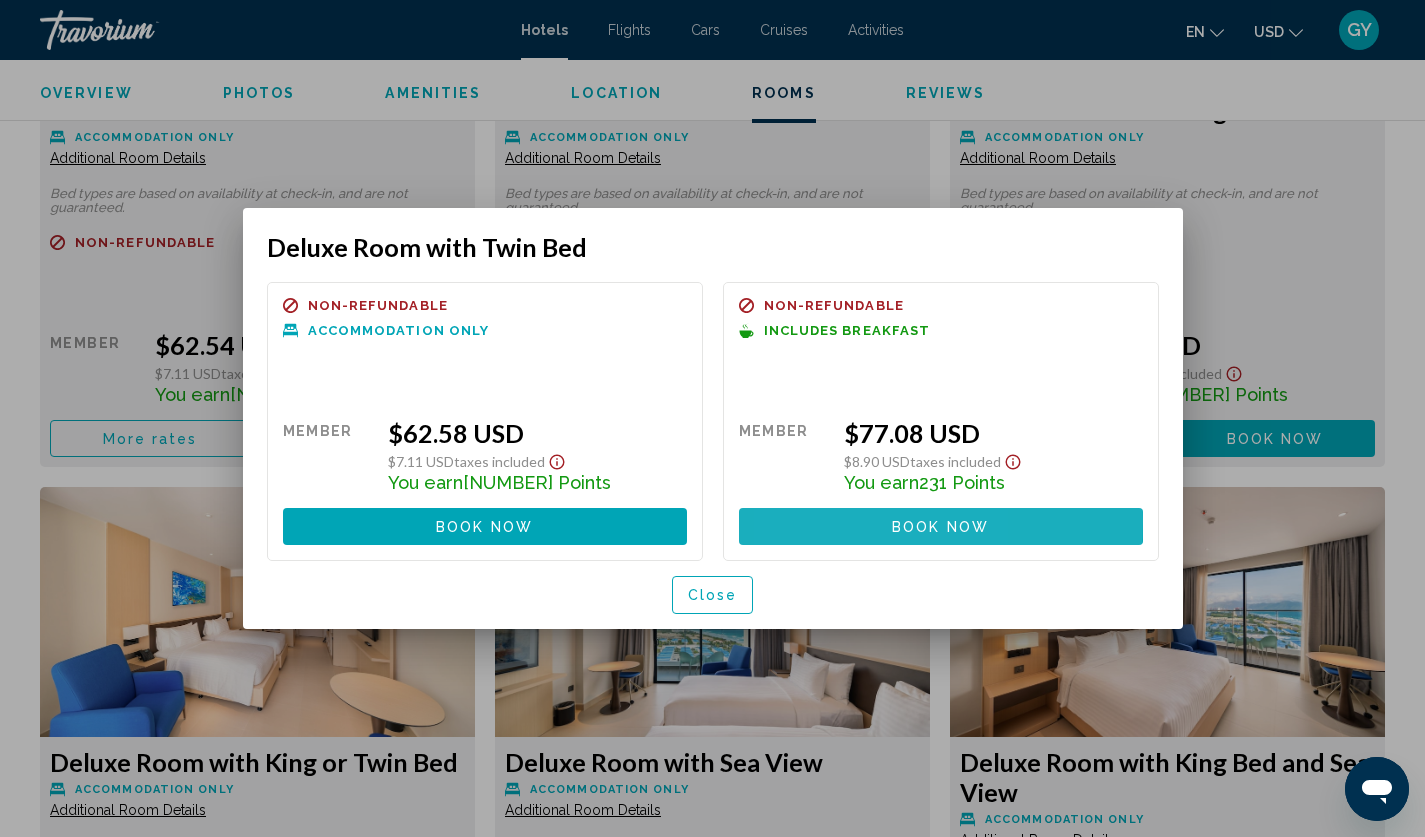 click on "Book now No longer available" at bounding box center (941, 526) 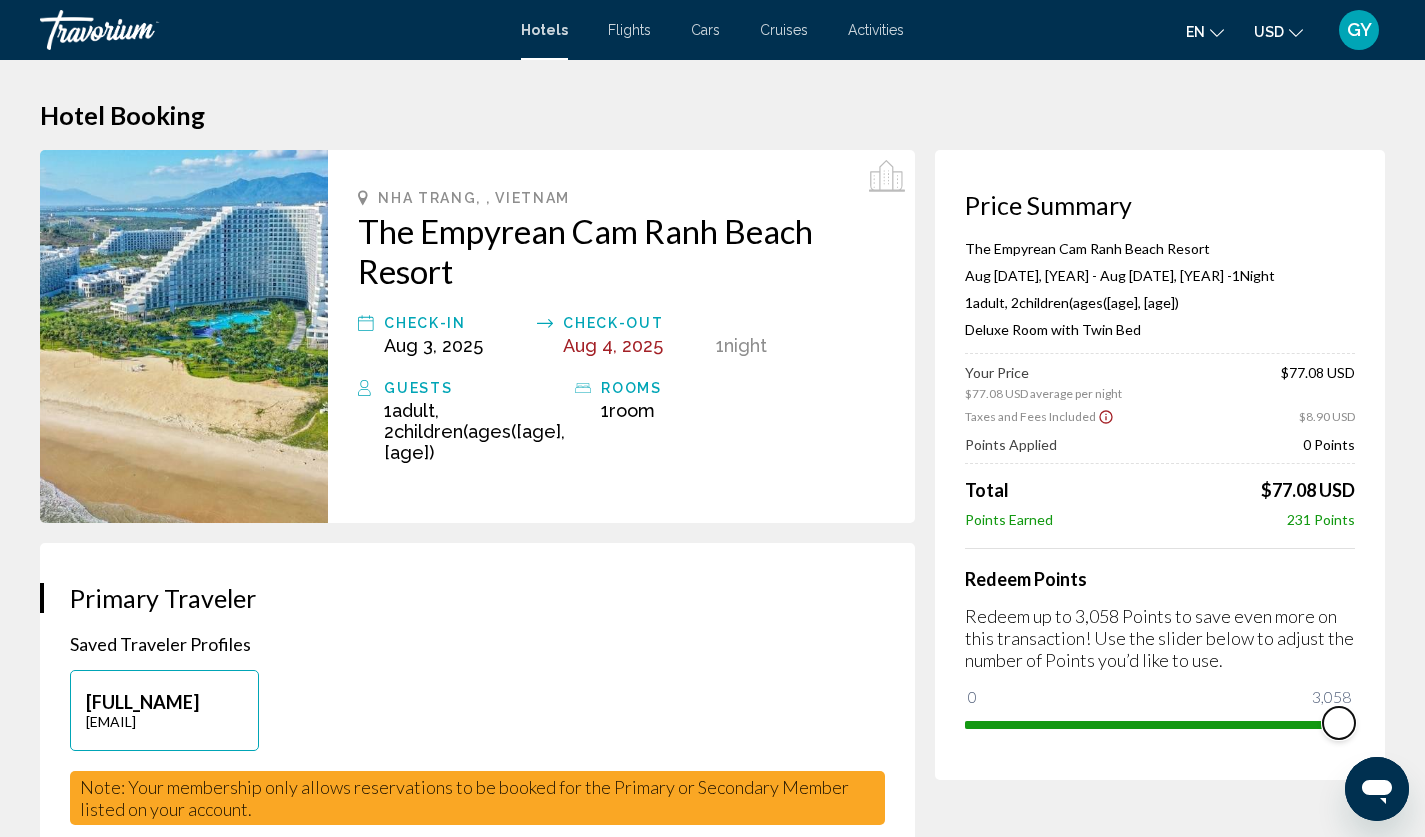 drag, startPoint x: 983, startPoint y: 706, endPoint x: 1438, endPoint y: 696, distance: 455.10986 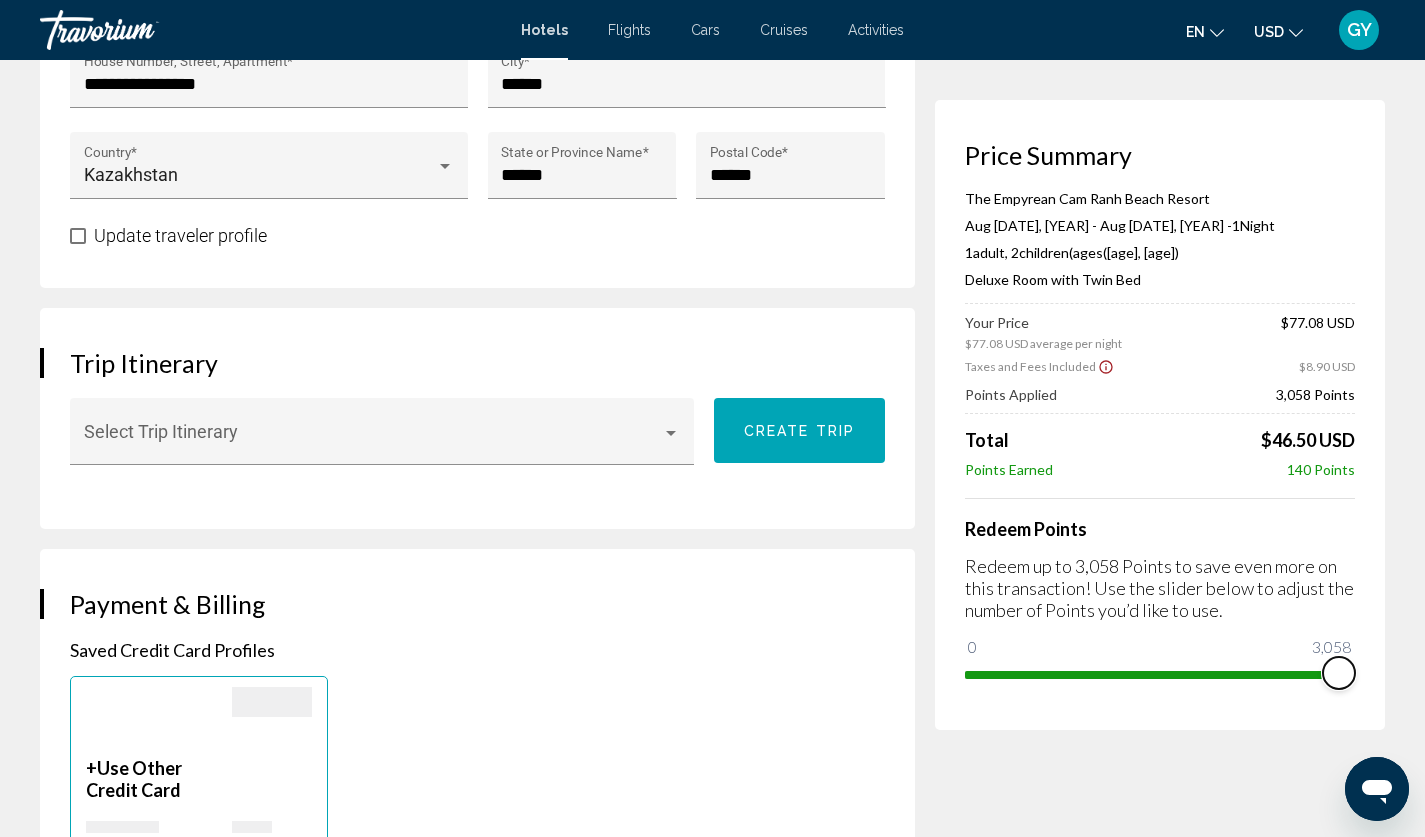 scroll, scrollTop: 1123, scrollLeft: 0, axis: vertical 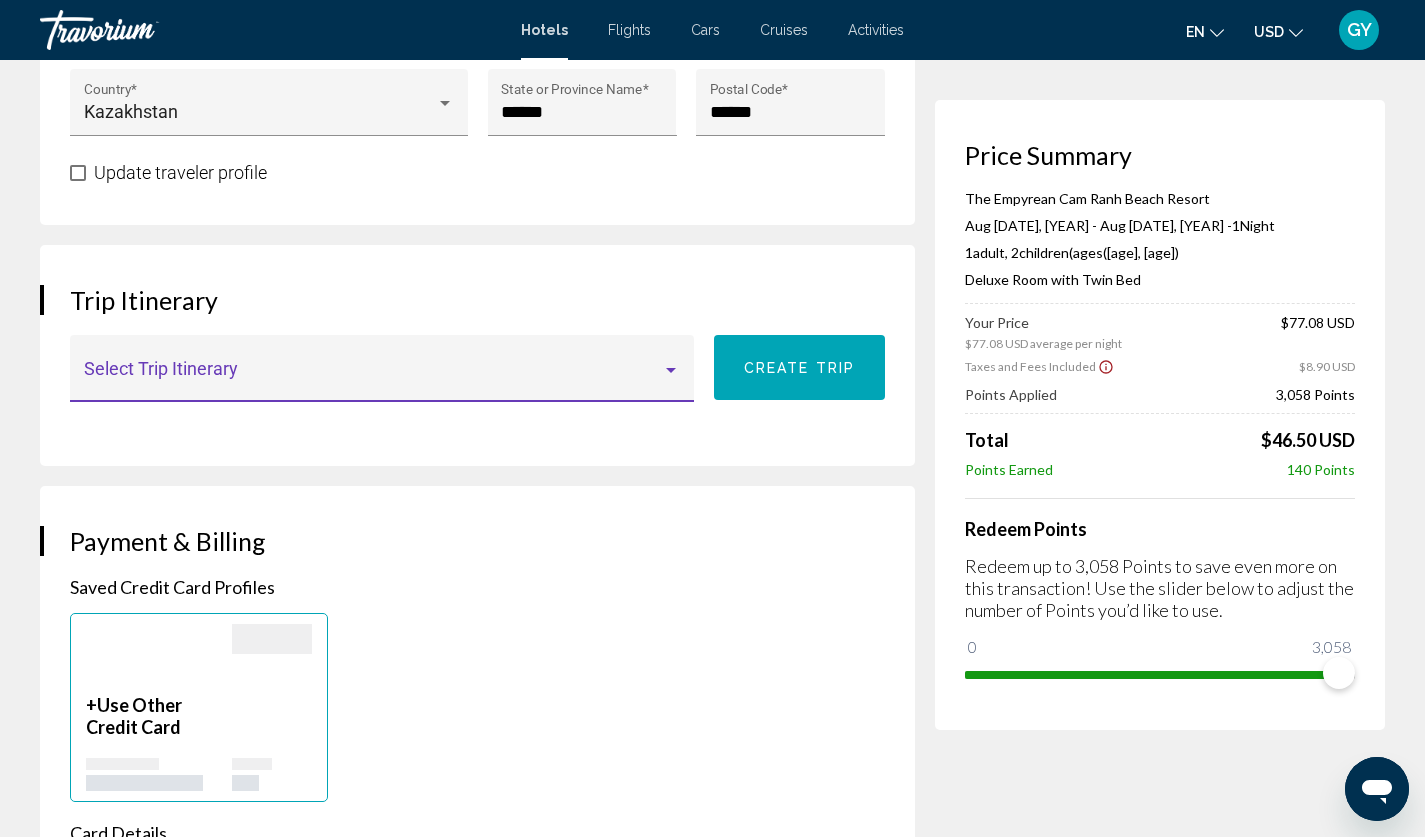 click at bounding box center [373, 378] 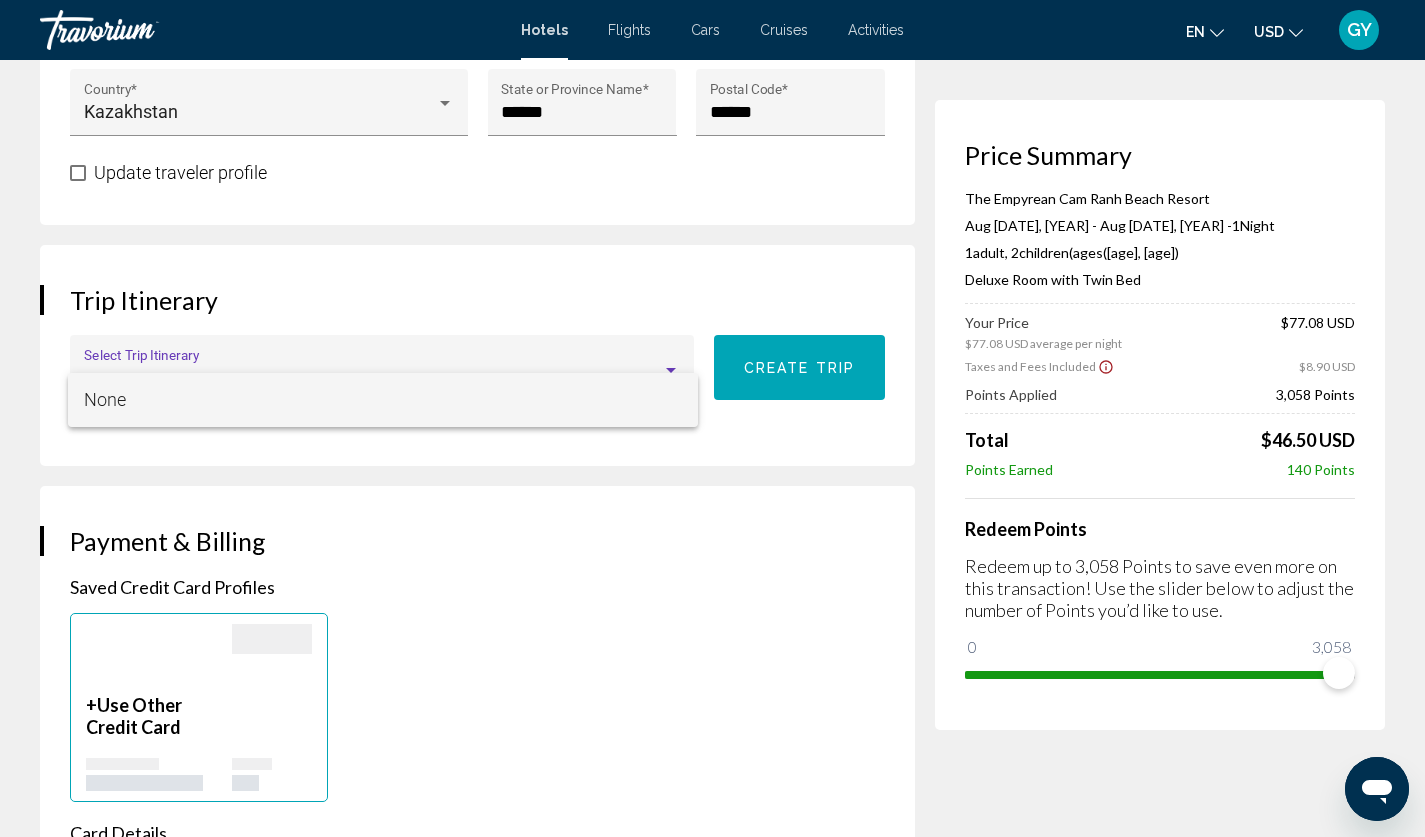 click on "None" at bounding box center (383, 400) 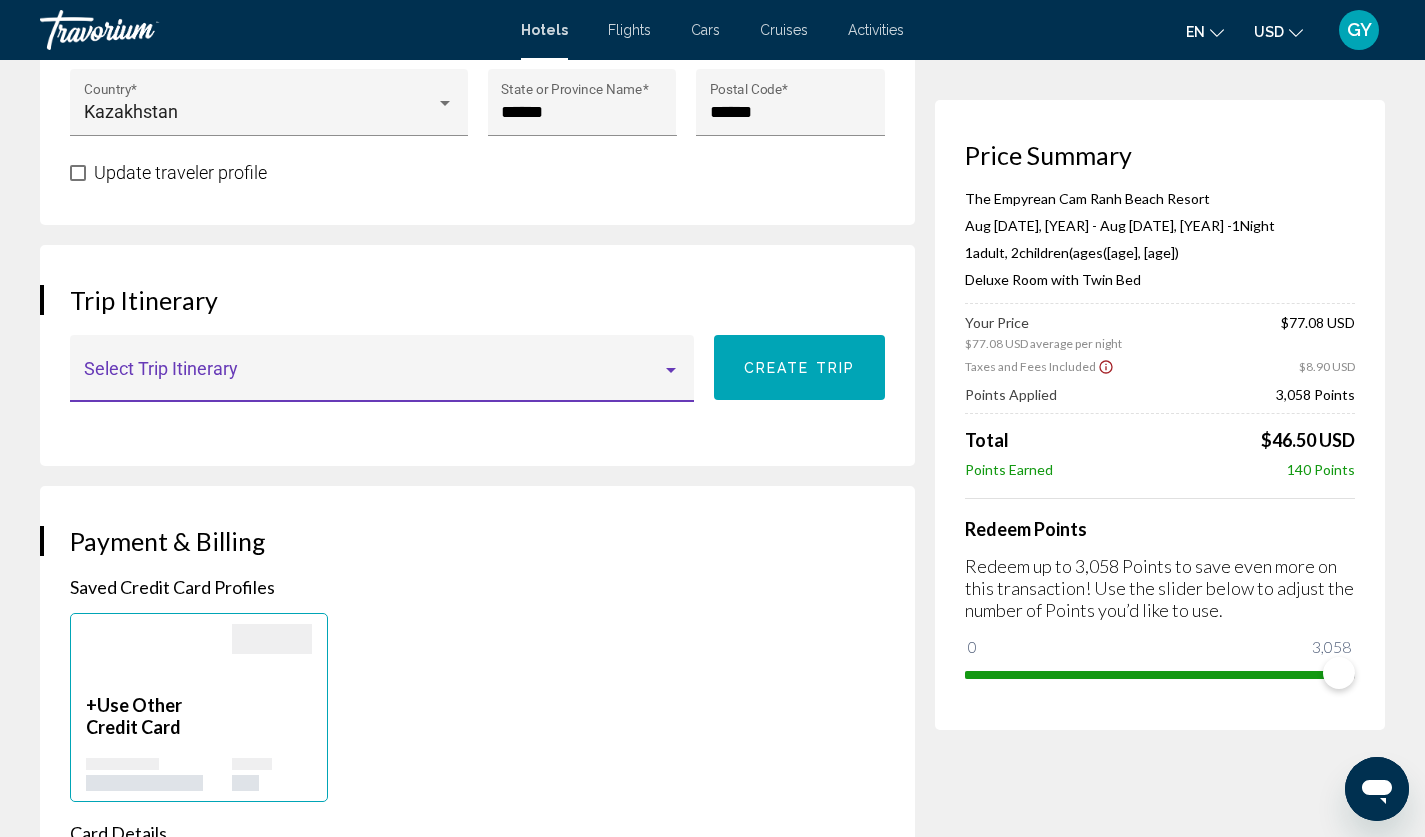 click on "Trip Itinerary Select Trip Itinerary Create trip" at bounding box center (477, 355) 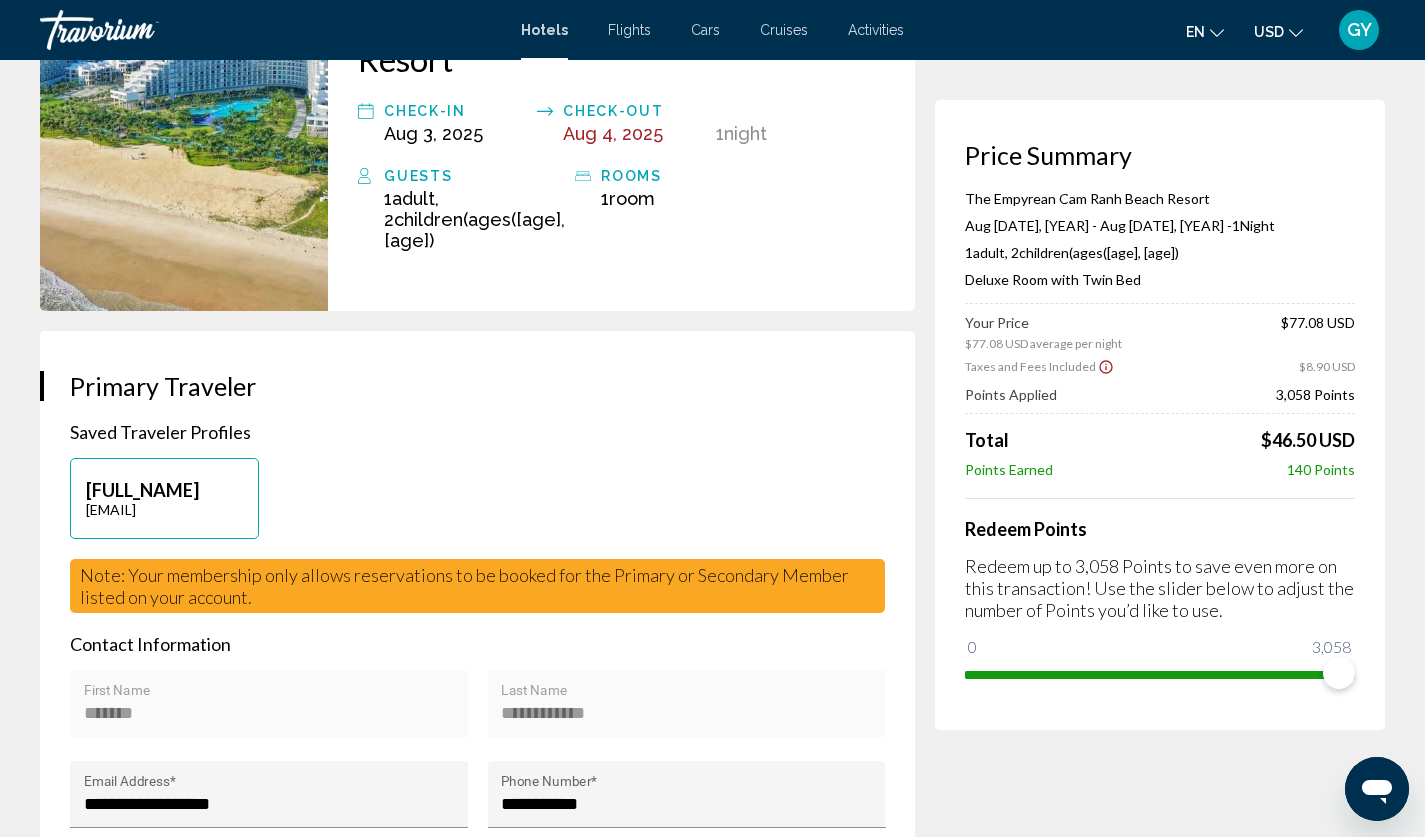 scroll, scrollTop: 284, scrollLeft: 0, axis: vertical 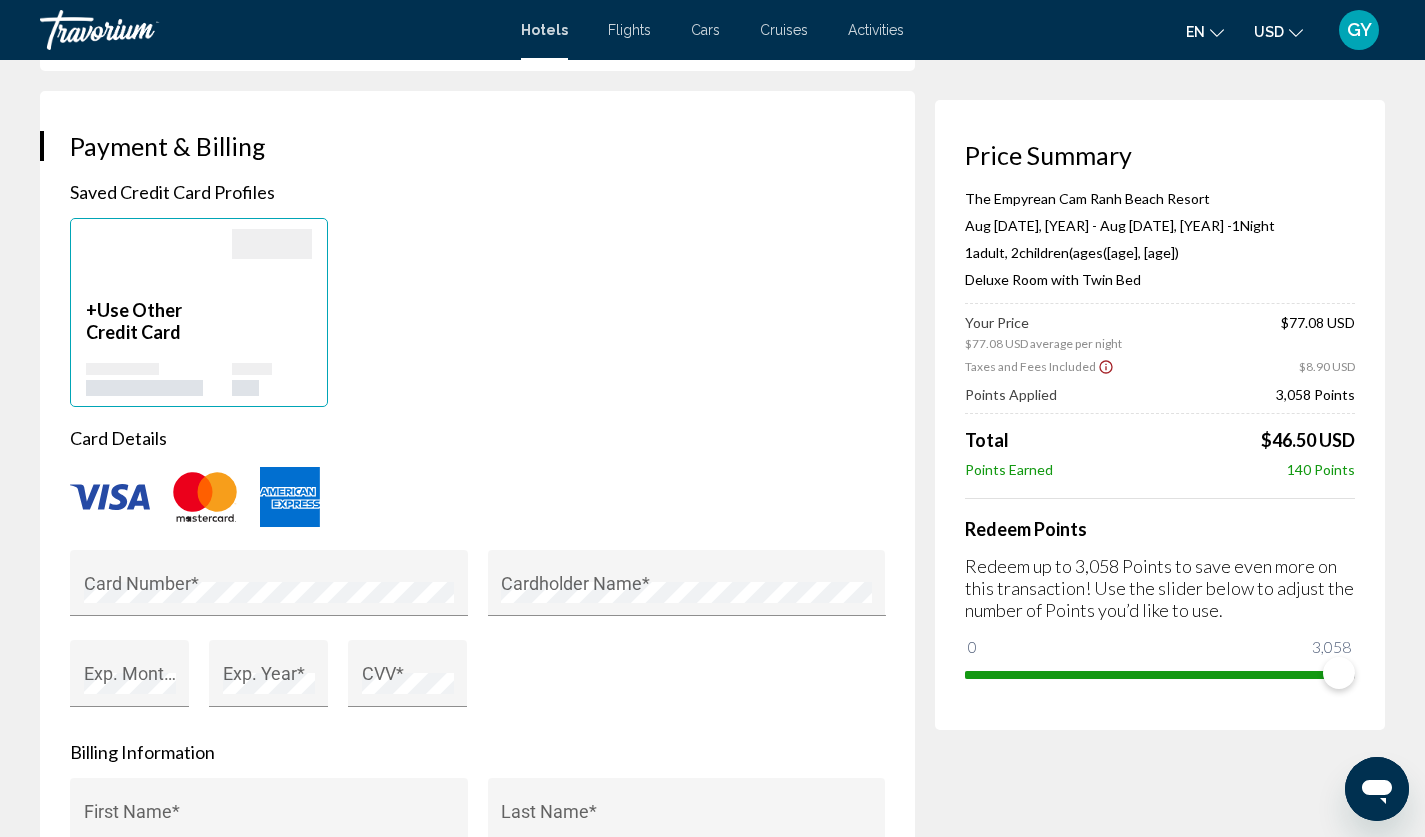 click on "Use Other Credit Card" at bounding box center (134, 321) 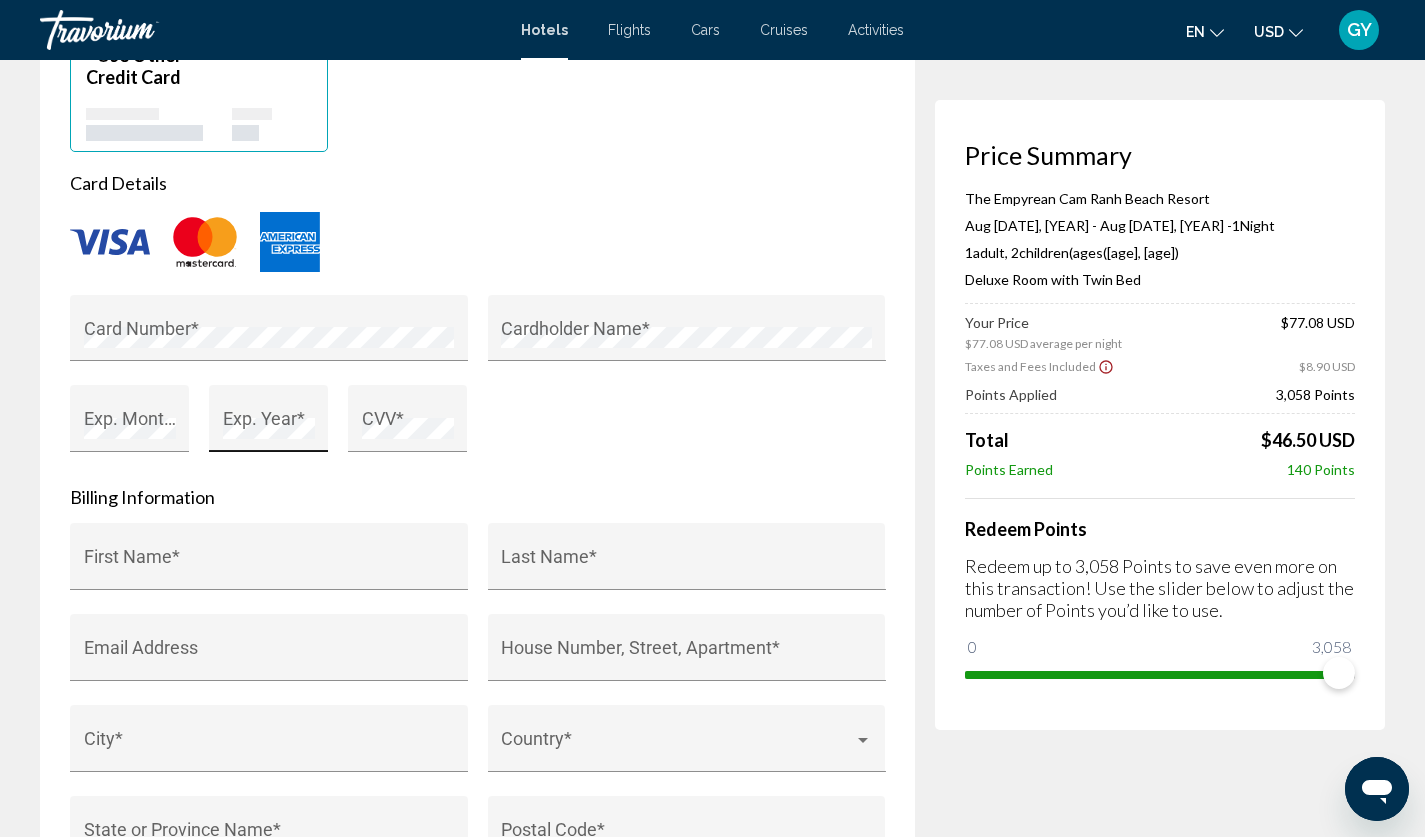 scroll, scrollTop: 1773, scrollLeft: 0, axis: vertical 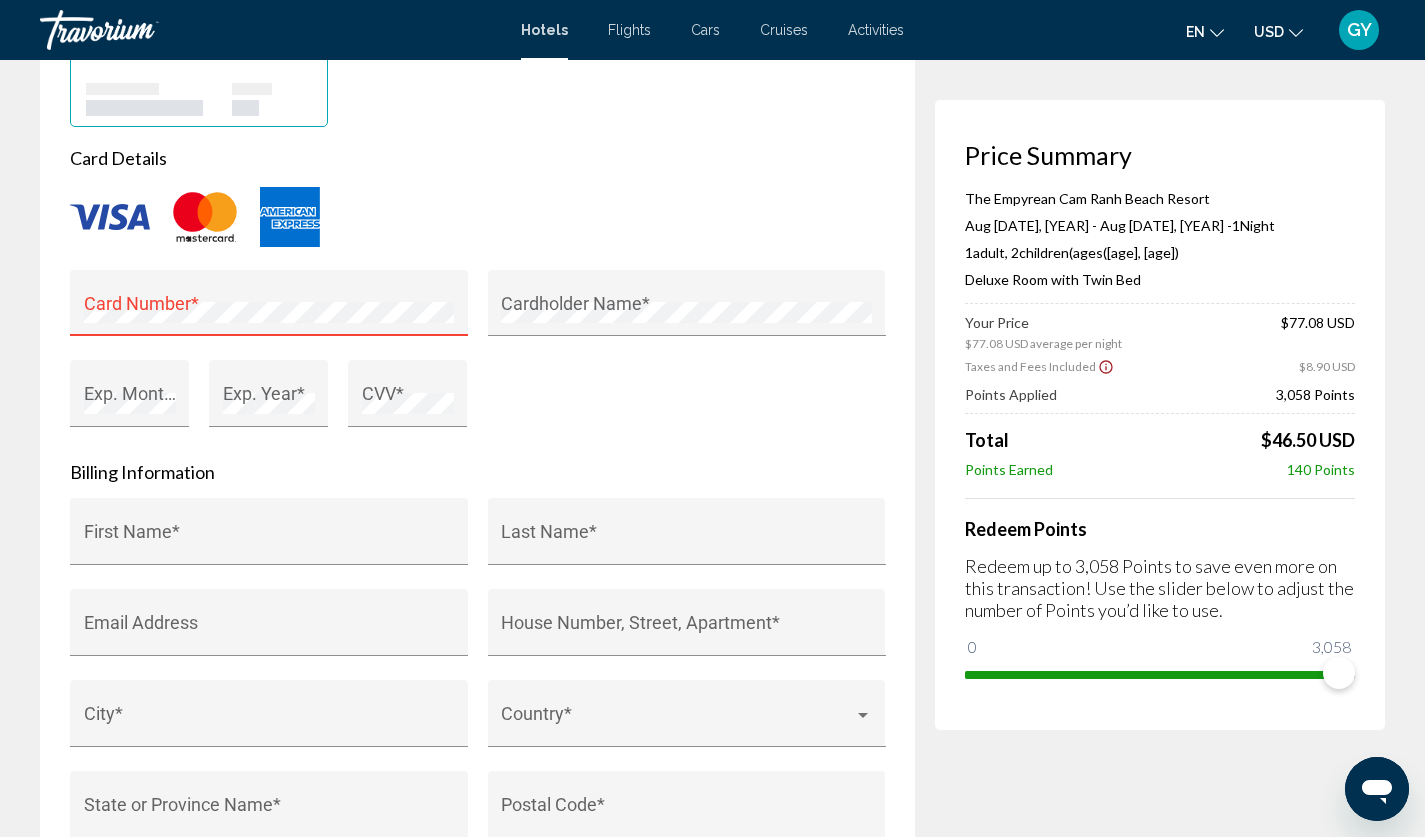 click at bounding box center (477, 217) 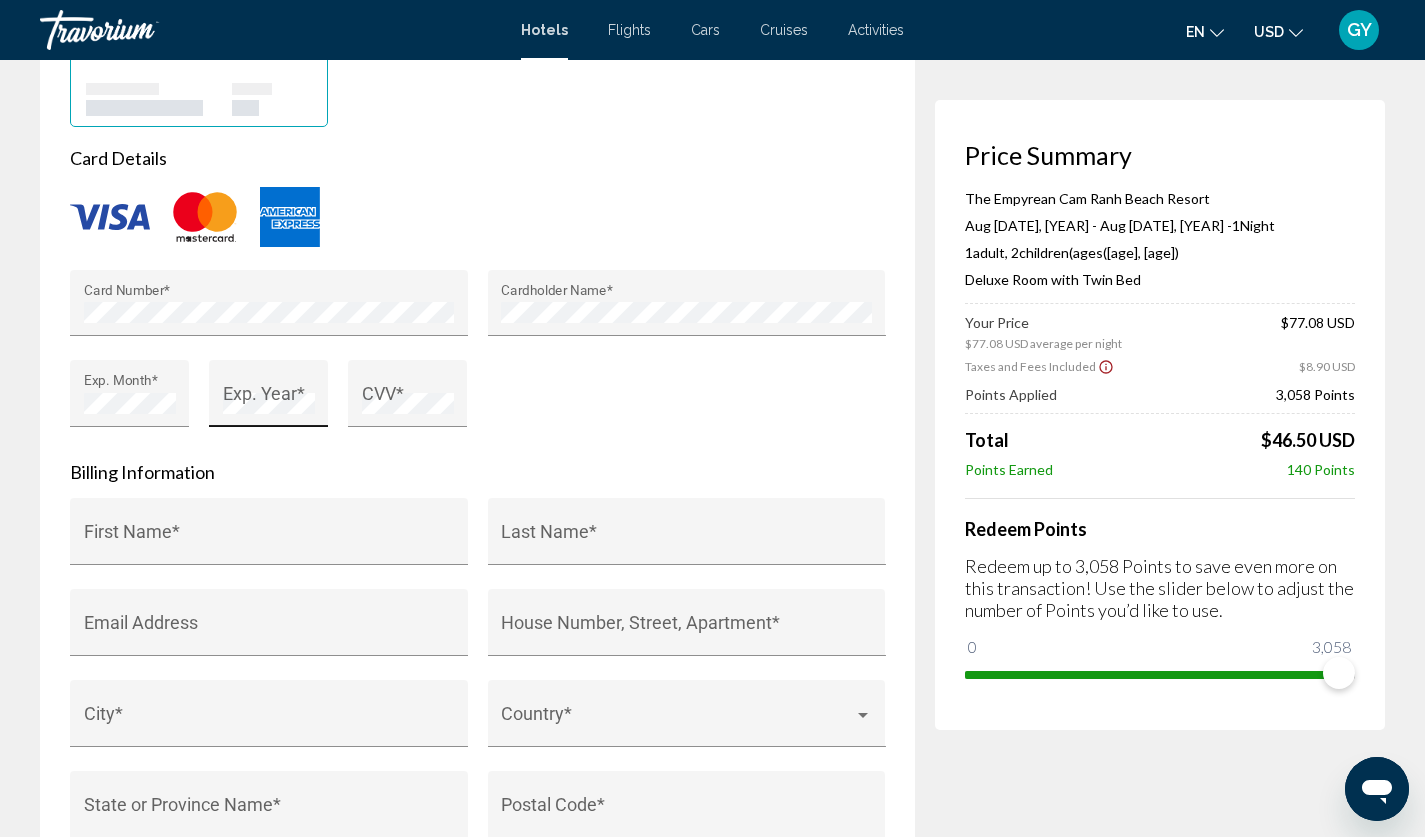 click on "Exp. Year  *" at bounding box center [269, 400] 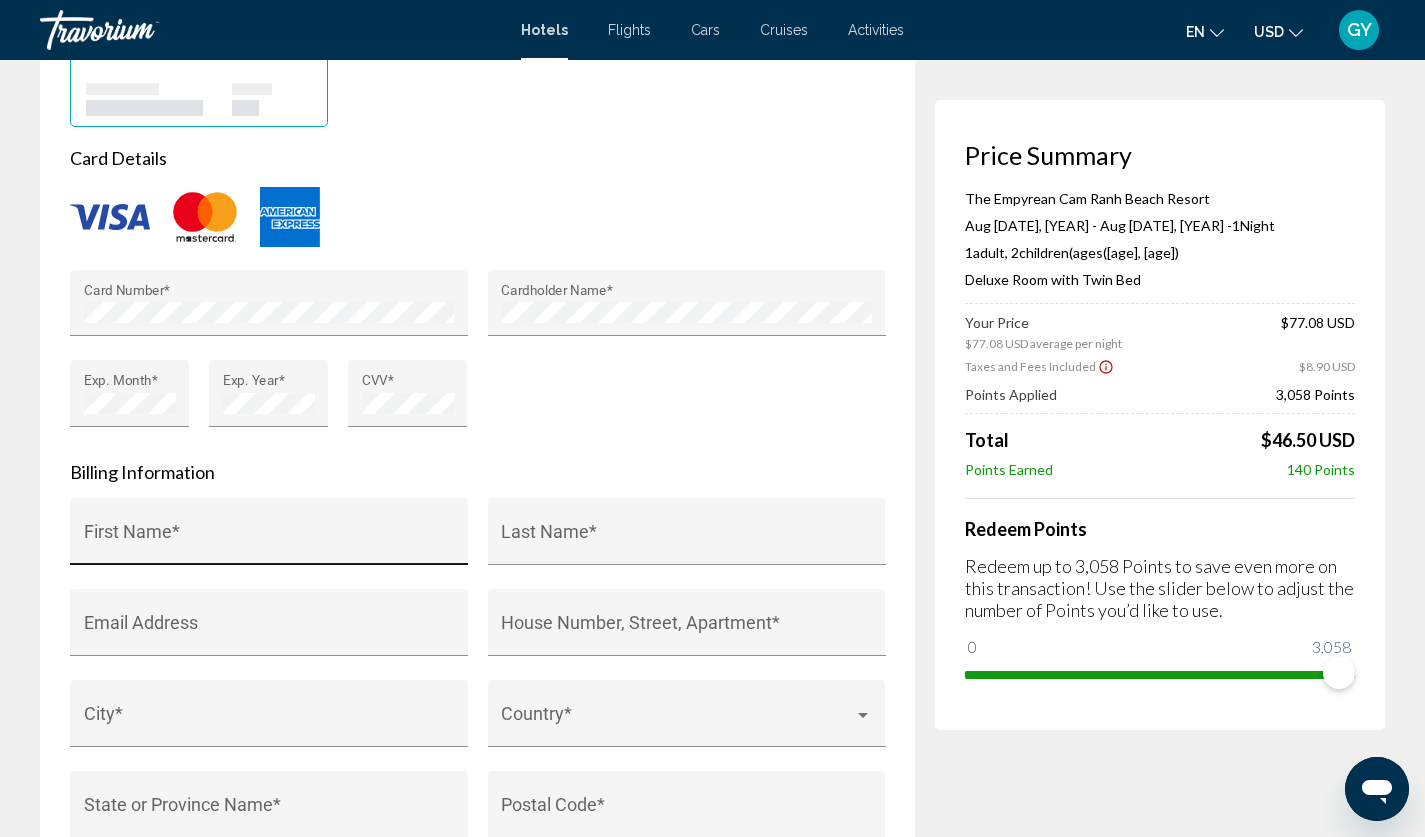 click on "First Name  *" at bounding box center (269, 538) 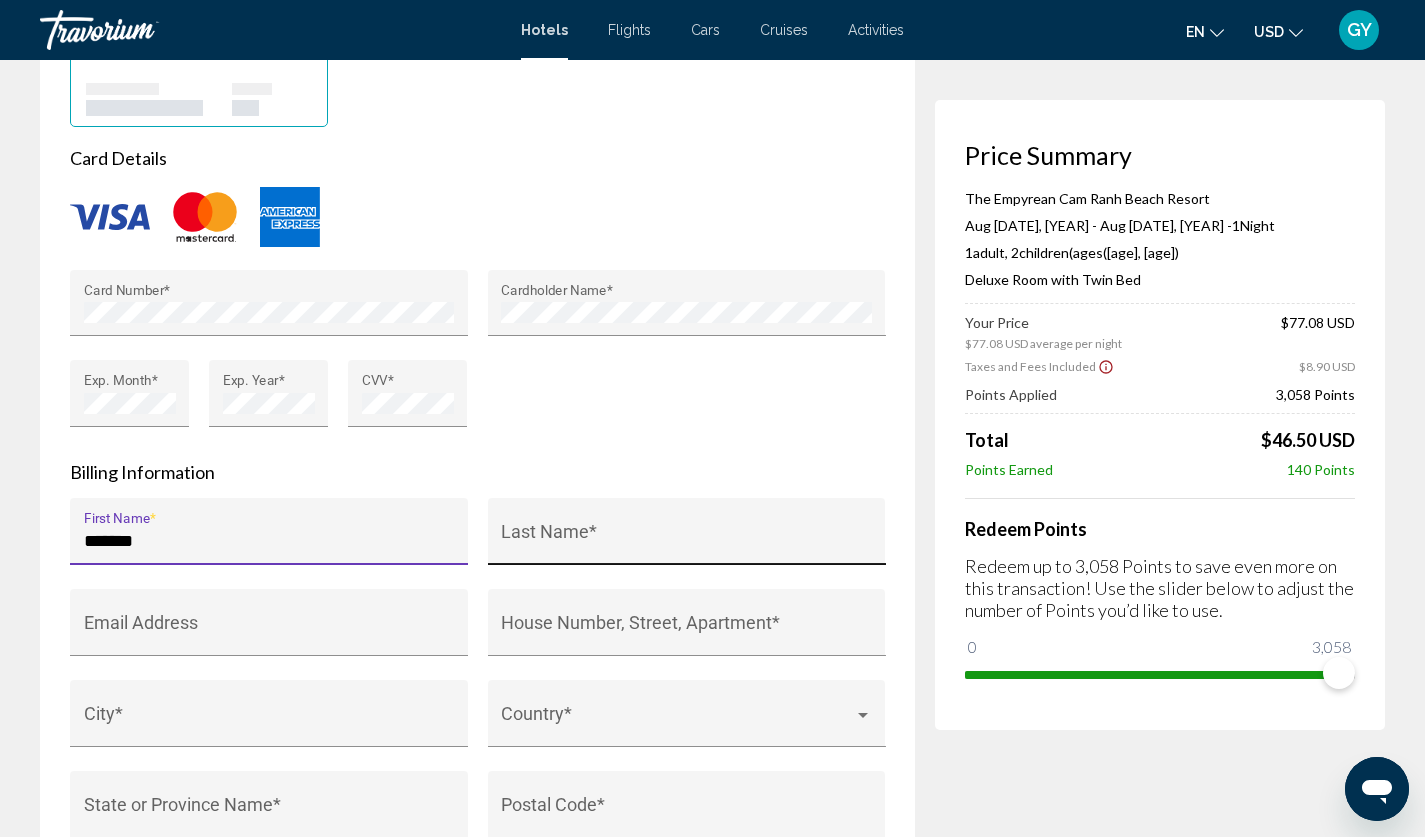 type on "*******" 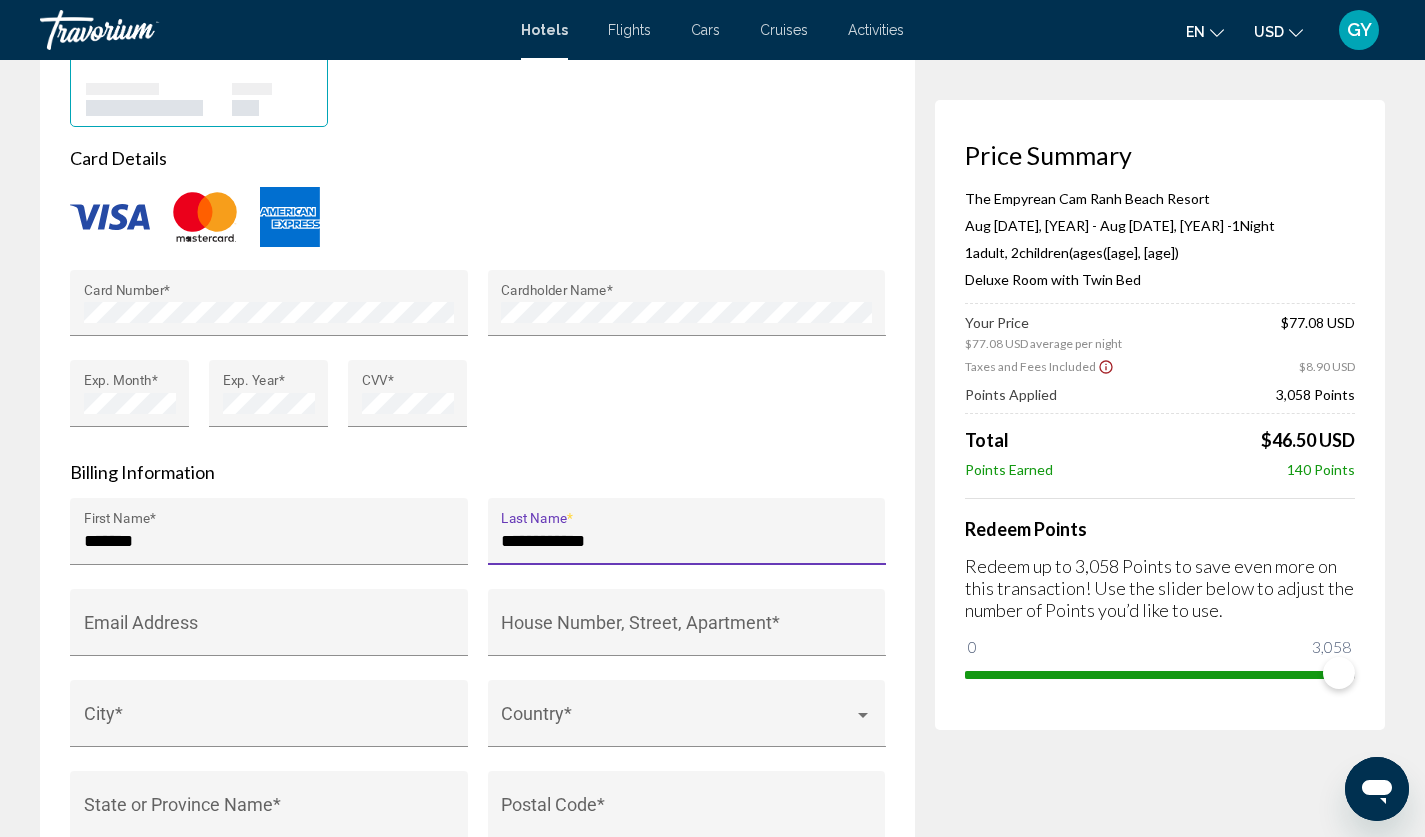 type on "**********" 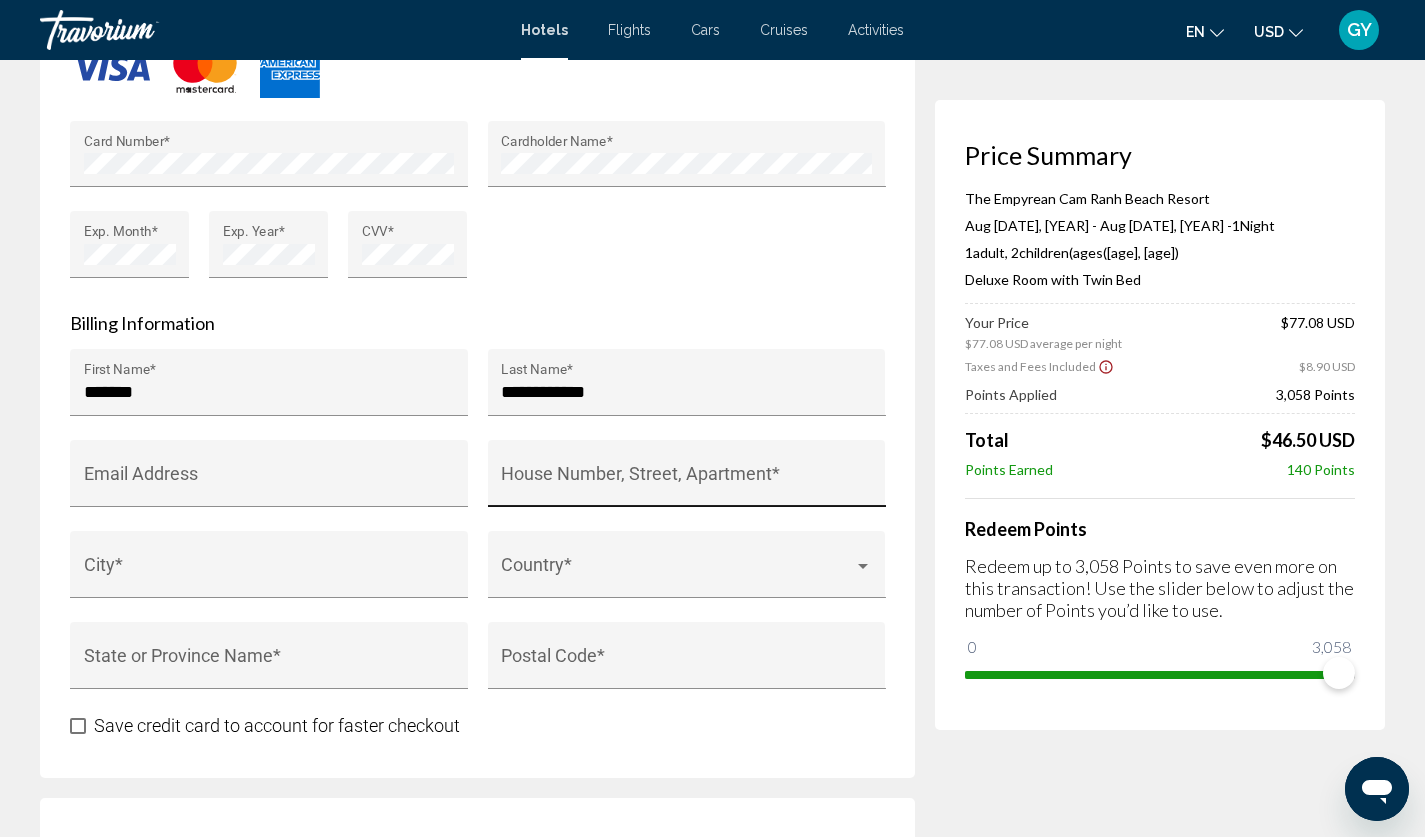 scroll, scrollTop: 1990, scrollLeft: 0, axis: vertical 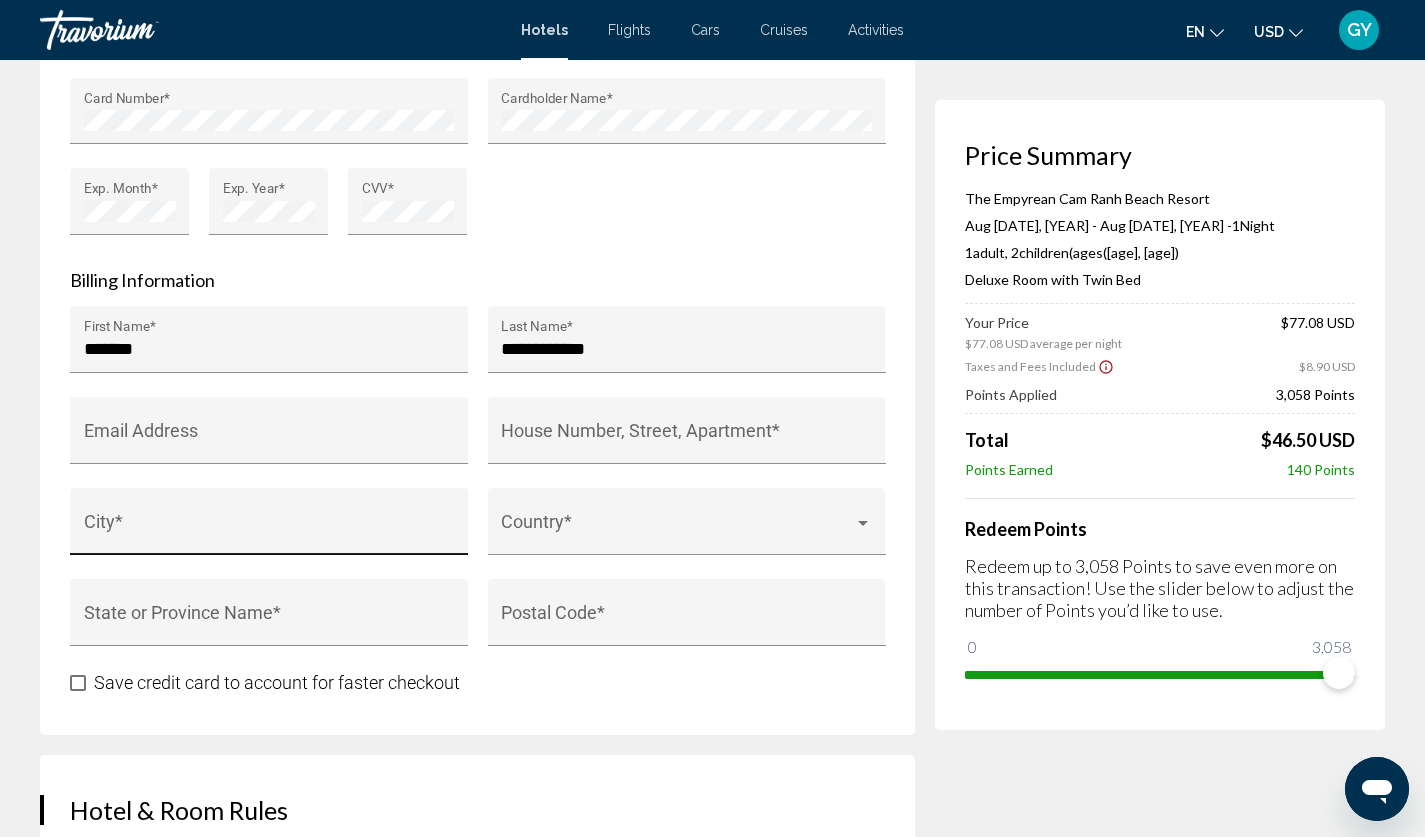 click on "City  *" at bounding box center (269, 528) 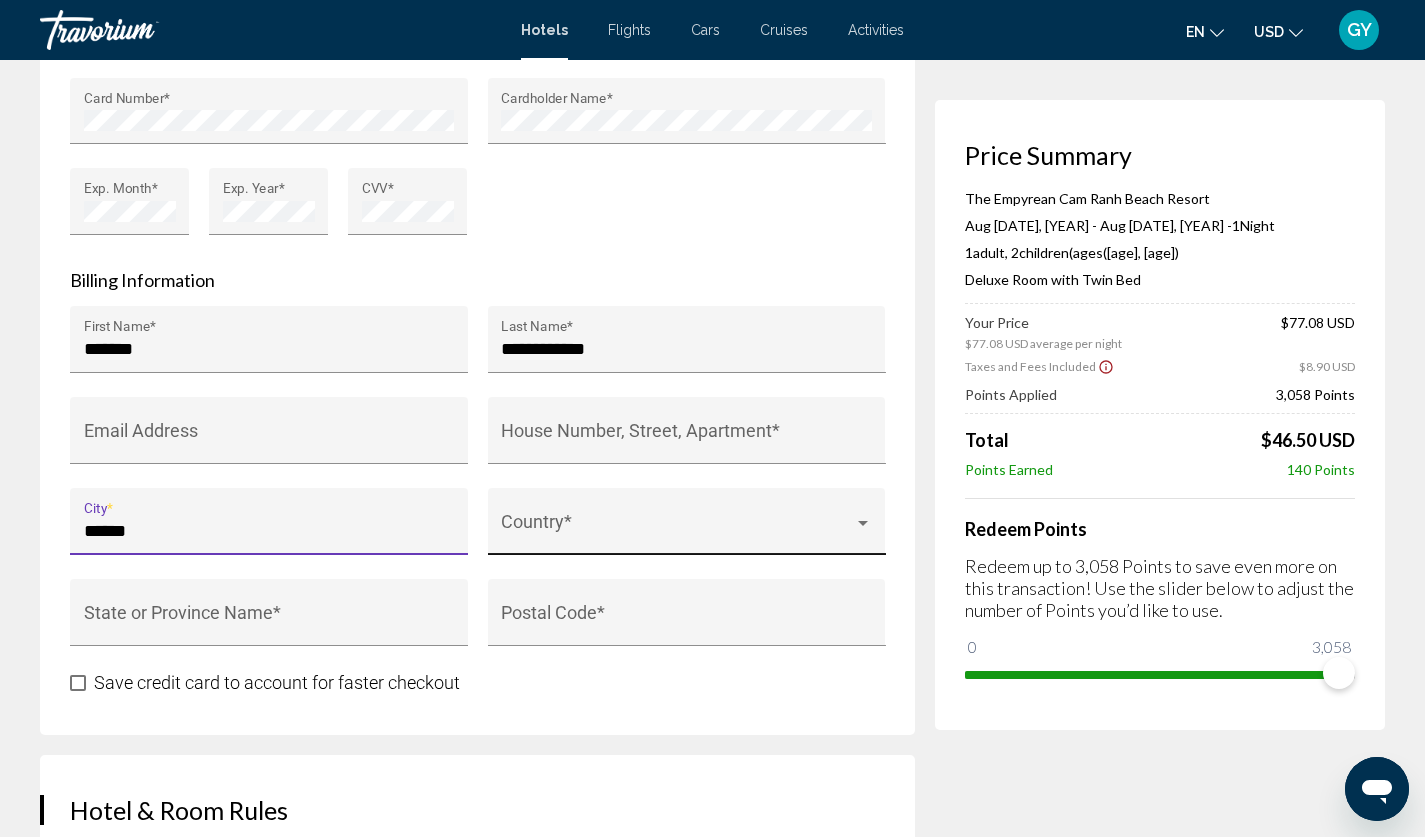 type on "******" 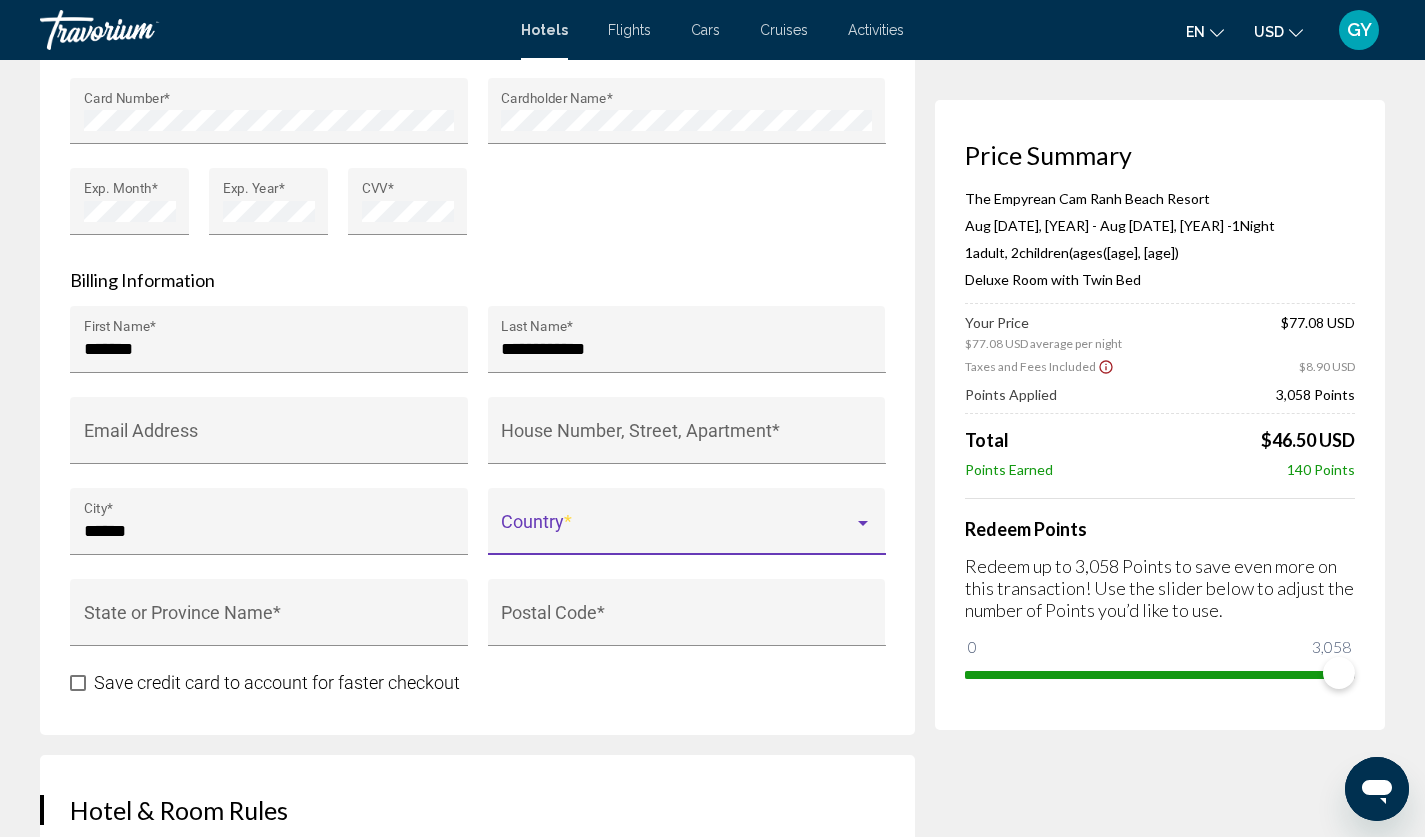 click at bounding box center [677, 531] 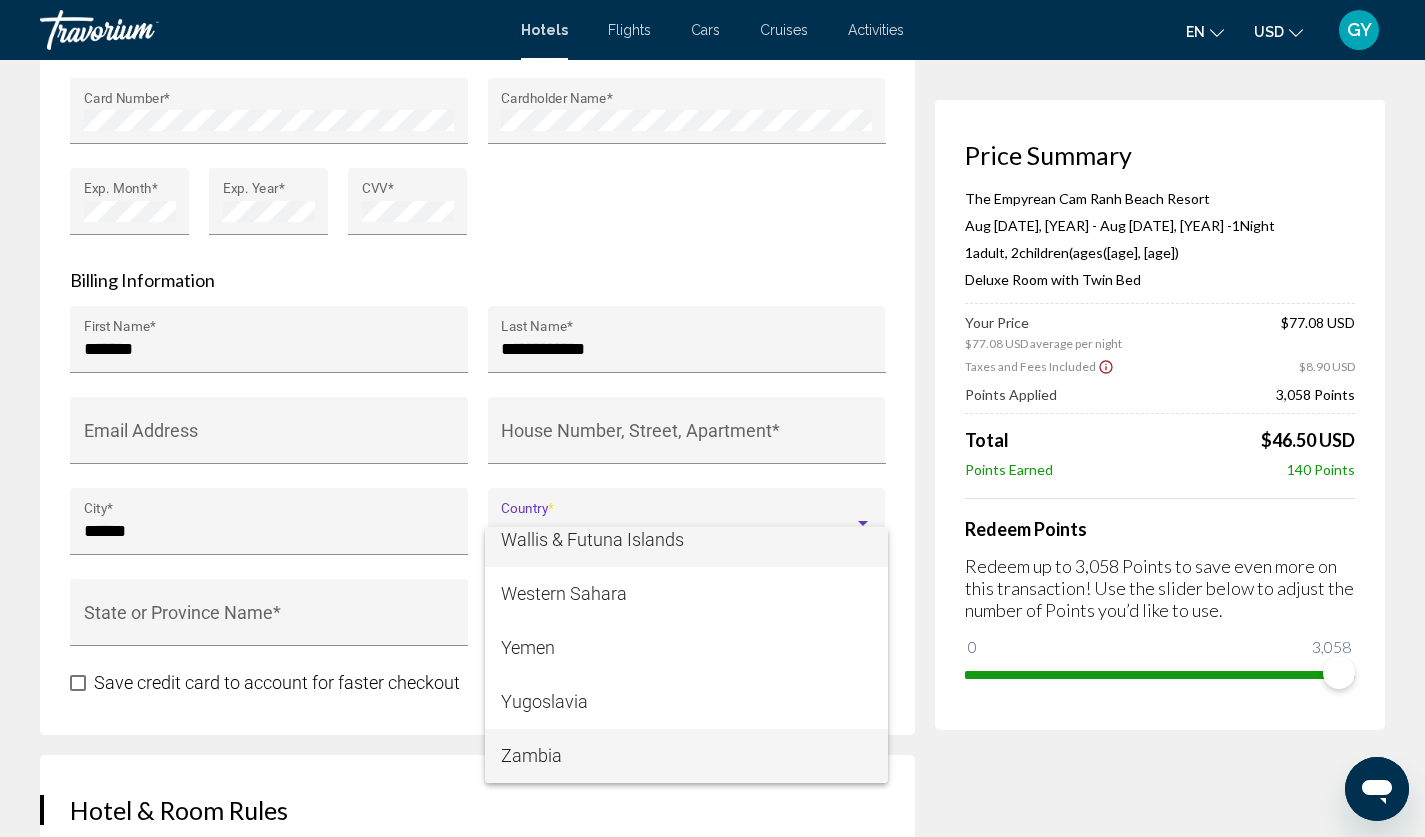 scroll, scrollTop: 0, scrollLeft: 0, axis: both 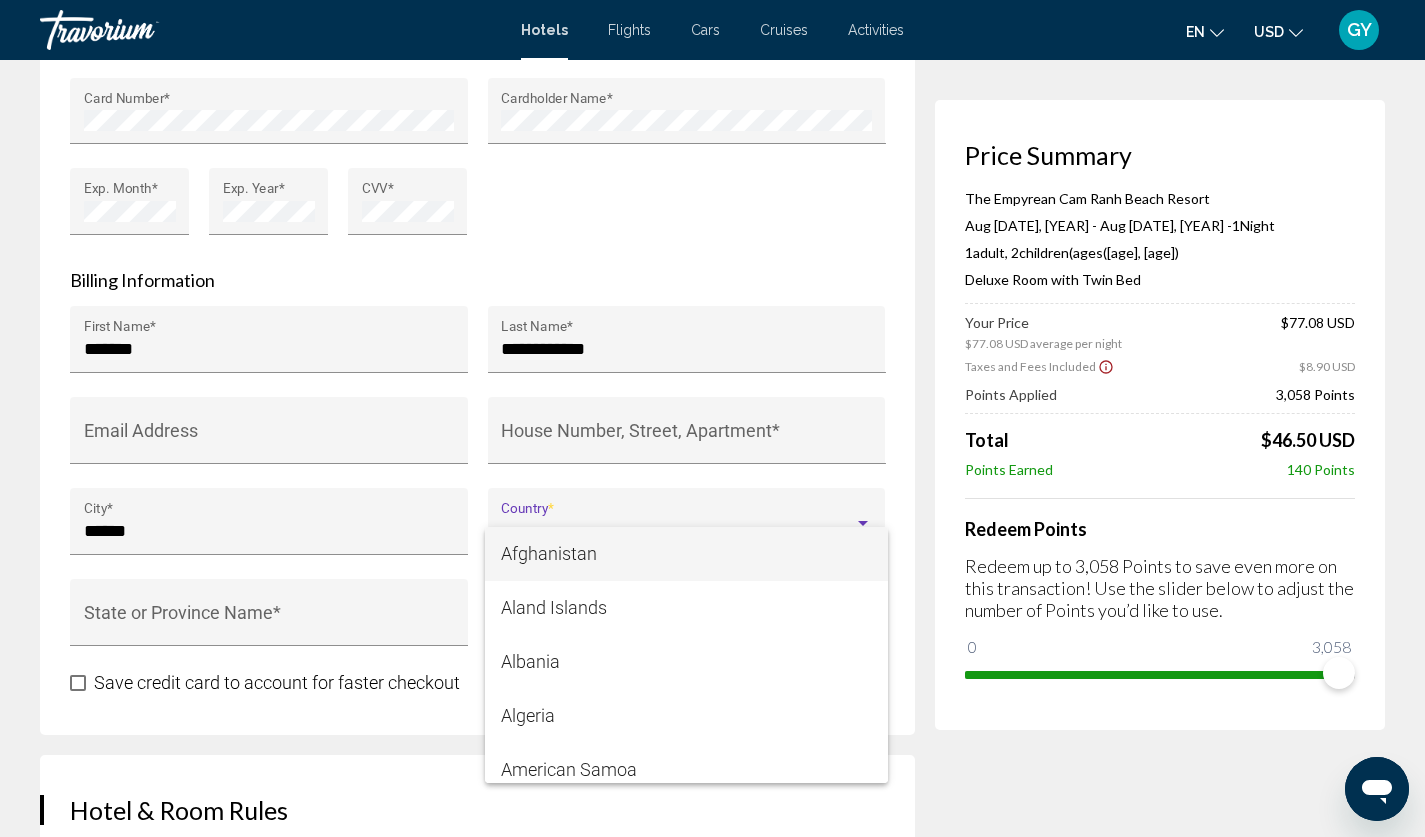 click at bounding box center (712, 418) 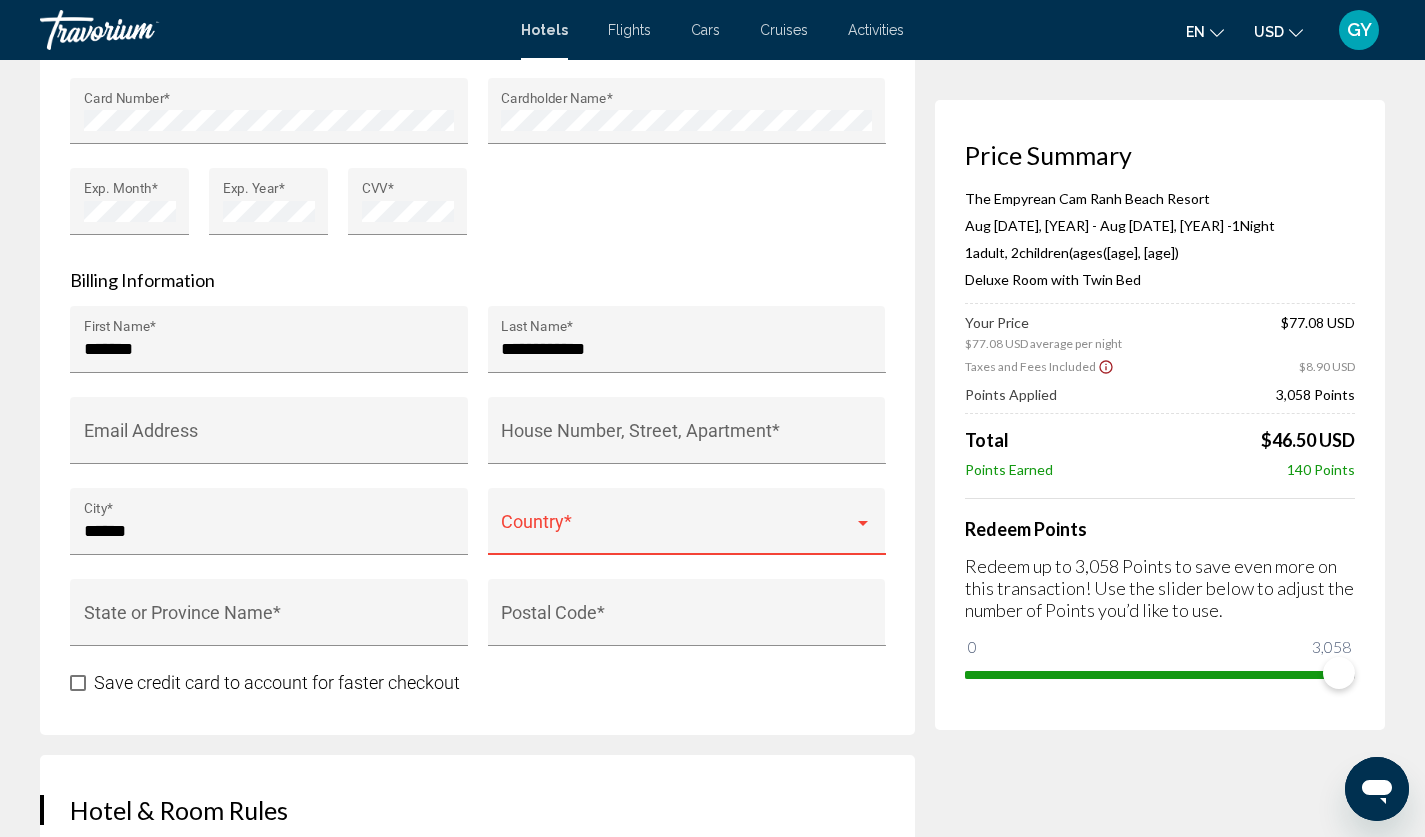 click on "Country  *" at bounding box center [686, 528] 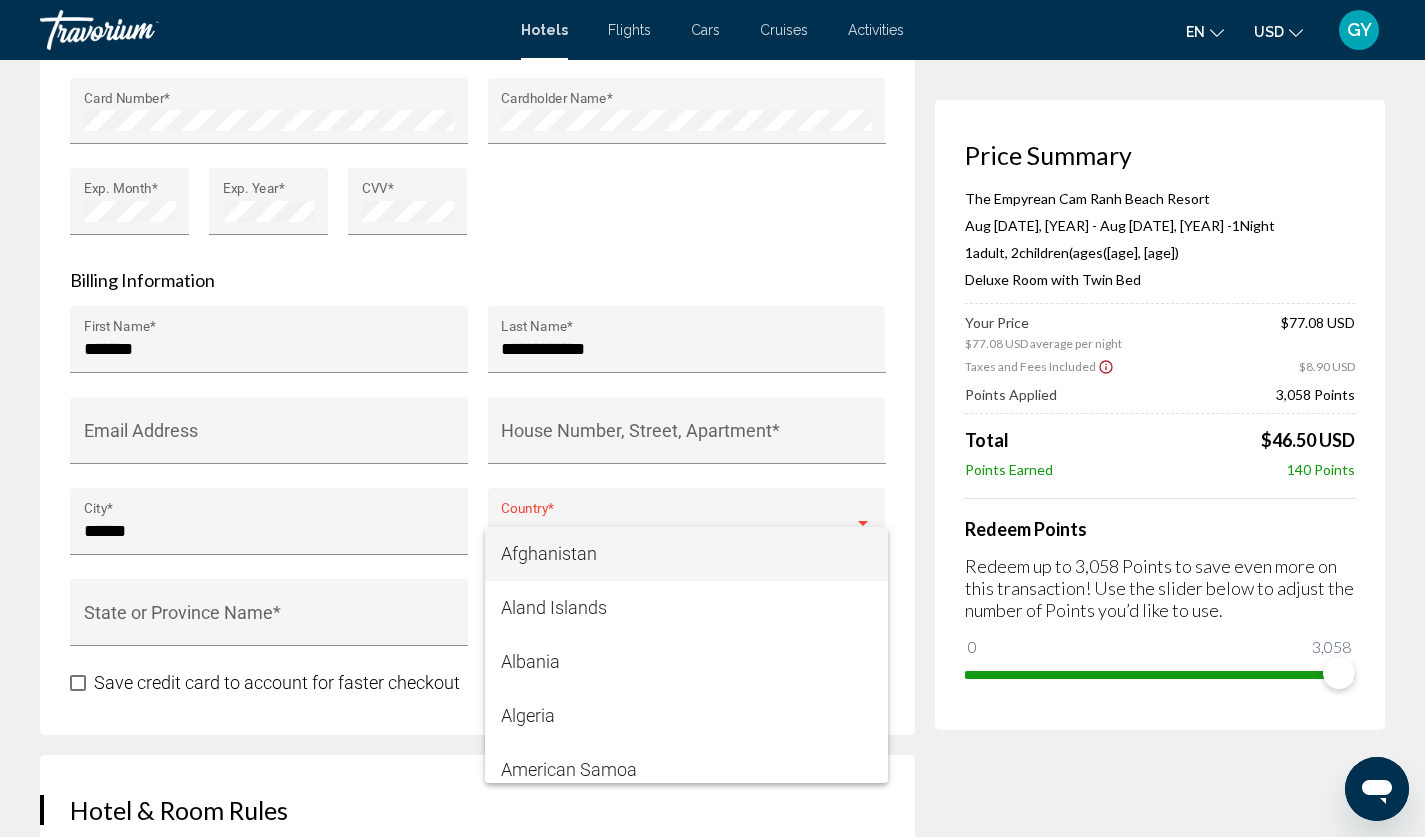 click at bounding box center [712, 418] 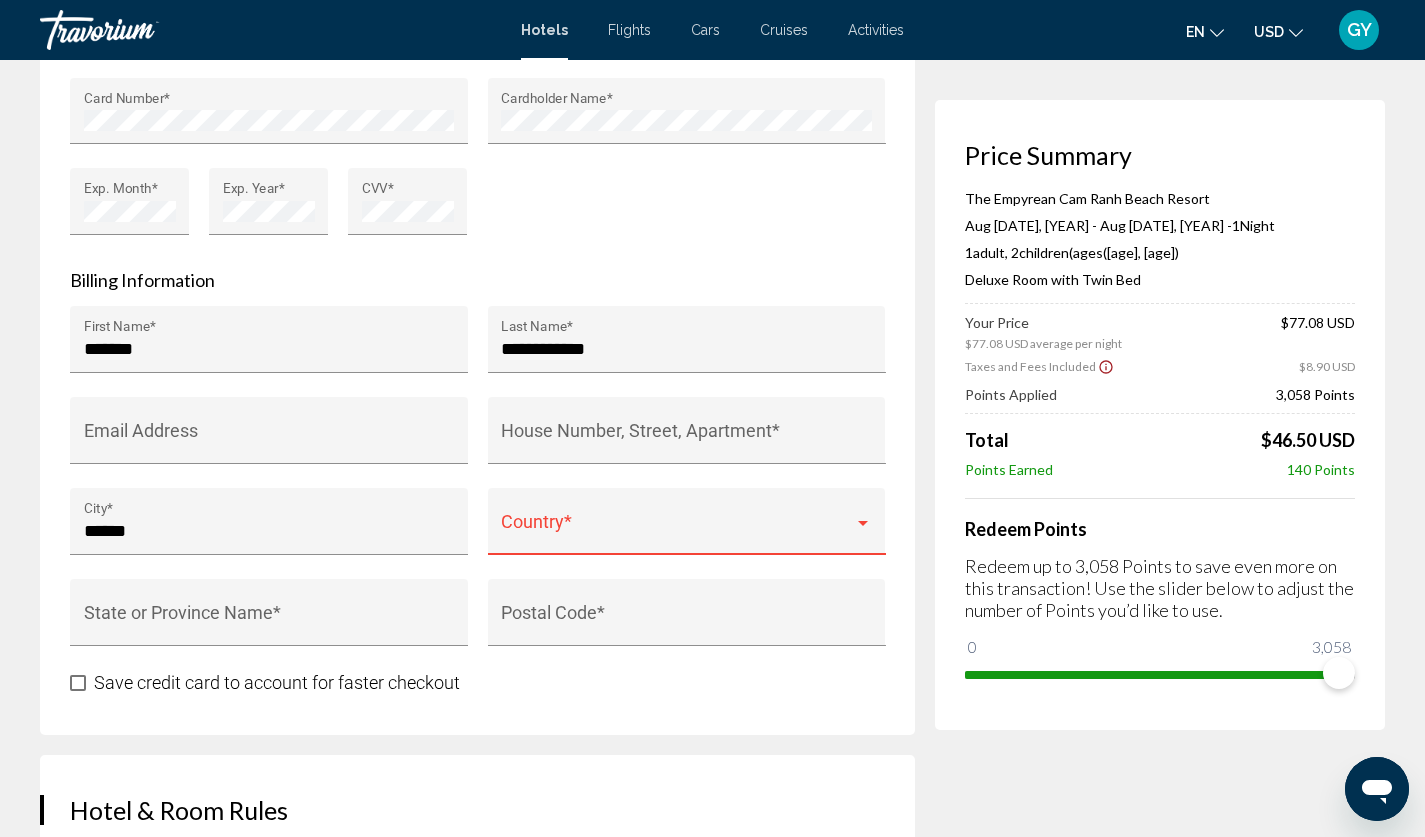 click at bounding box center (677, 531) 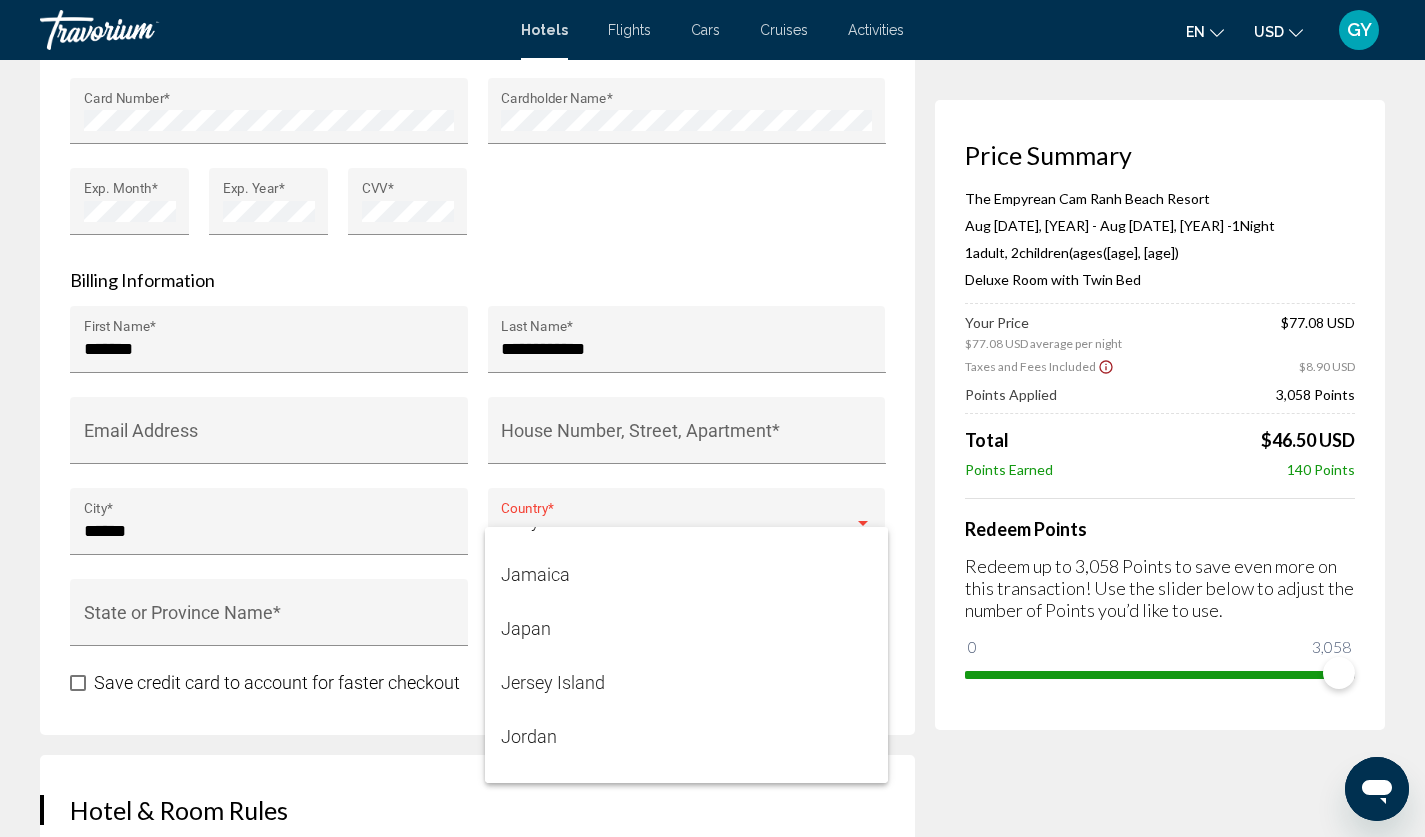 scroll, scrollTop: 5911, scrollLeft: 0, axis: vertical 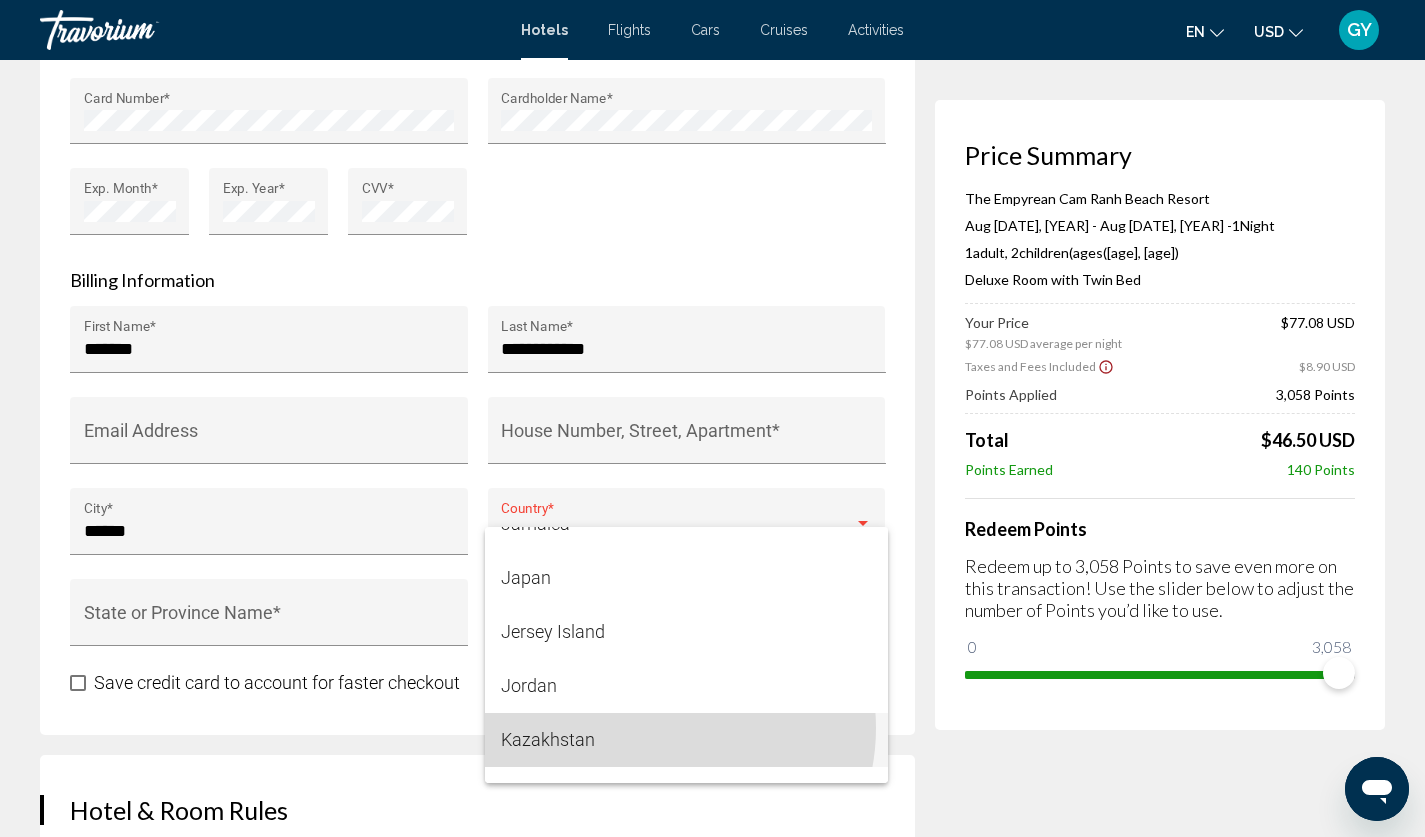 click on "Kazakhstan" at bounding box center (686, 740) 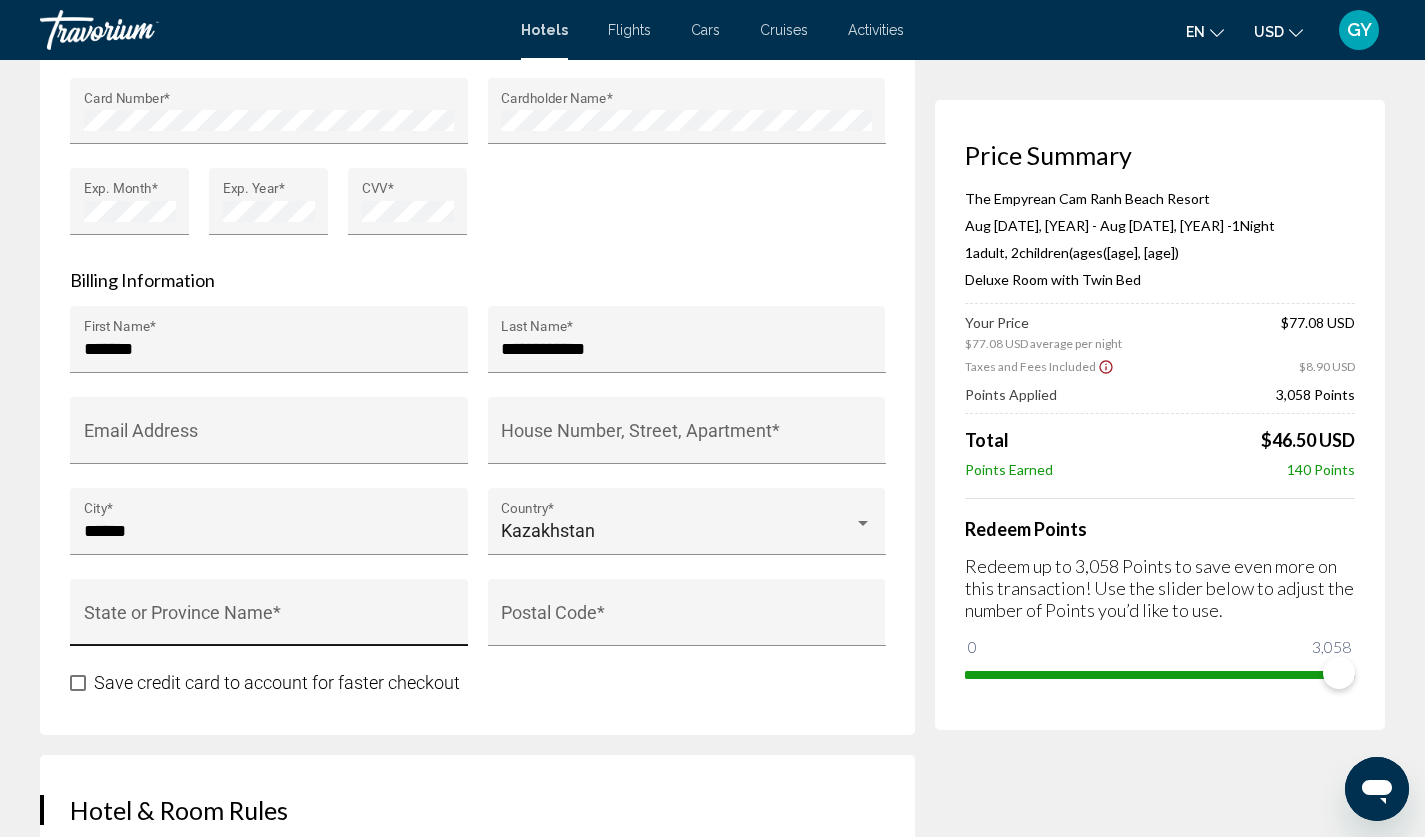 click on "State or Province Name  *" at bounding box center (269, 619) 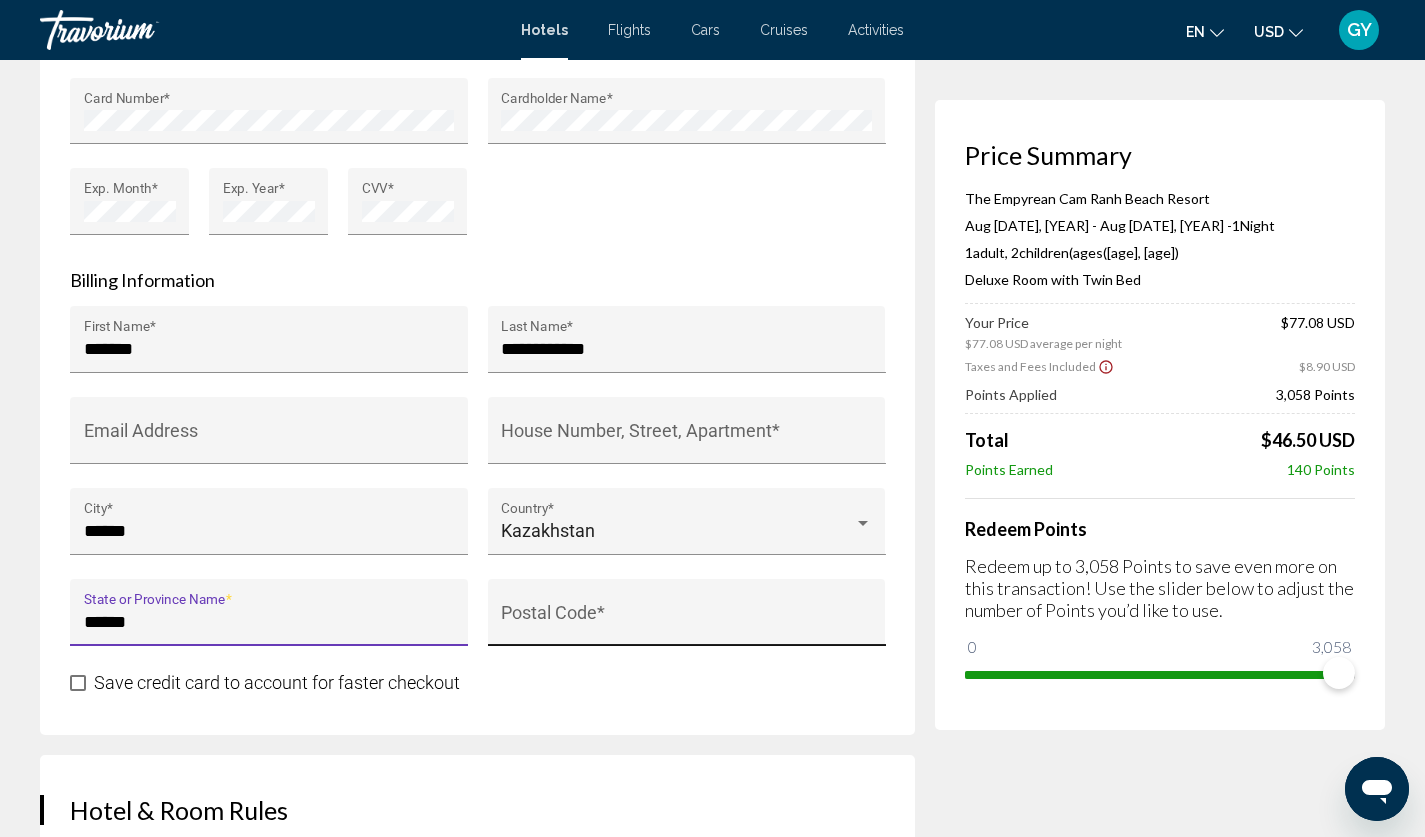 type on "******" 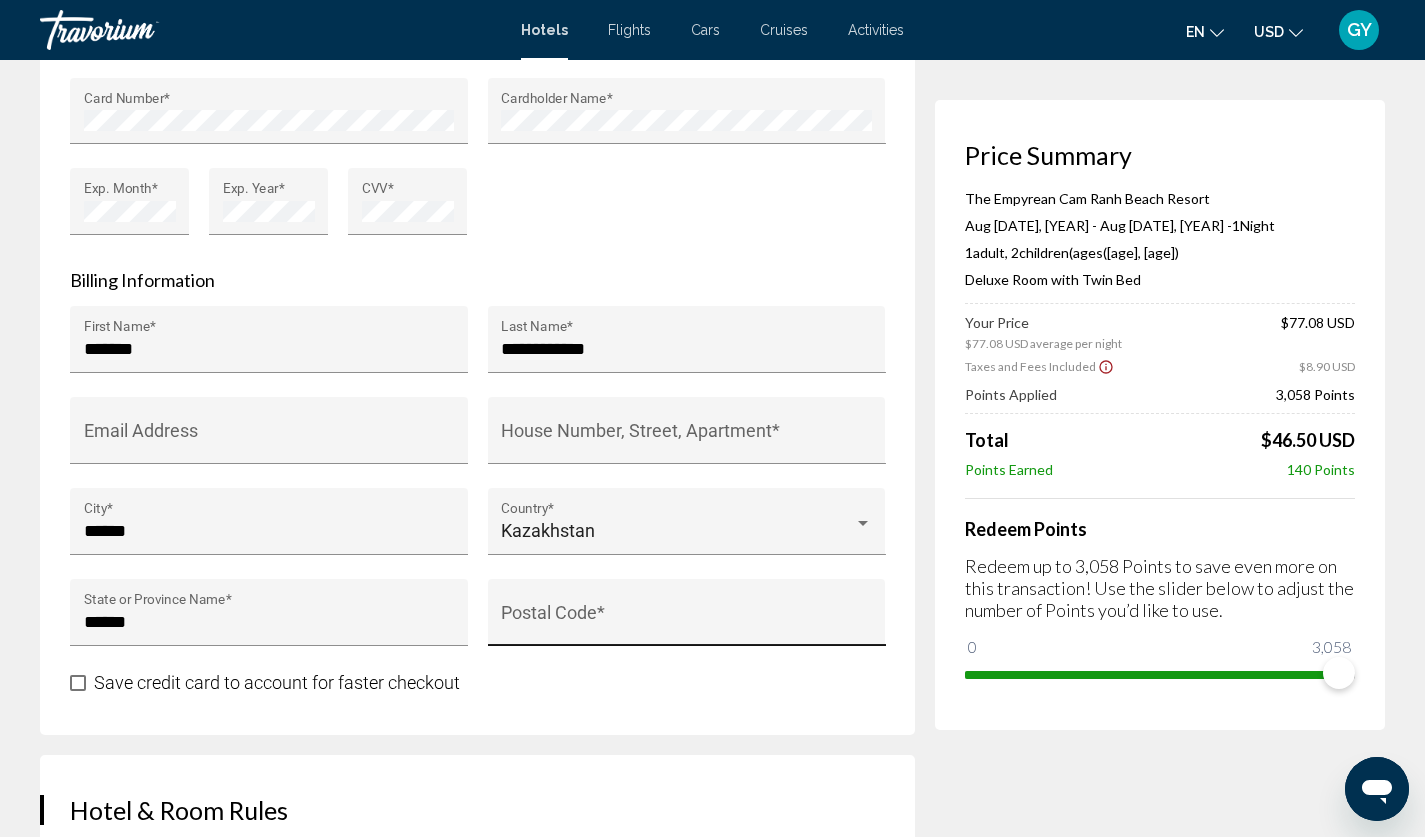 click on "Postal Code  *" at bounding box center (686, 619) 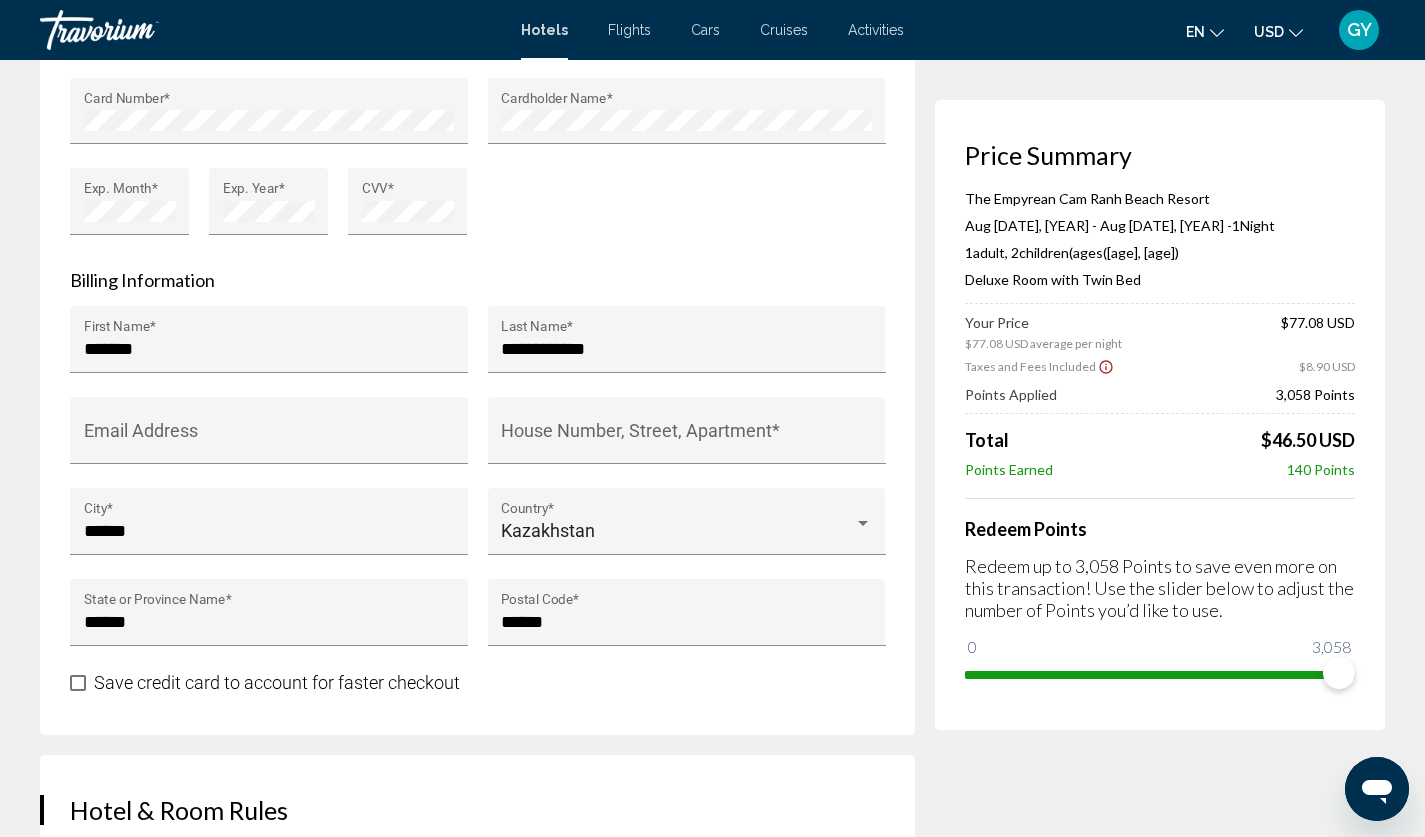 click on "**********" at bounding box center [477, 177] 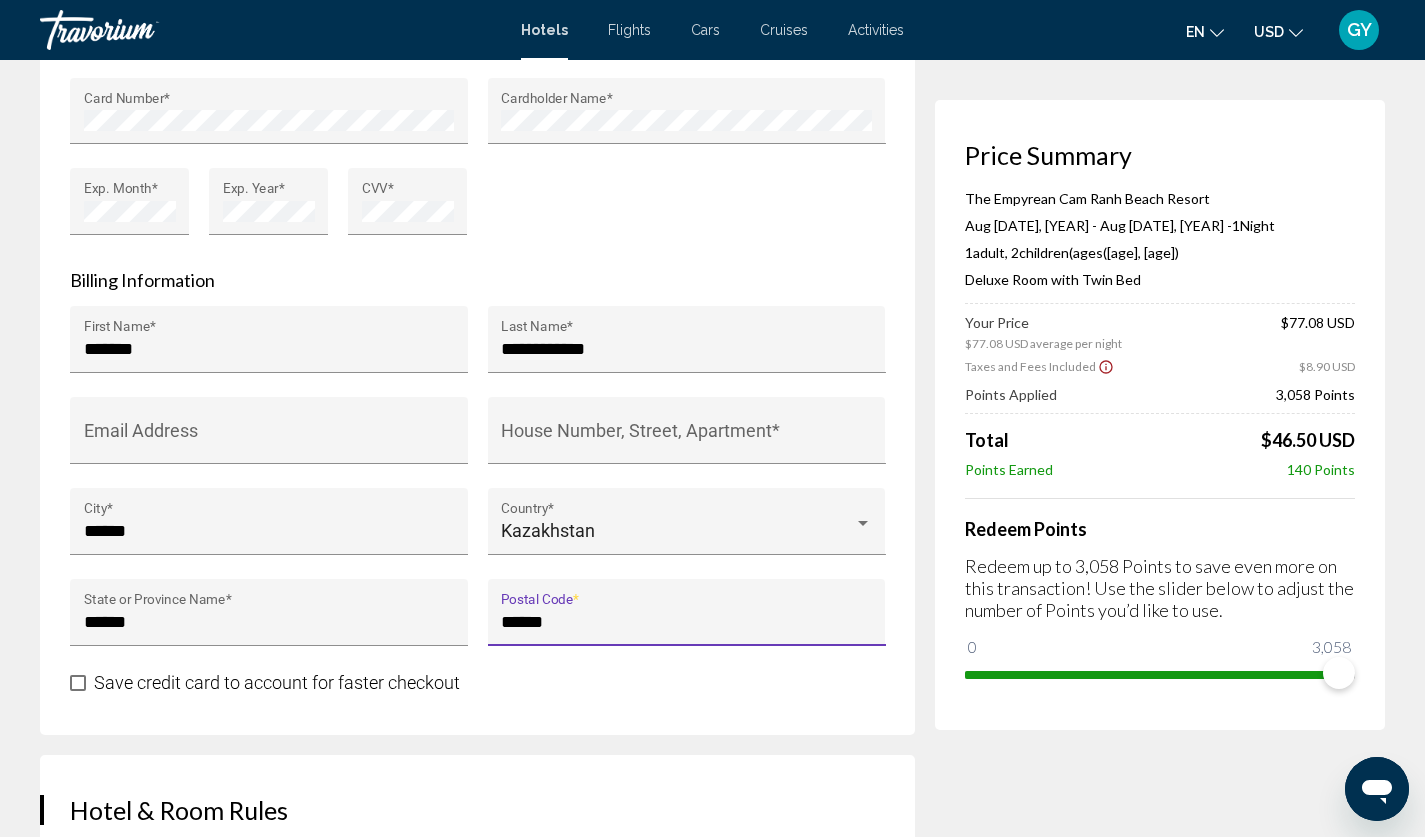 click on "******" at bounding box center (686, 622) 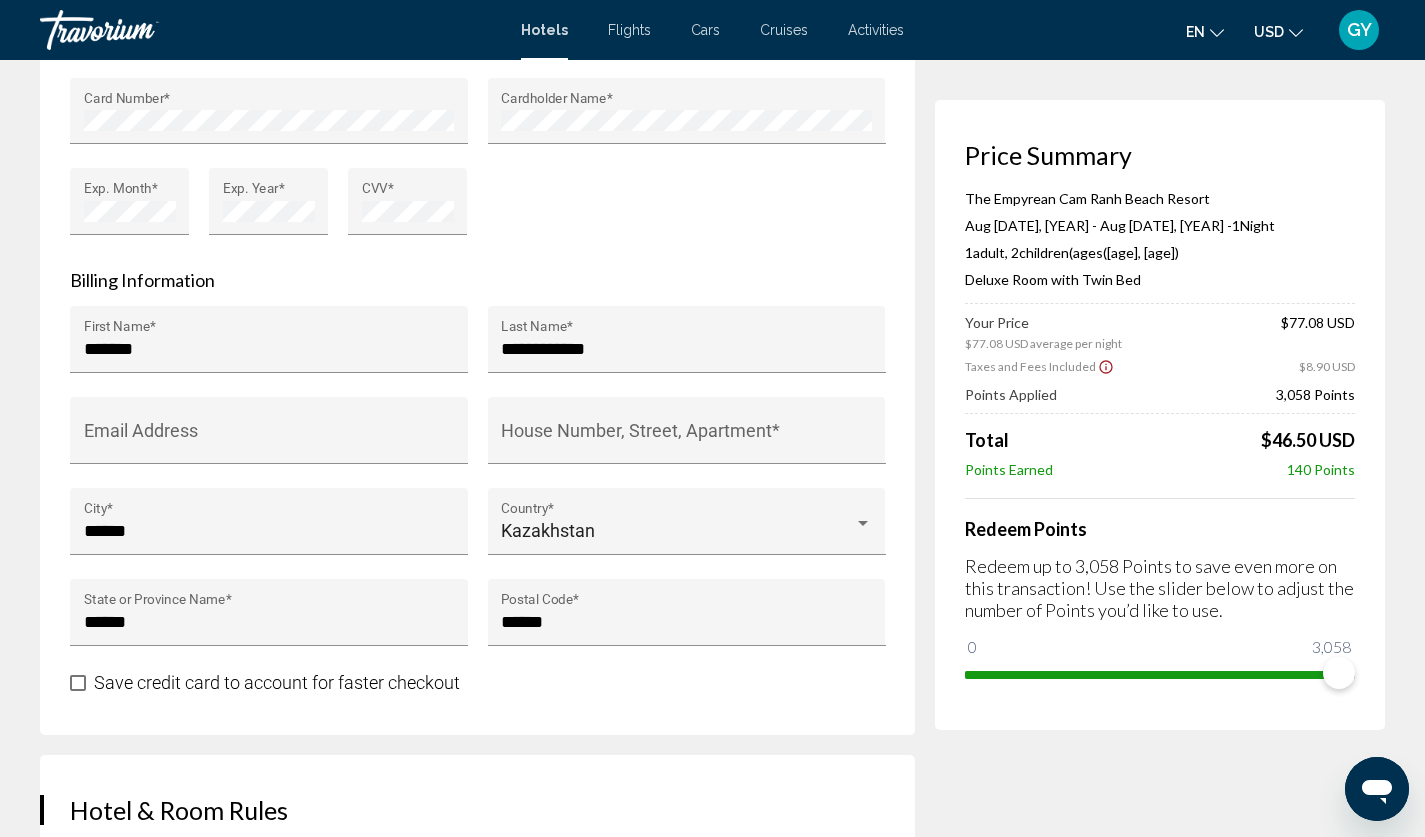 click on "Save credit card to account for faster checkout" at bounding box center (477, 682) 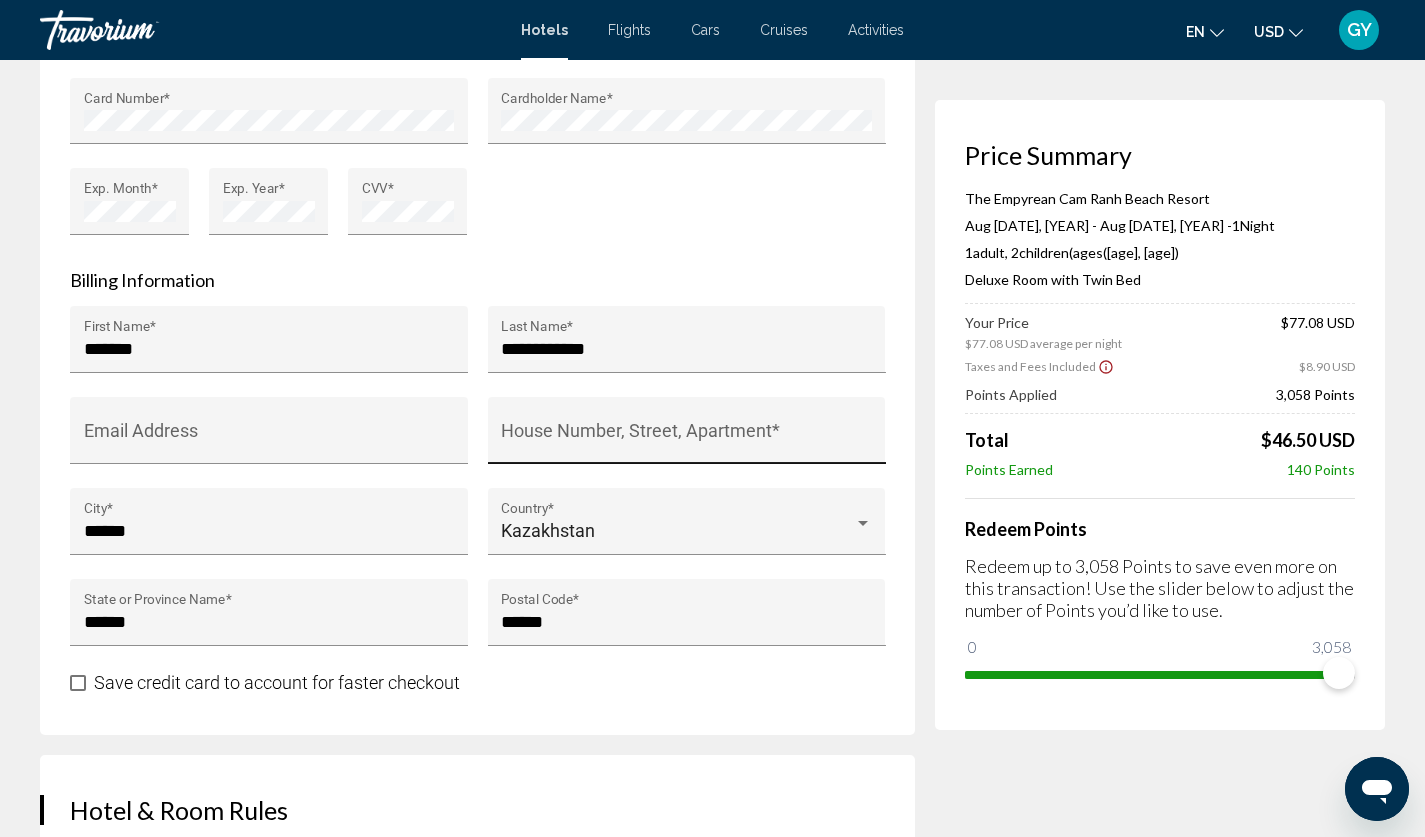 click on "House Number, Street, Apartment  *" at bounding box center [686, 437] 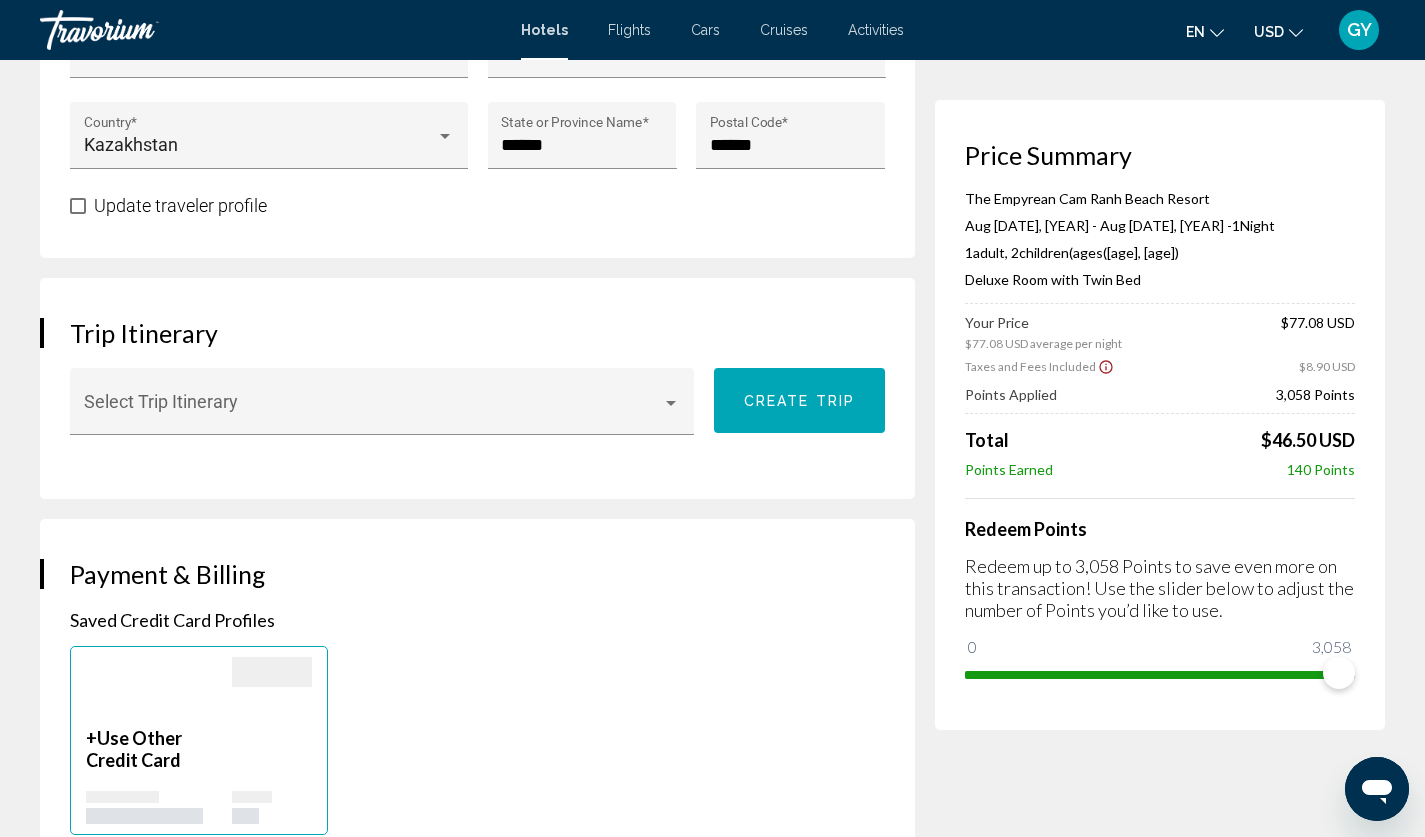 scroll, scrollTop: 989, scrollLeft: 0, axis: vertical 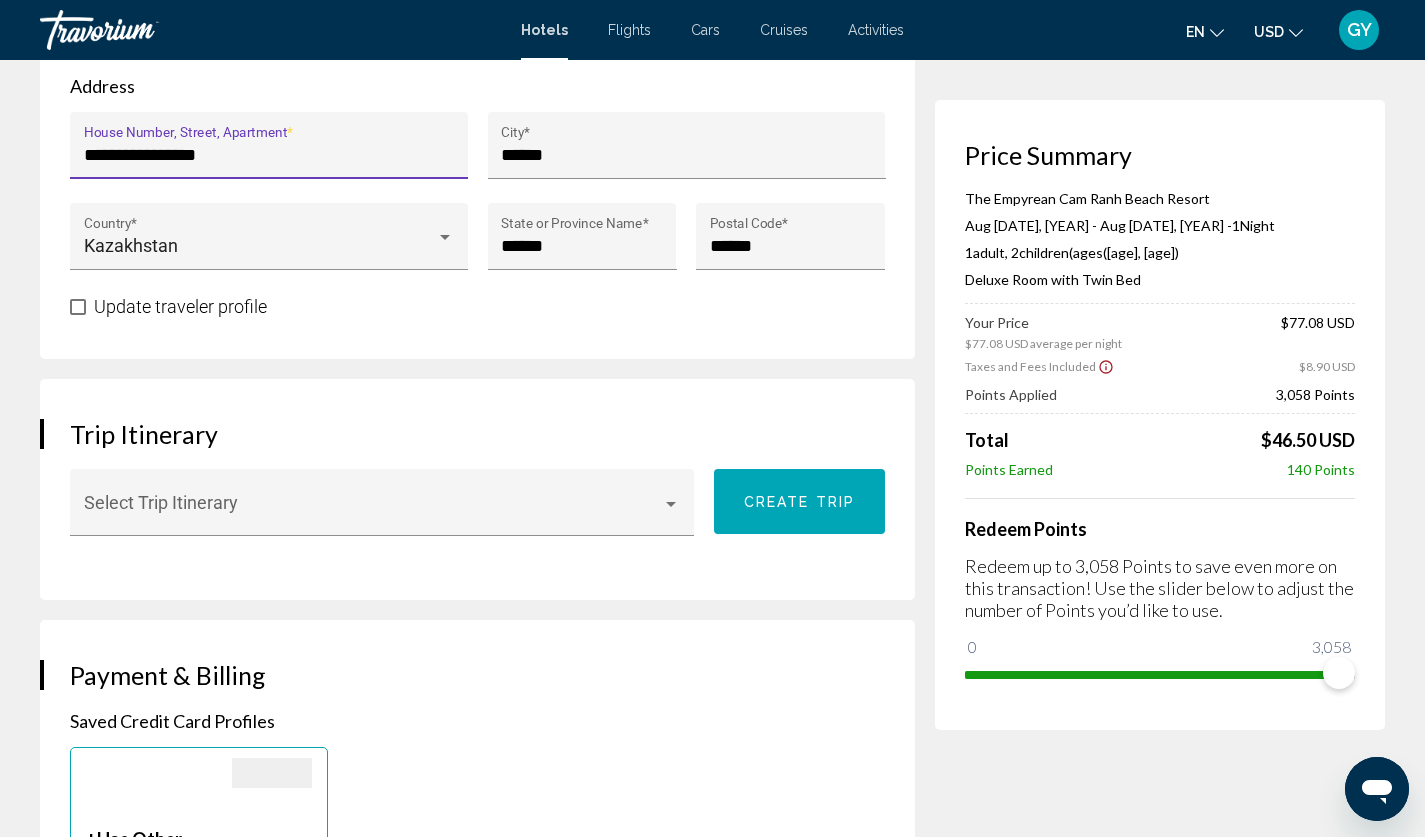 drag, startPoint x: 280, startPoint y: 178, endPoint x: 69, endPoint y: 178, distance: 211 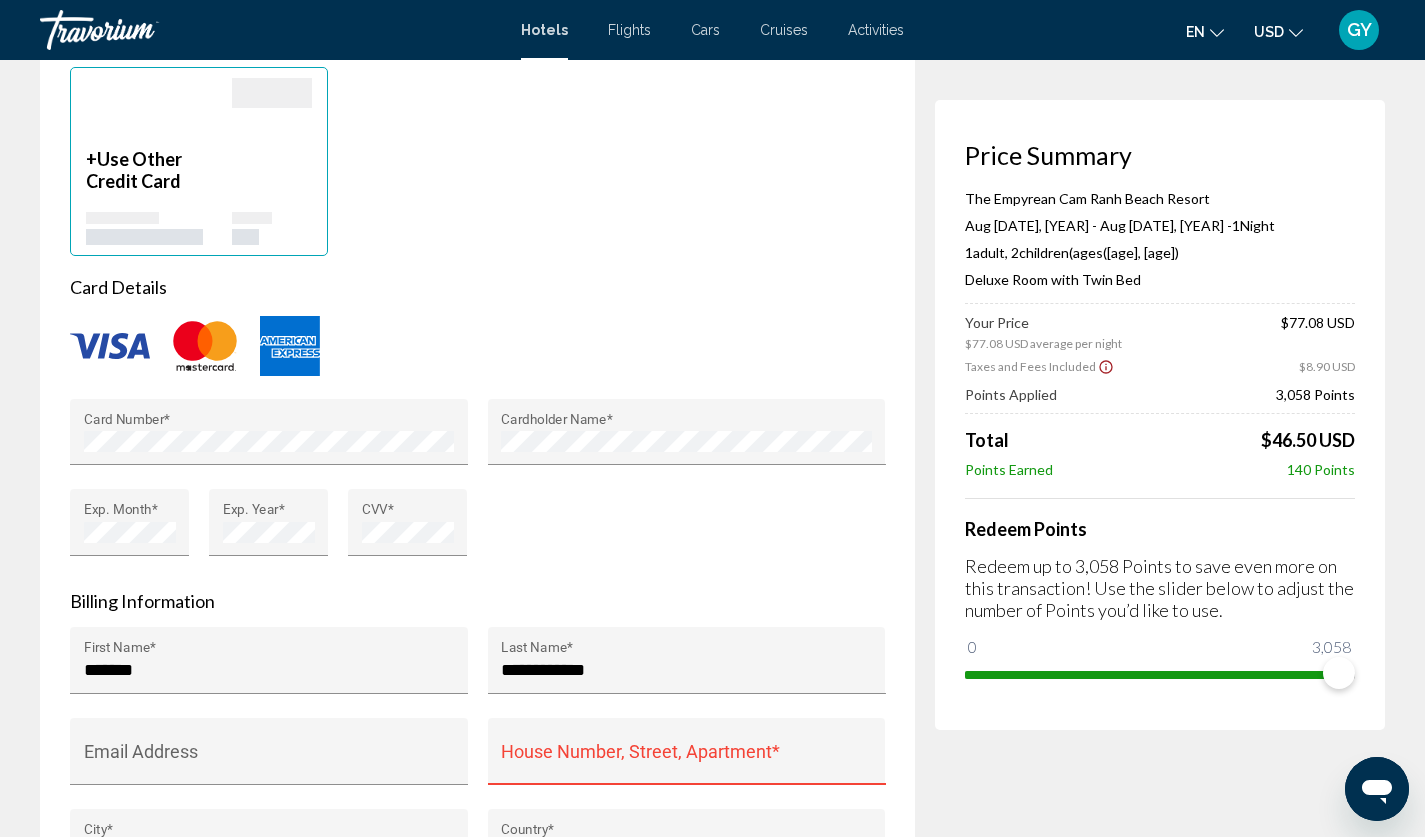 scroll, scrollTop: 1822, scrollLeft: 0, axis: vertical 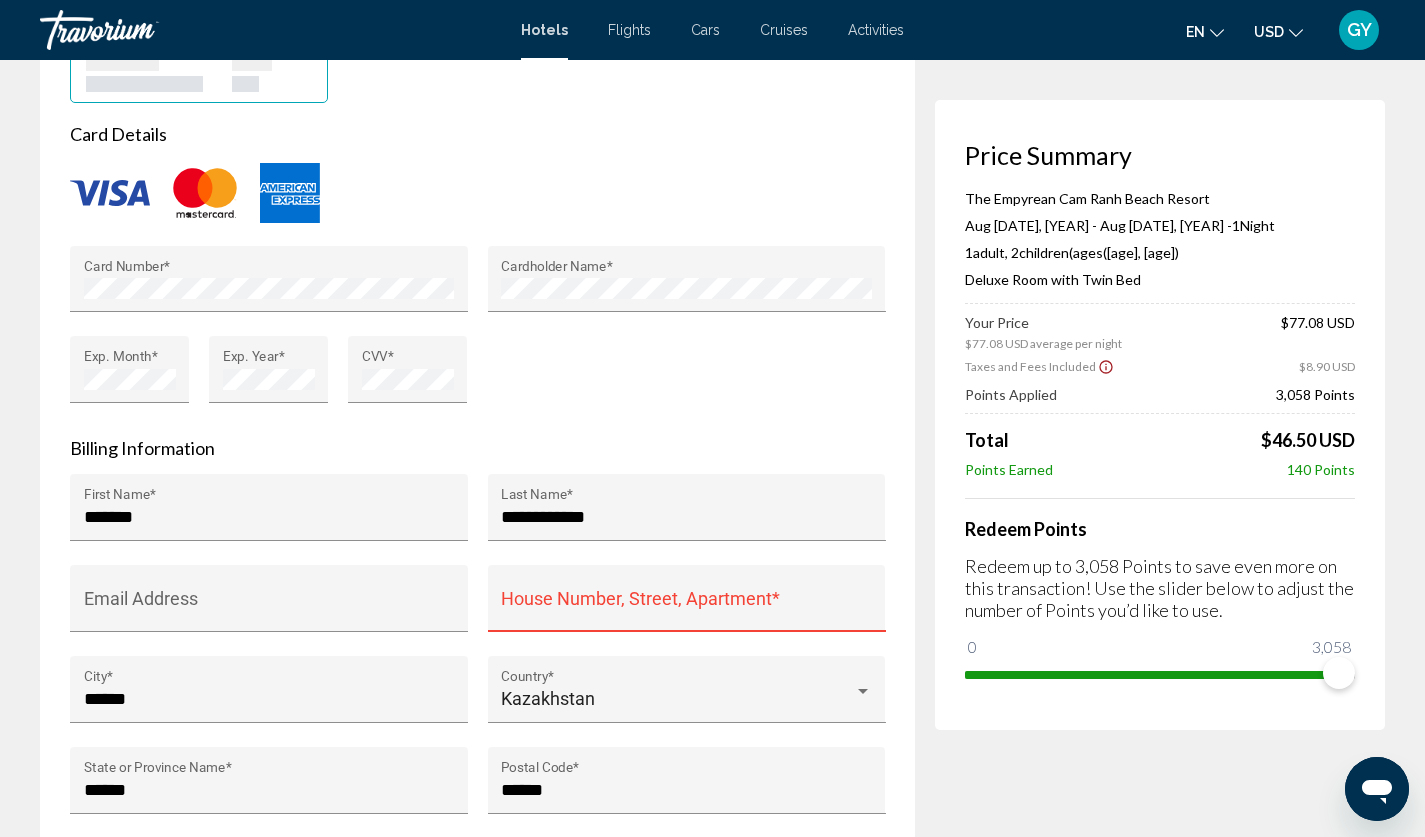click on "House Number, Street, Apartment  *" at bounding box center [686, 605] 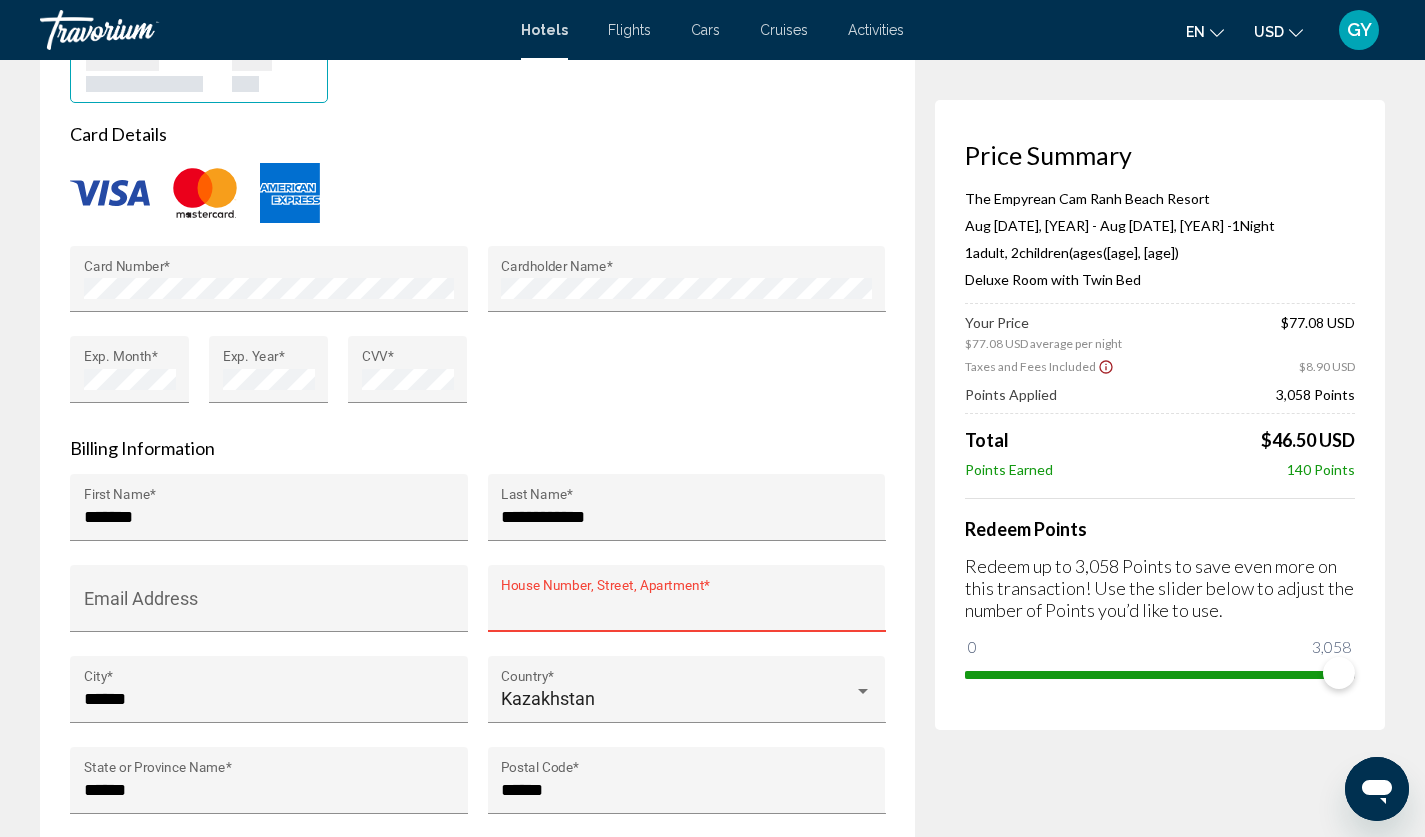 paste on "**********" 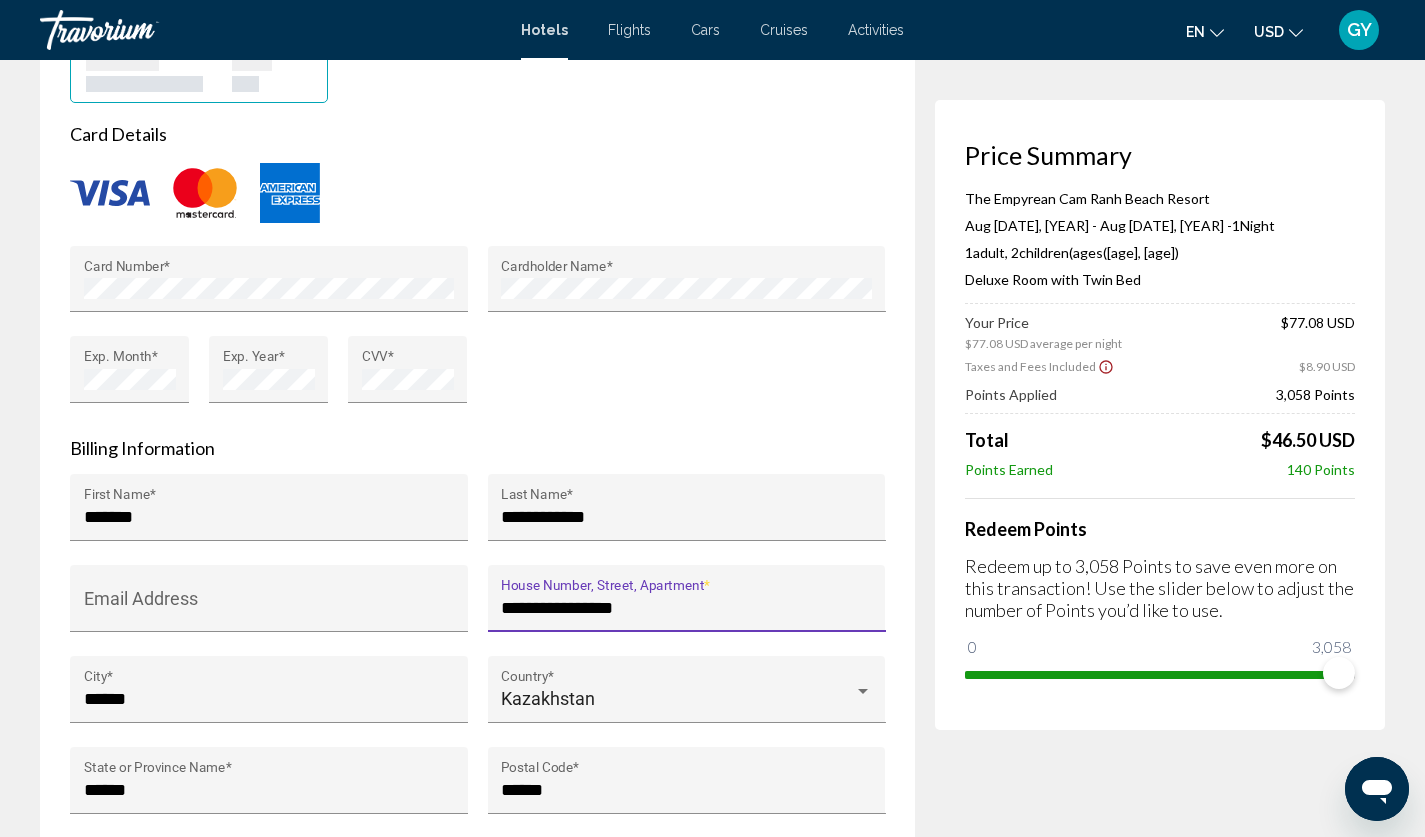 type on "**********" 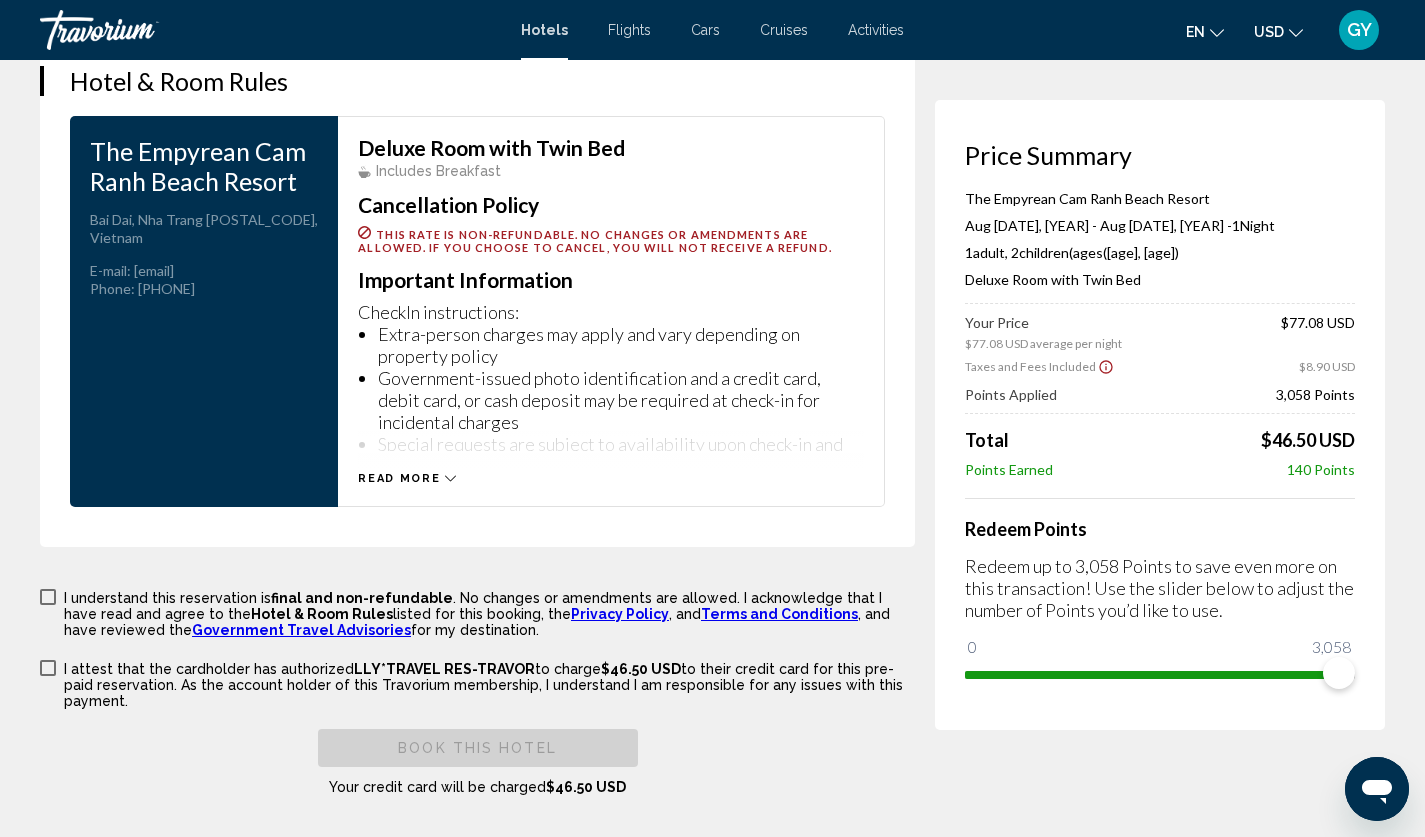 scroll, scrollTop: 2726, scrollLeft: 0, axis: vertical 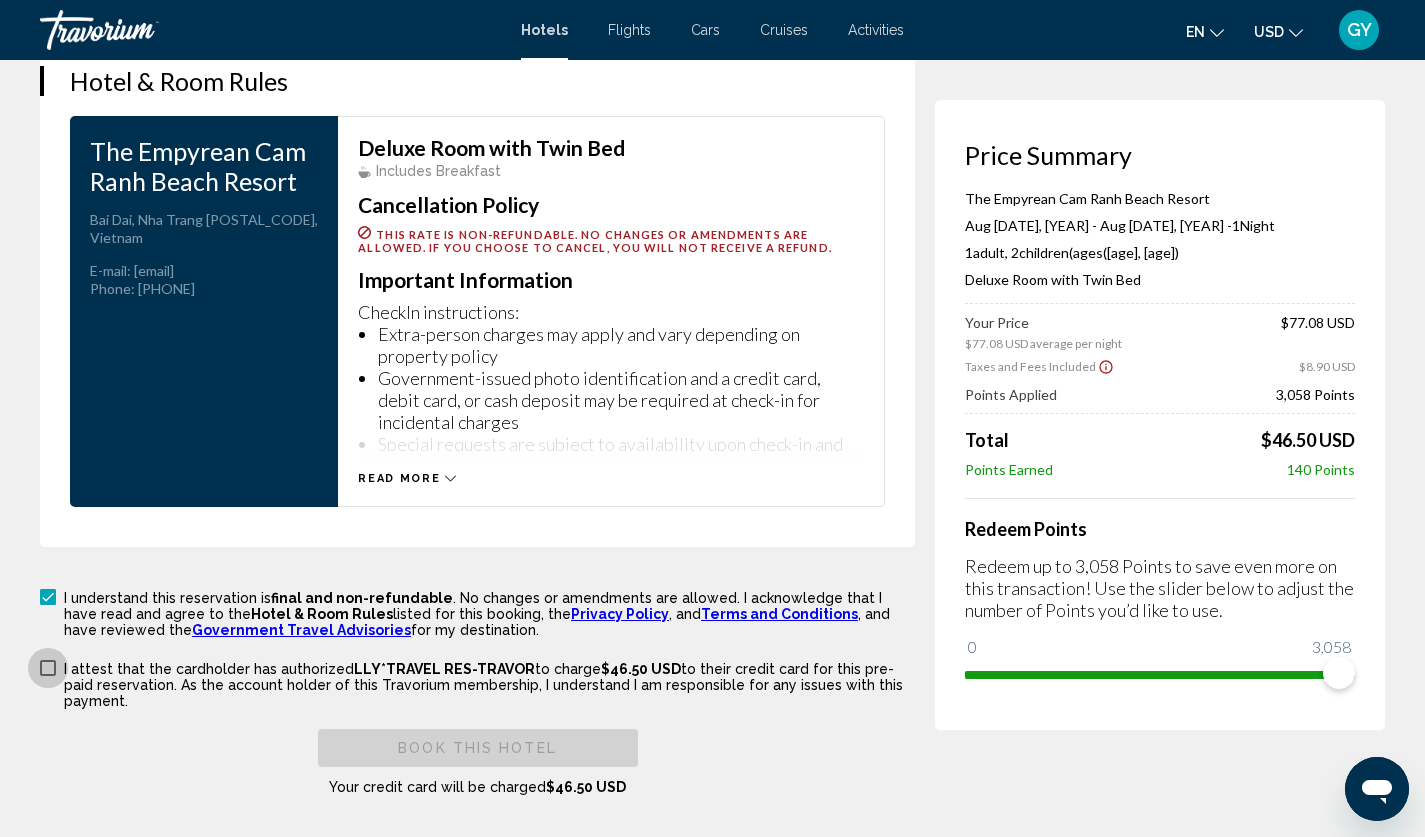 click at bounding box center [48, 668] 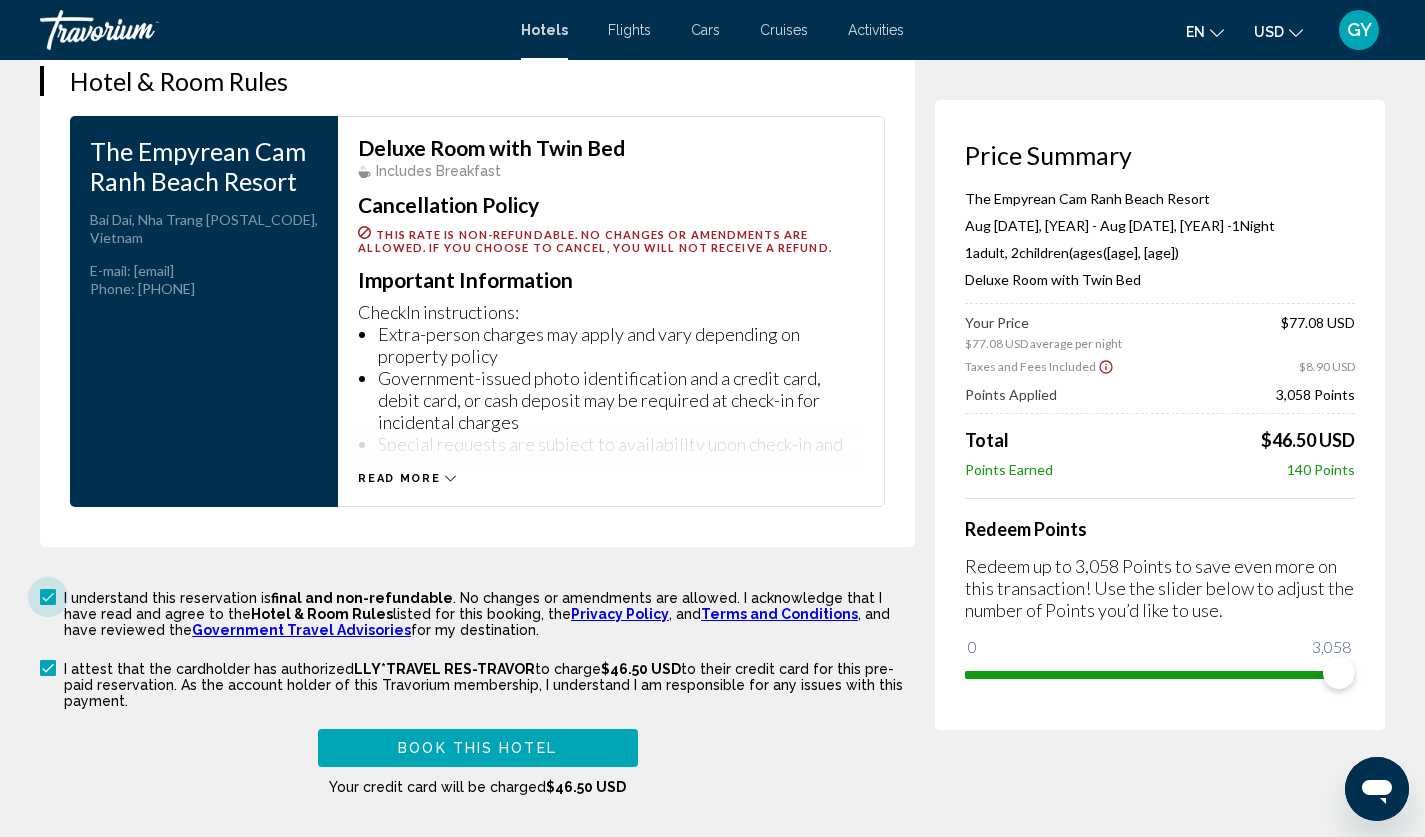 click at bounding box center (48, 597) 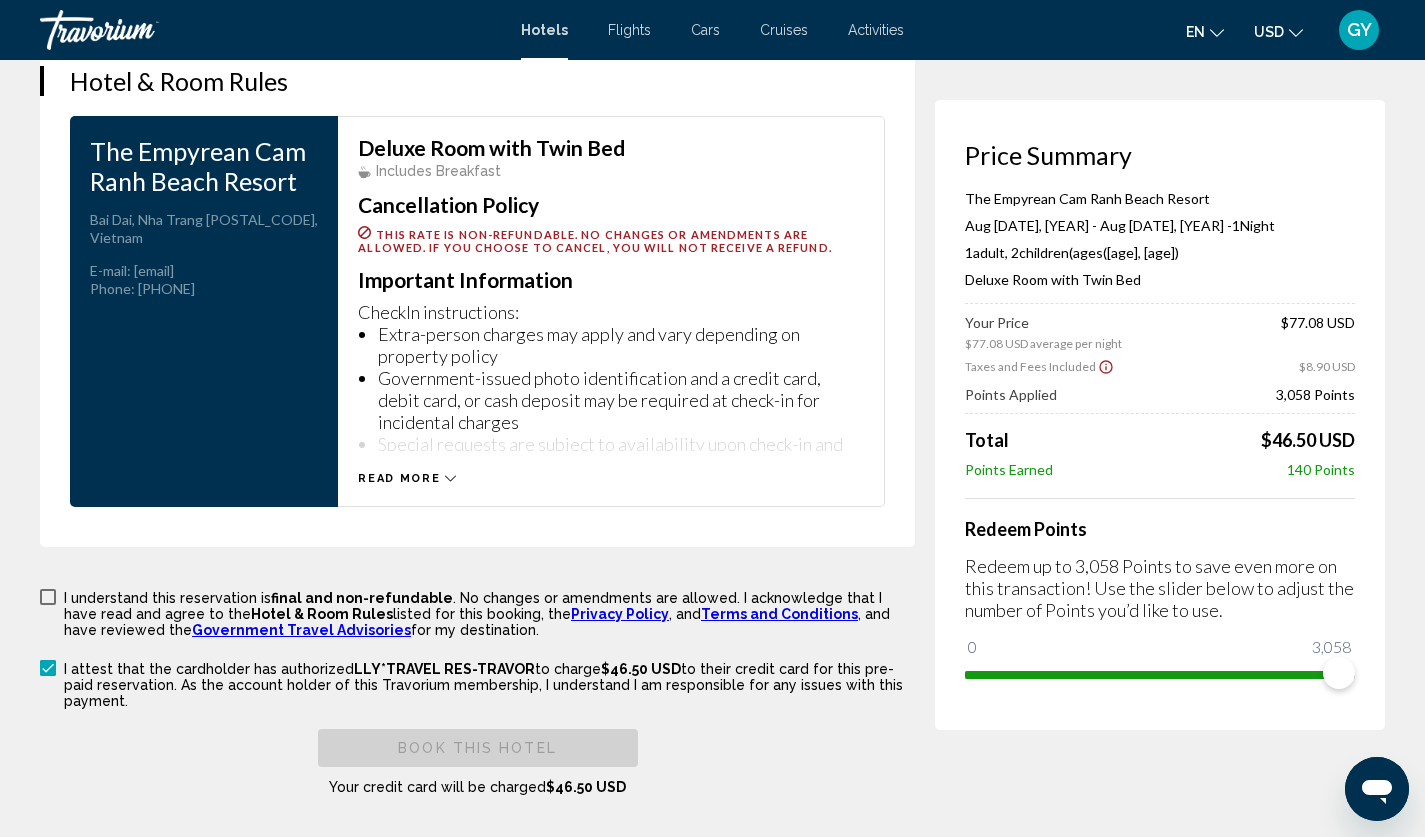 click at bounding box center (48, 597) 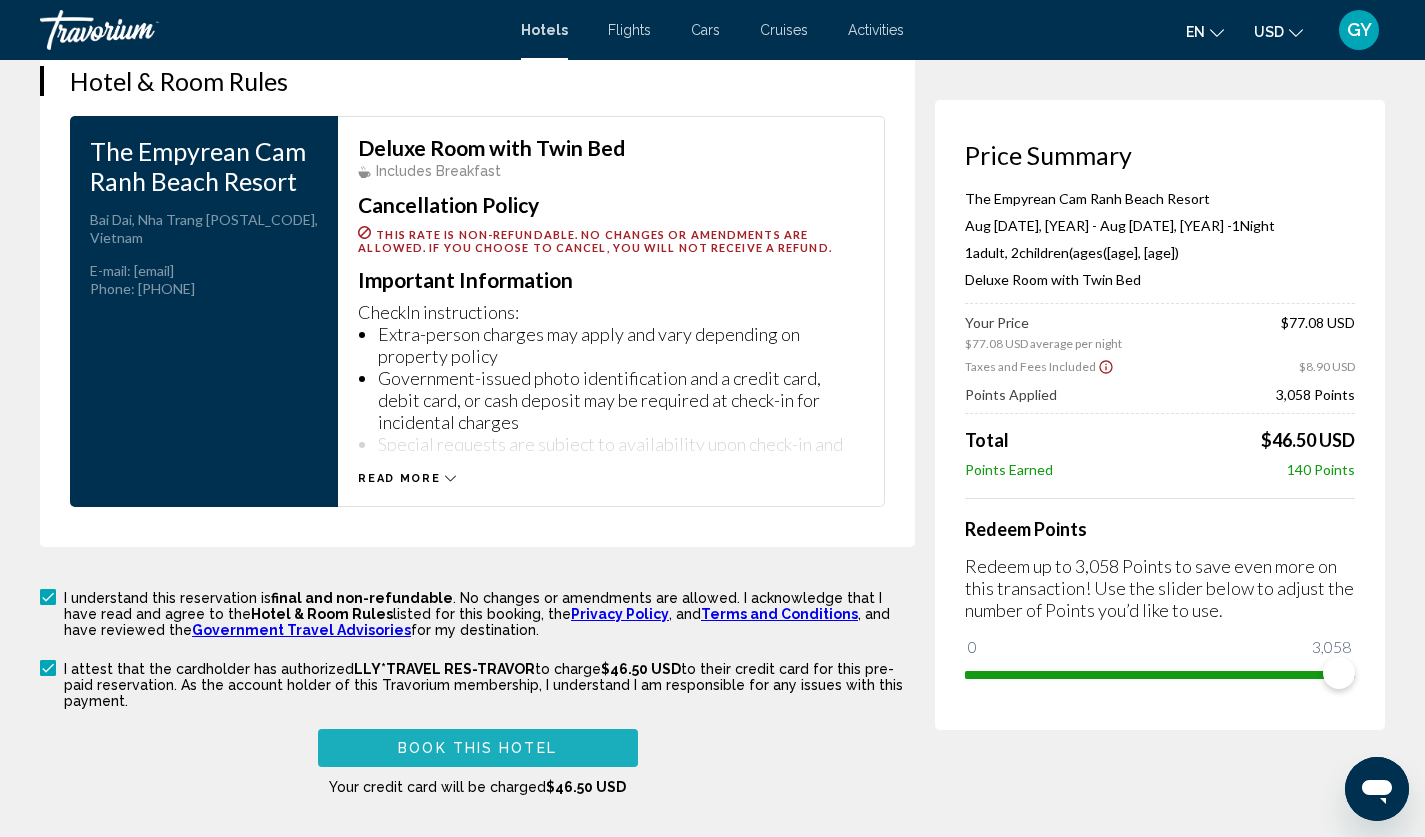 click on "Book this hotel" at bounding box center (477, 749) 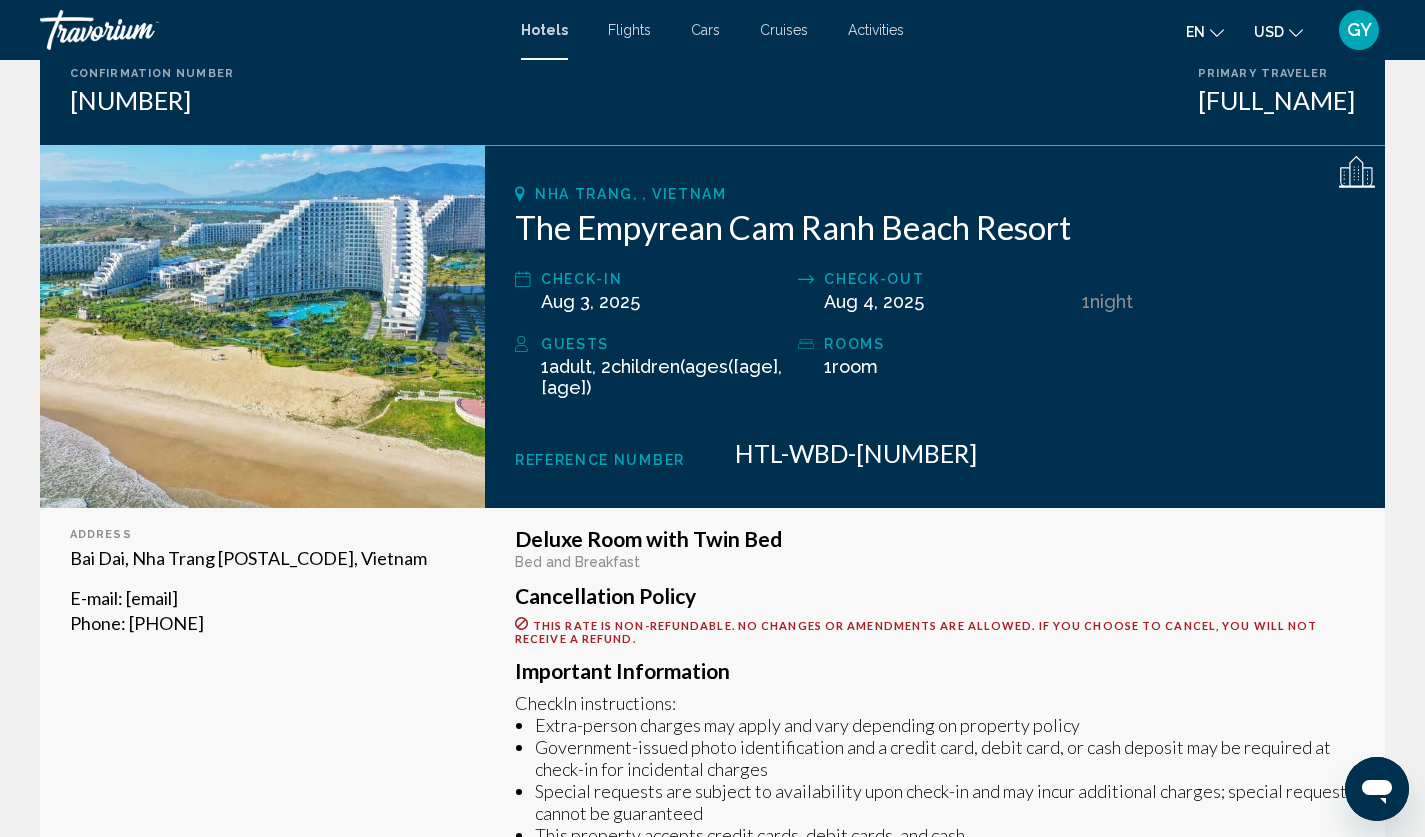 scroll, scrollTop: 73, scrollLeft: 0, axis: vertical 